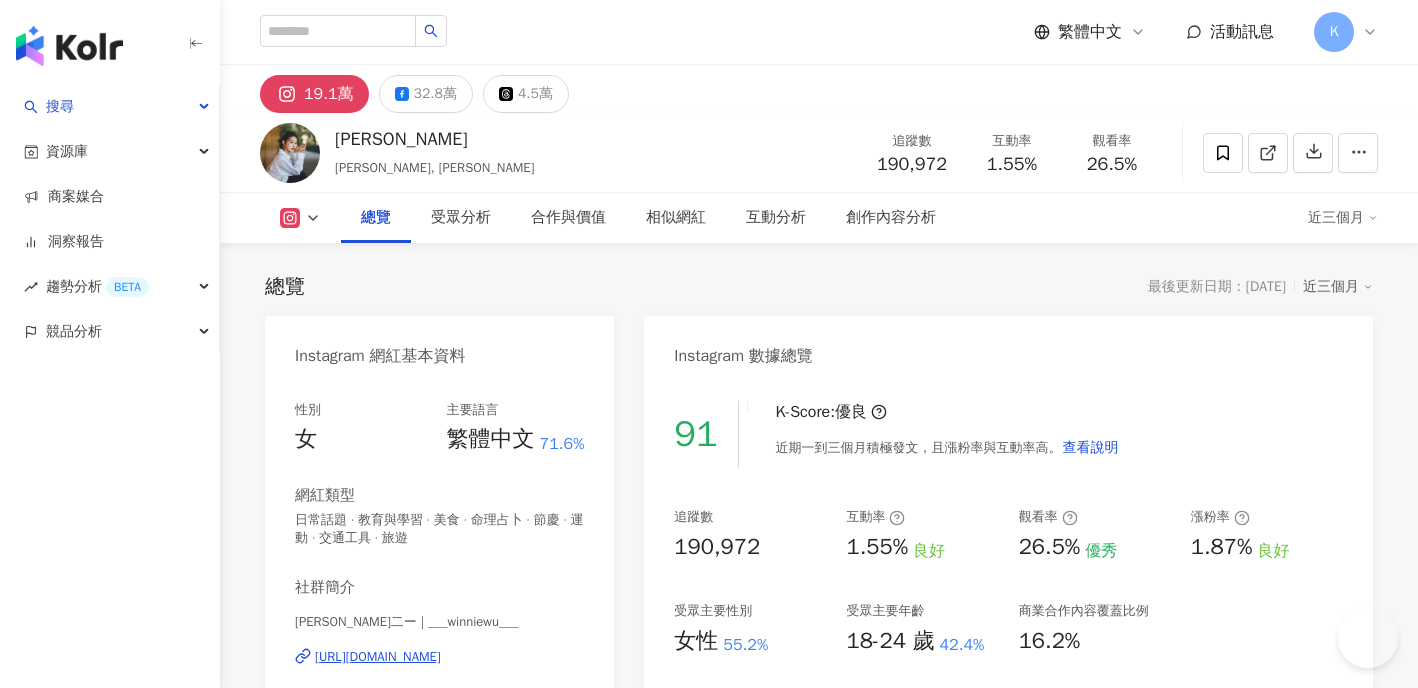 scroll, scrollTop: 0, scrollLeft: 0, axis: both 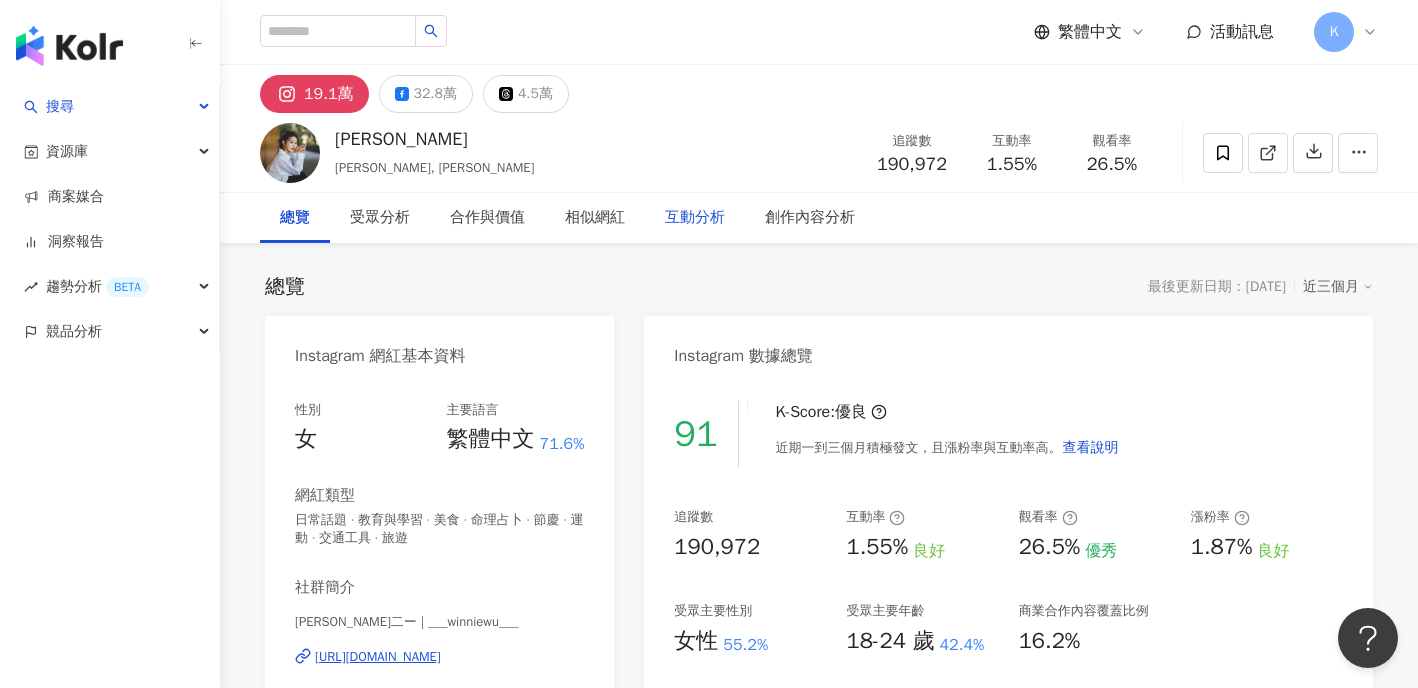 click on "互動分析" at bounding box center [695, 218] 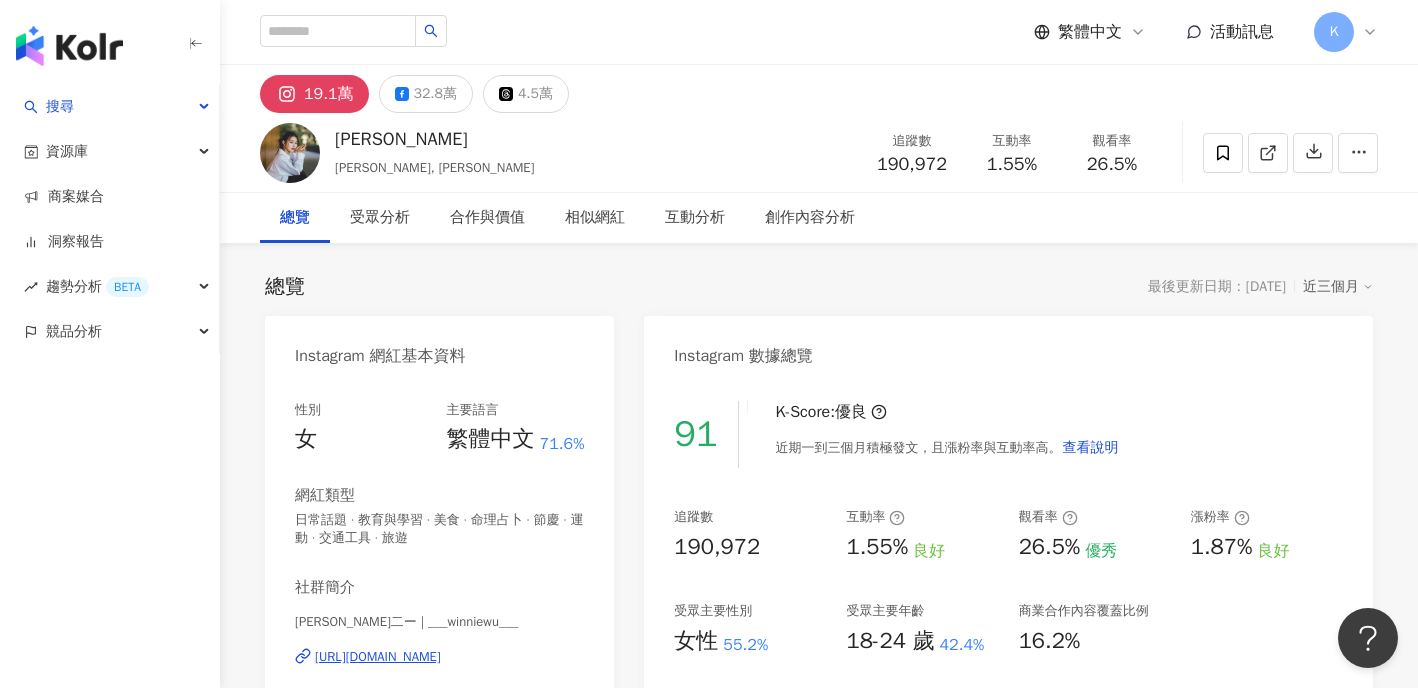 scroll, scrollTop: 3958, scrollLeft: 0, axis: vertical 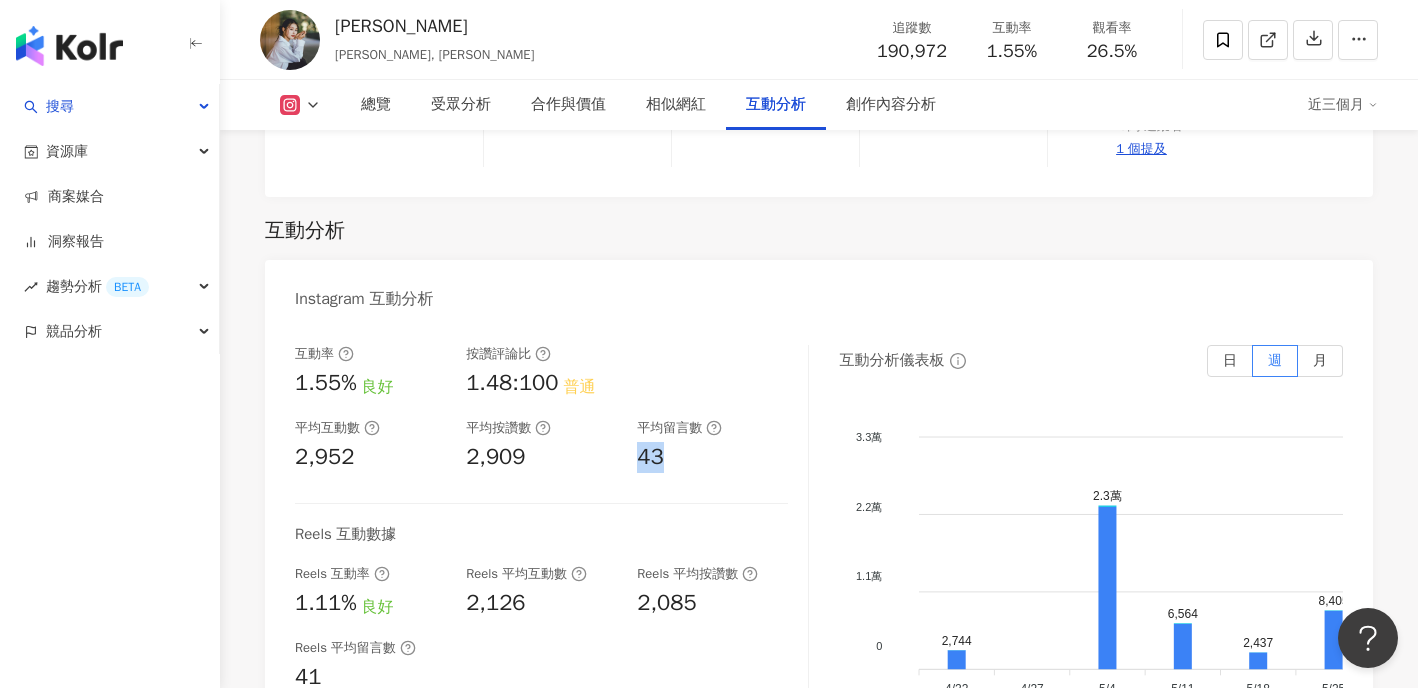 click on "43" at bounding box center (712, 457) 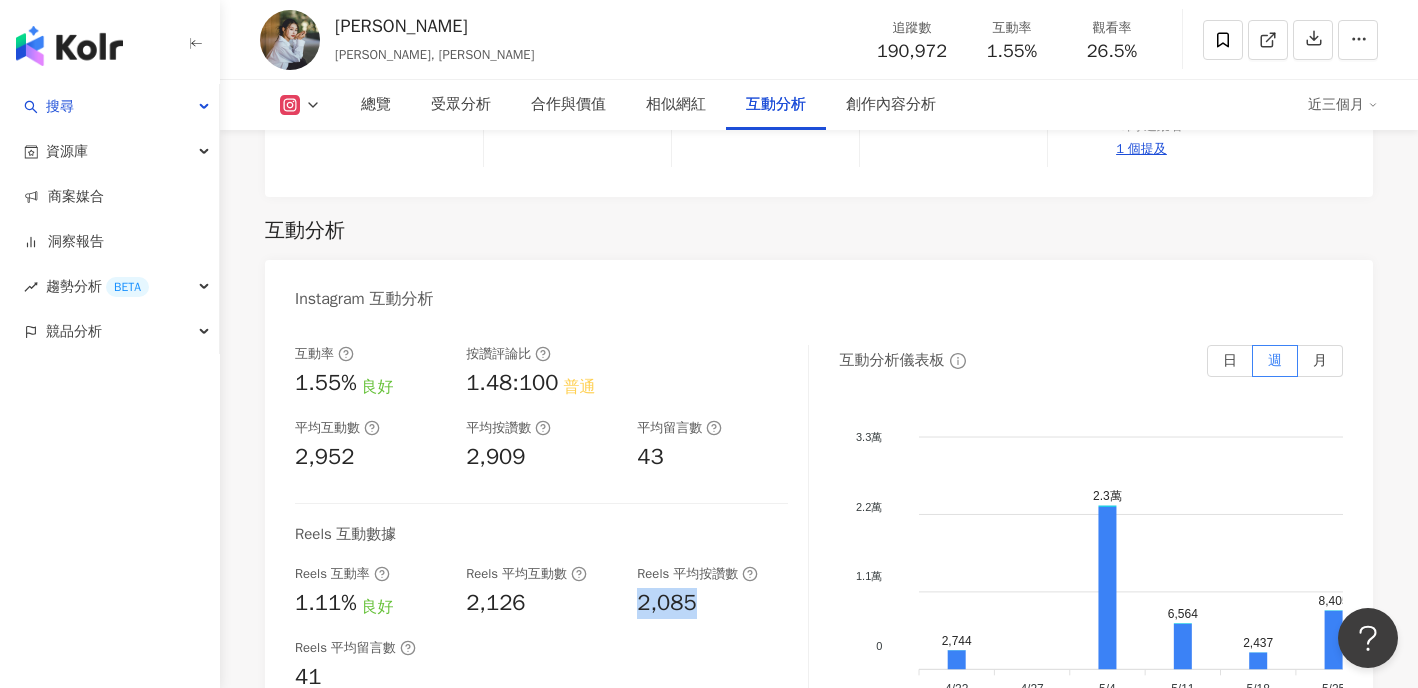 drag, startPoint x: 698, startPoint y: 543, endPoint x: 637, endPoint y: 546, distance: 61.073727 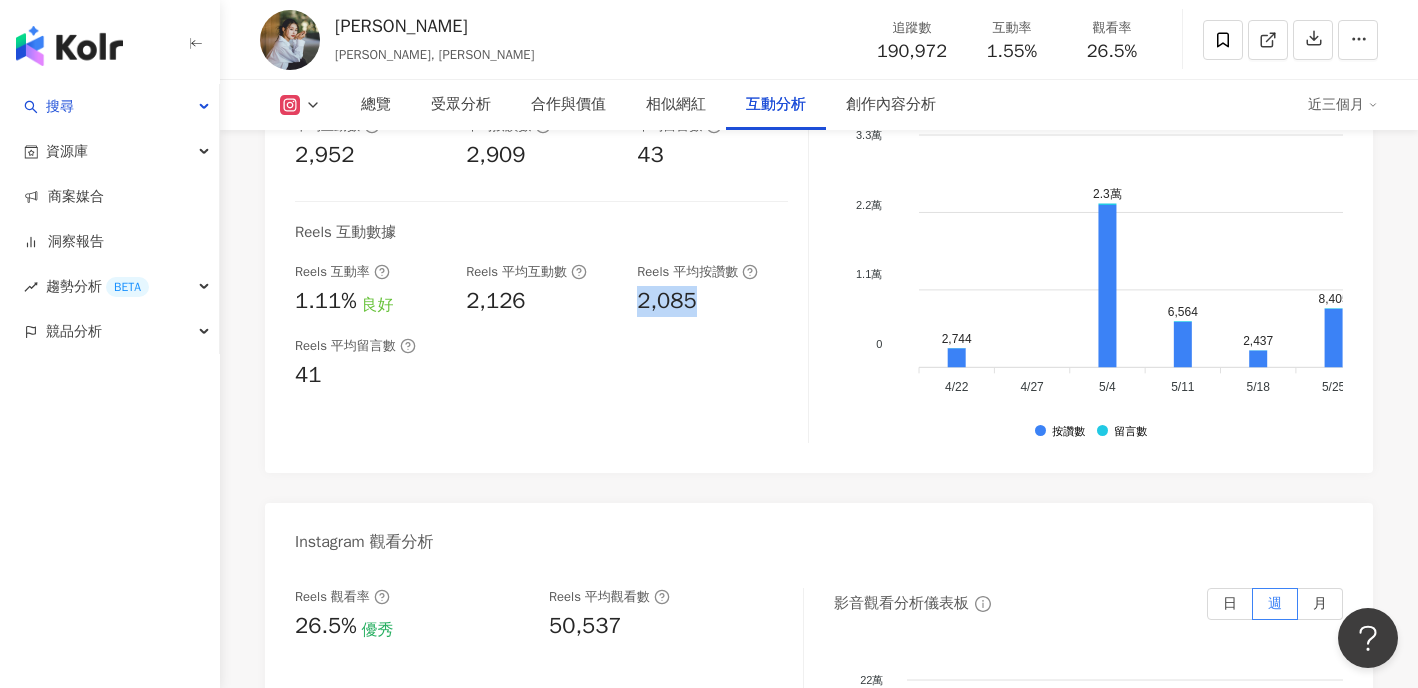 scroll, scrollTop: 4279, scrollLeft: 0, axis: vertical 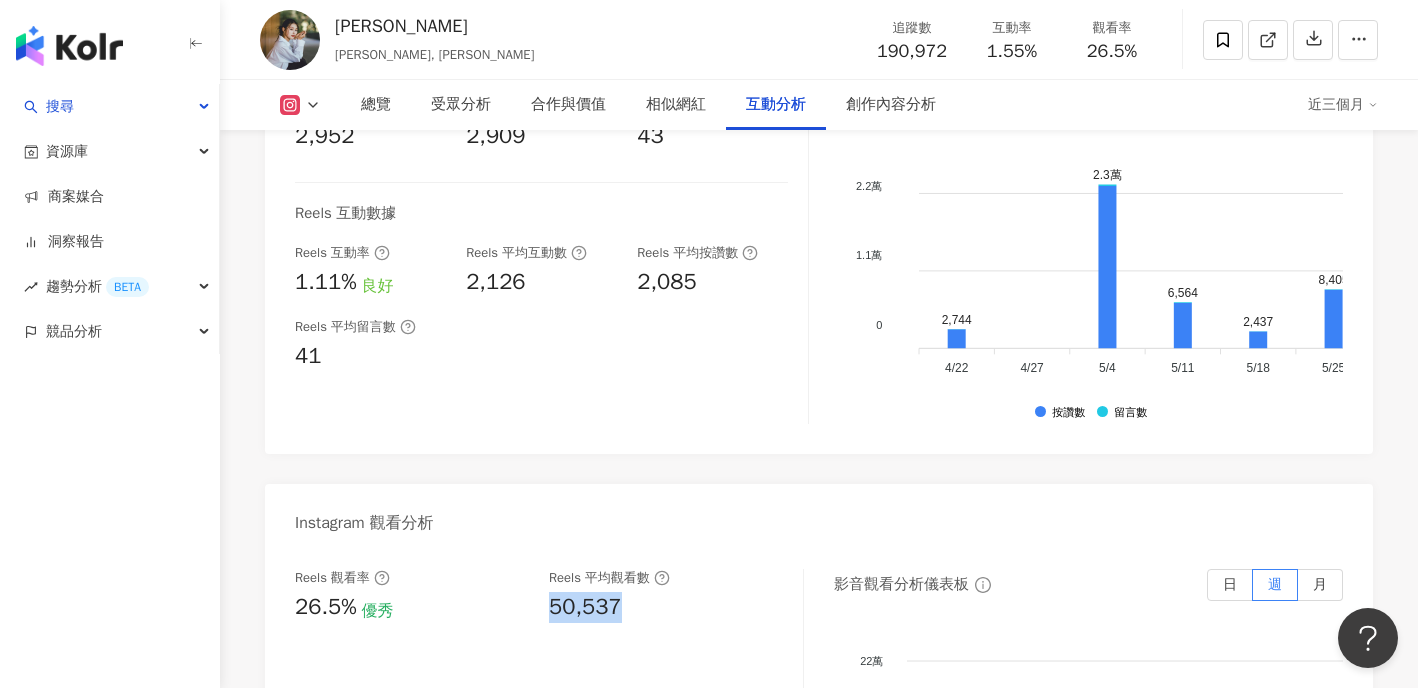 drag, startPoint x: 630, startPoint y: 559, endPoint x: 541, endPoint y: 548, distance: 89.6772 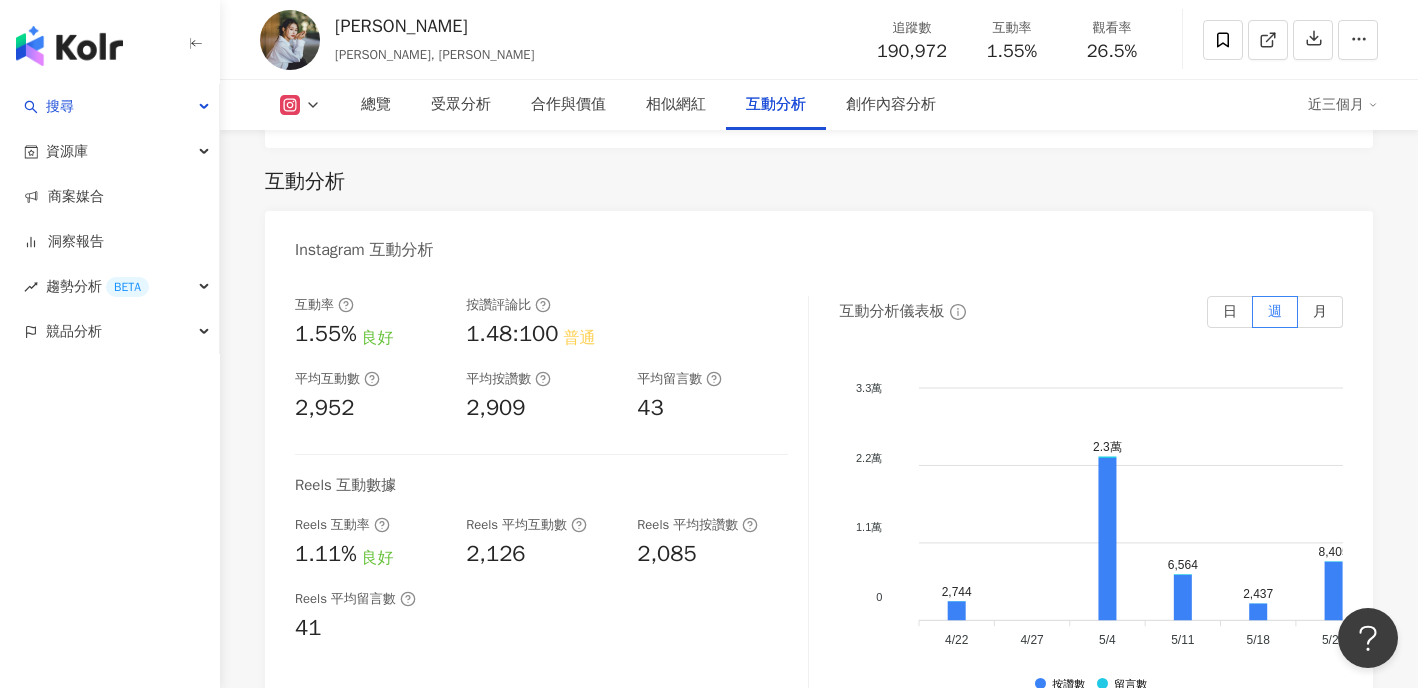 scroll, scrollTop: 4006, scrollLeft: 0, axis: vertical 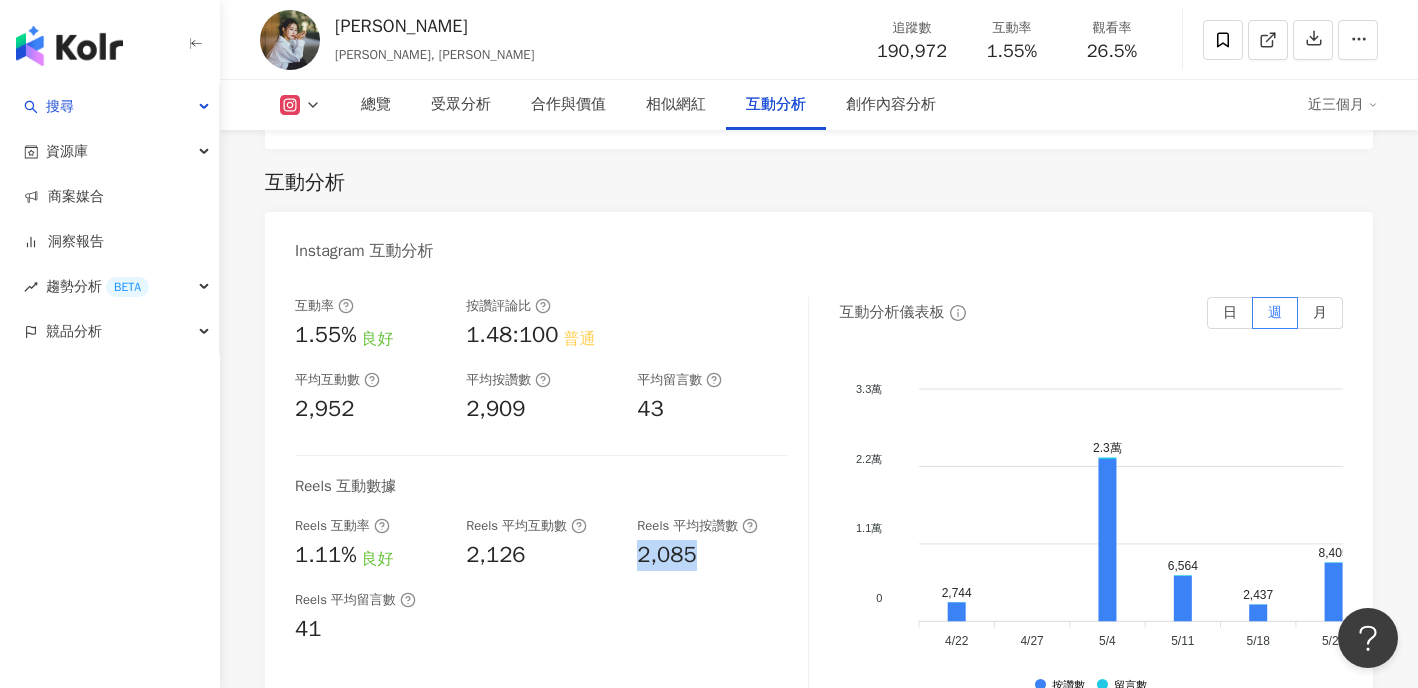 drag, startPoint x: 705, startPoint y: 495, endPoint x: 628, endPoint y: 426, distance: 103.392456 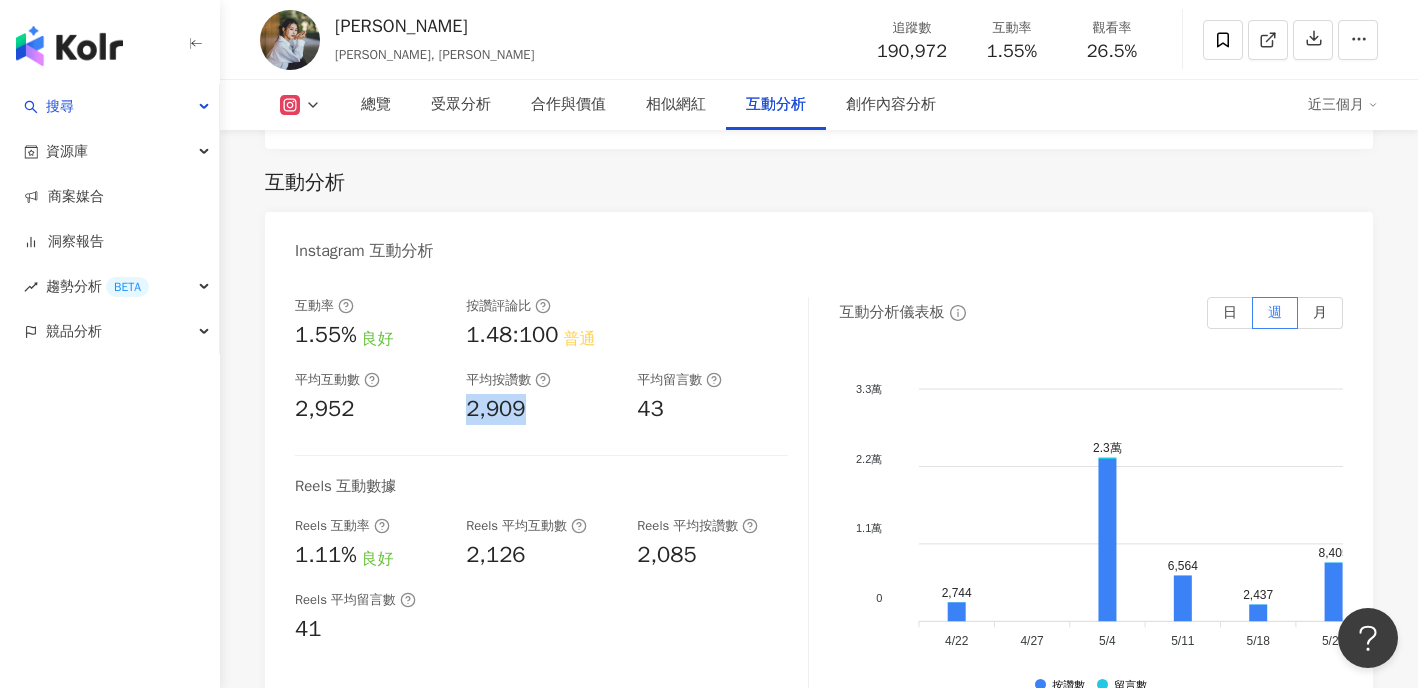 drag, startPoint x: 532, startPoint y: 340, endPoint x: 466, endPoint y: 343, distance: 66.068146 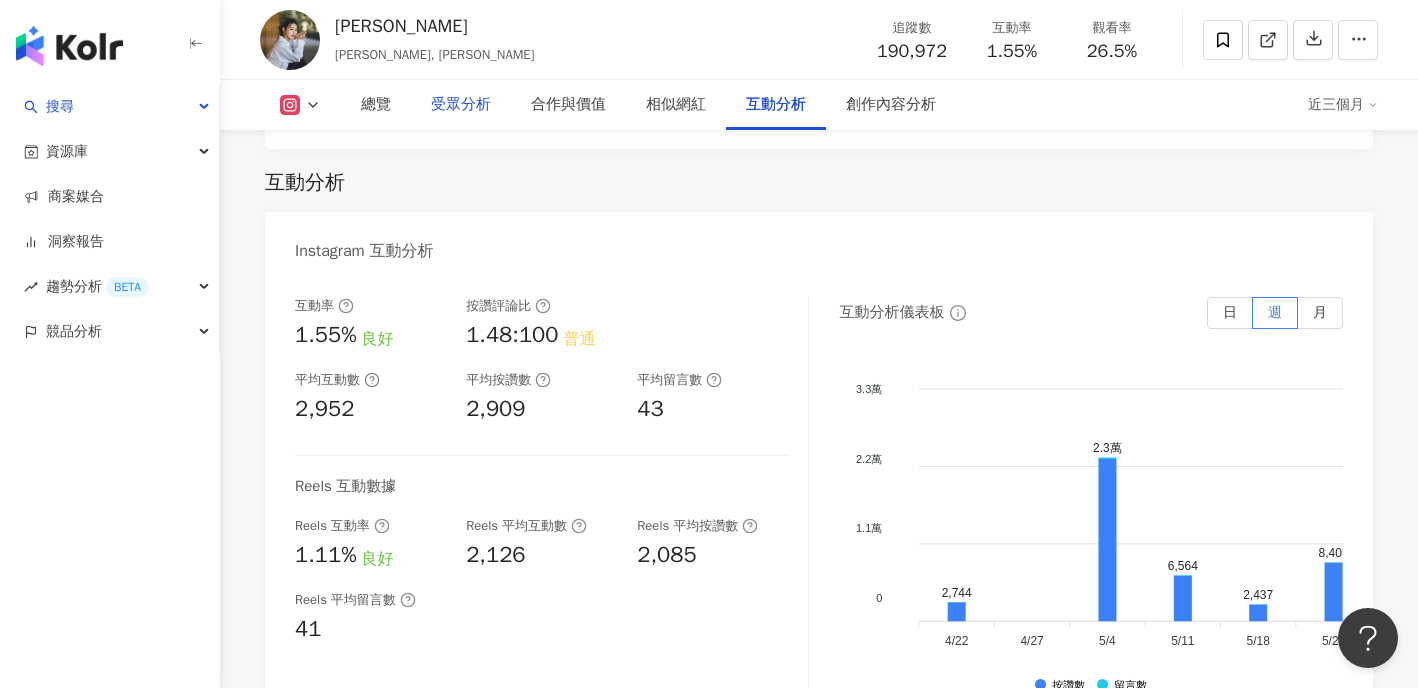 click on "受眾分析" at bounding box center [461, 105] 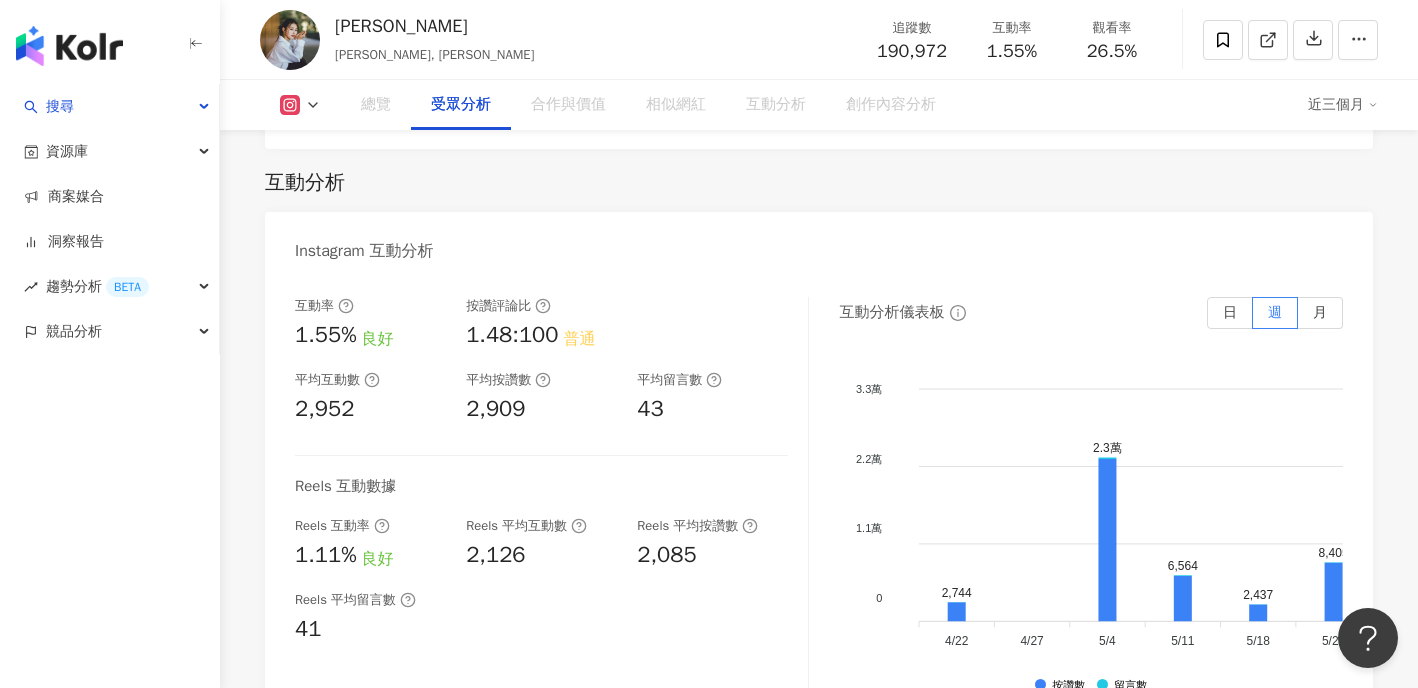 scroll, scrollTop: 1708, scrollLeft: 0, axis: vertical 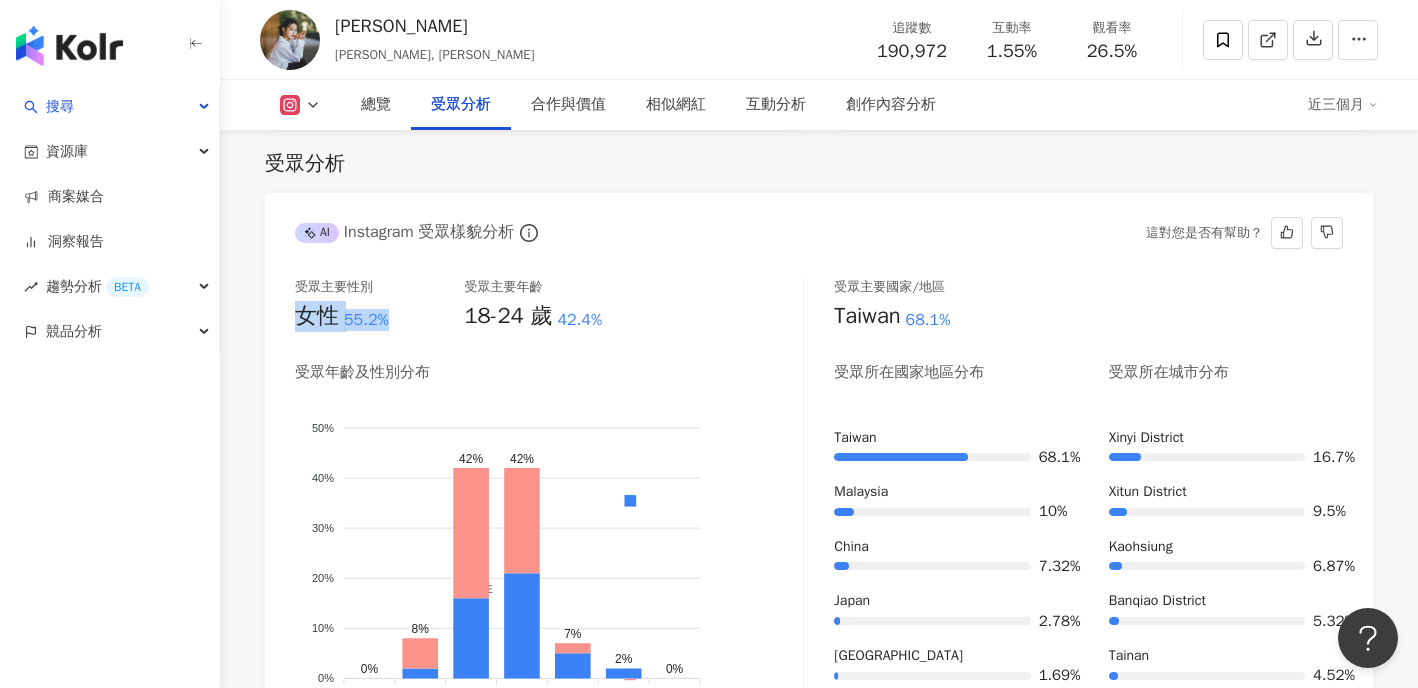 drag, startPoint x: 405, startPoint y: 310, endPoint x: 289, endPoint y: 313, distance: 116.03879 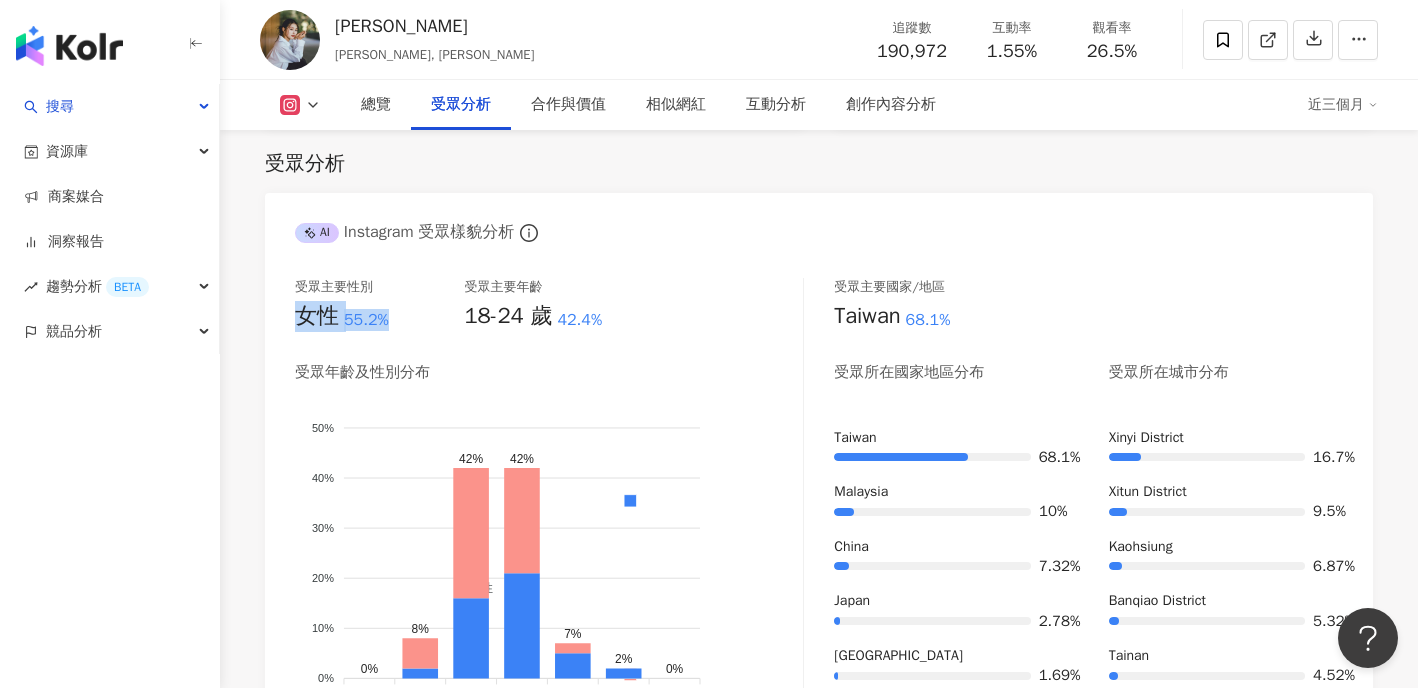 copy on "女性 55.2%" 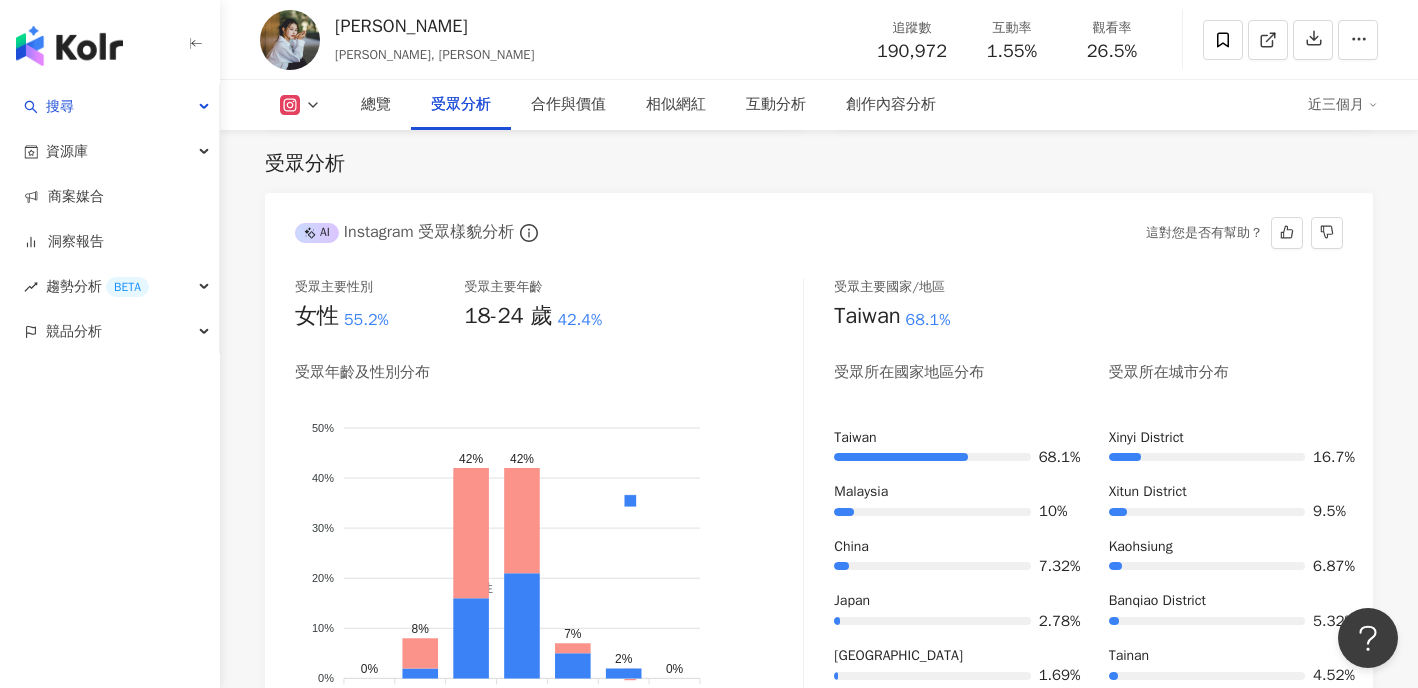 click on "受眾主要性別   女性 55.2% 受眾主要年齡   18-24 歲 42.4% 受眾年齡及性別分布 男性 女性 50% 50% 40% 40% 30% 30% 20% 20% 10% 10% 0% 0% 0% 8% 42% 42% 7% 2% 0% 0-12 0-12 13-17 13-17 18-24 18-24 25-34 25-34 35-44 35-44 45-64 45-64 65- 65- 25-34 女性:  21% 女性:  21%" at bounding box center (549, 503) 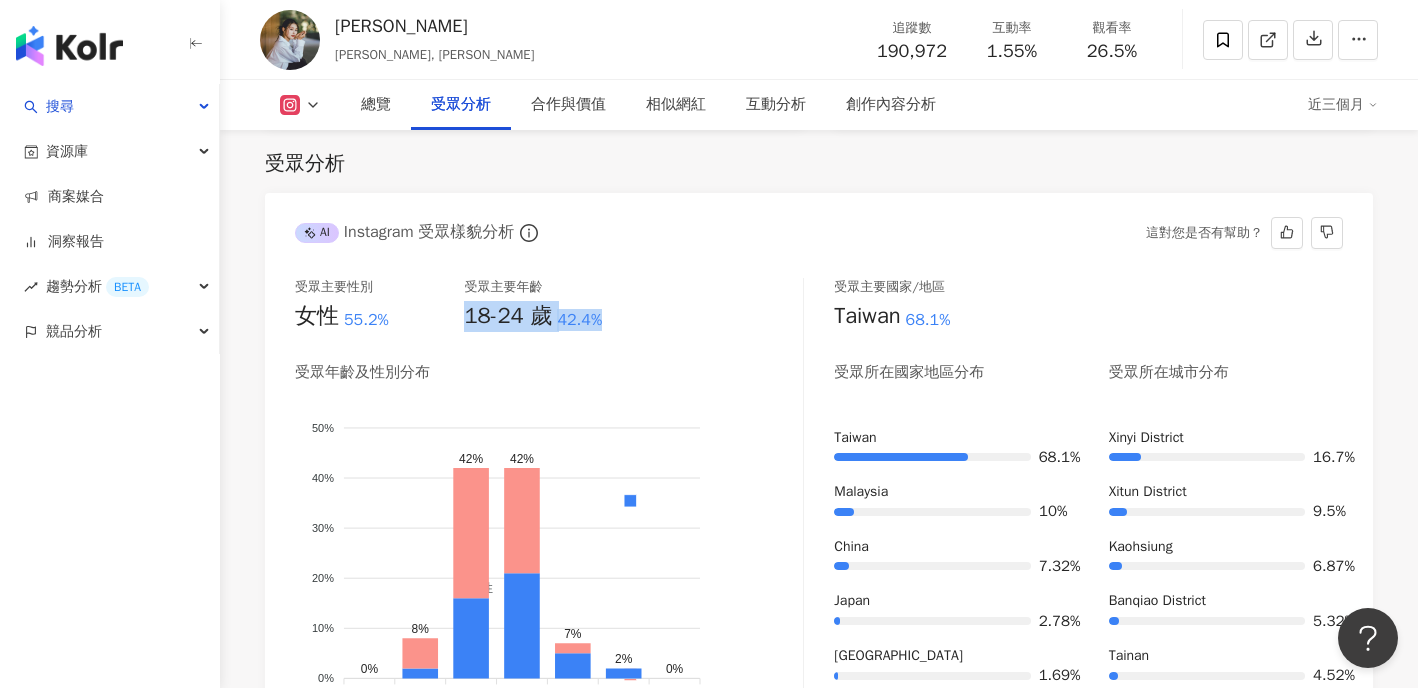 drag, startPoint x: 471, startPoint y: 320, endPoint x: 607, endPoint y: 324, distance: 136.0588 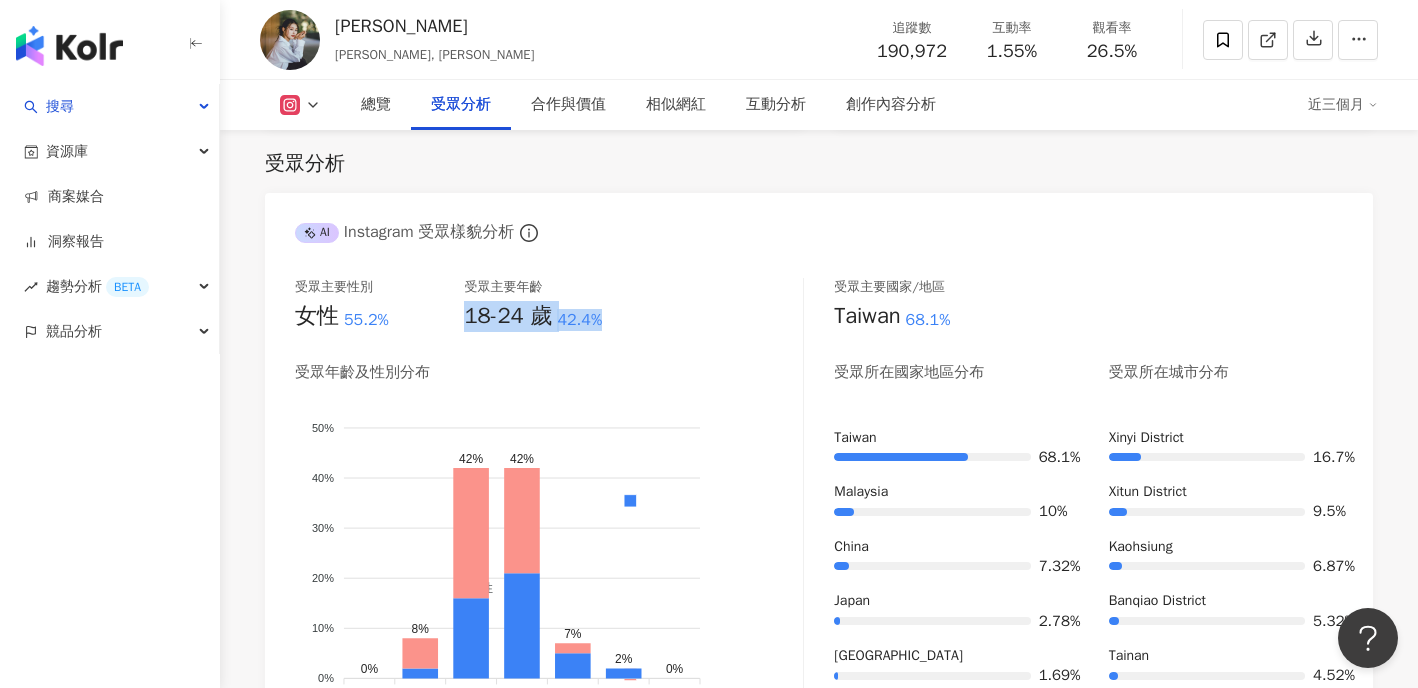 copy on "18-24 歲 42.4%" 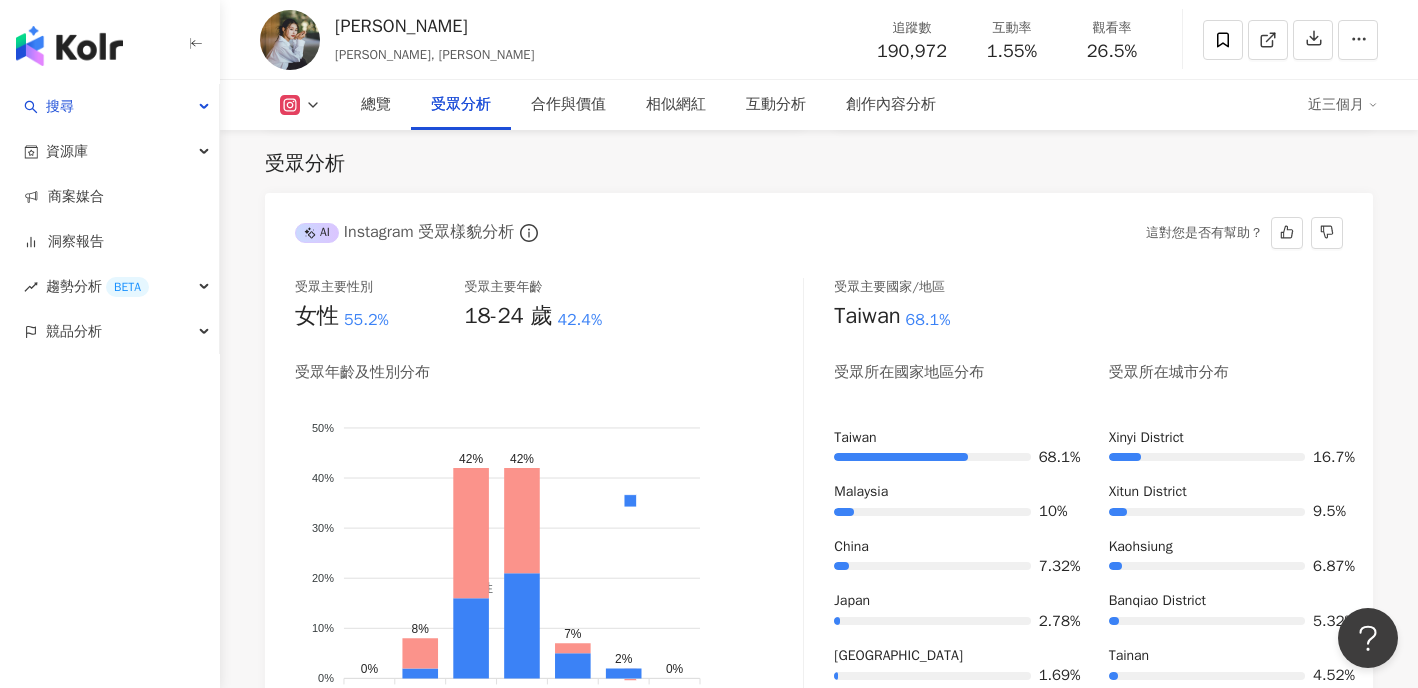 click on "受眾主要性別   女性 55.2% 受眾主要年齡   18-24 歲 42.4% 受眾年齡及性別分布 男性 女性 50% 50% 40% 40% 30% 30% 20% 20% 10% 10% 0% 0% 0% 8% 42% 42% 7% 2% 0% 0-12 0-12 13-17 13-17 18-24 18-24 25-34 25-34 35-44 35-44 45-64 45-64 65- 65- 25-34 女性:  21% 女性:  21%" at bounding box center [549, 503] 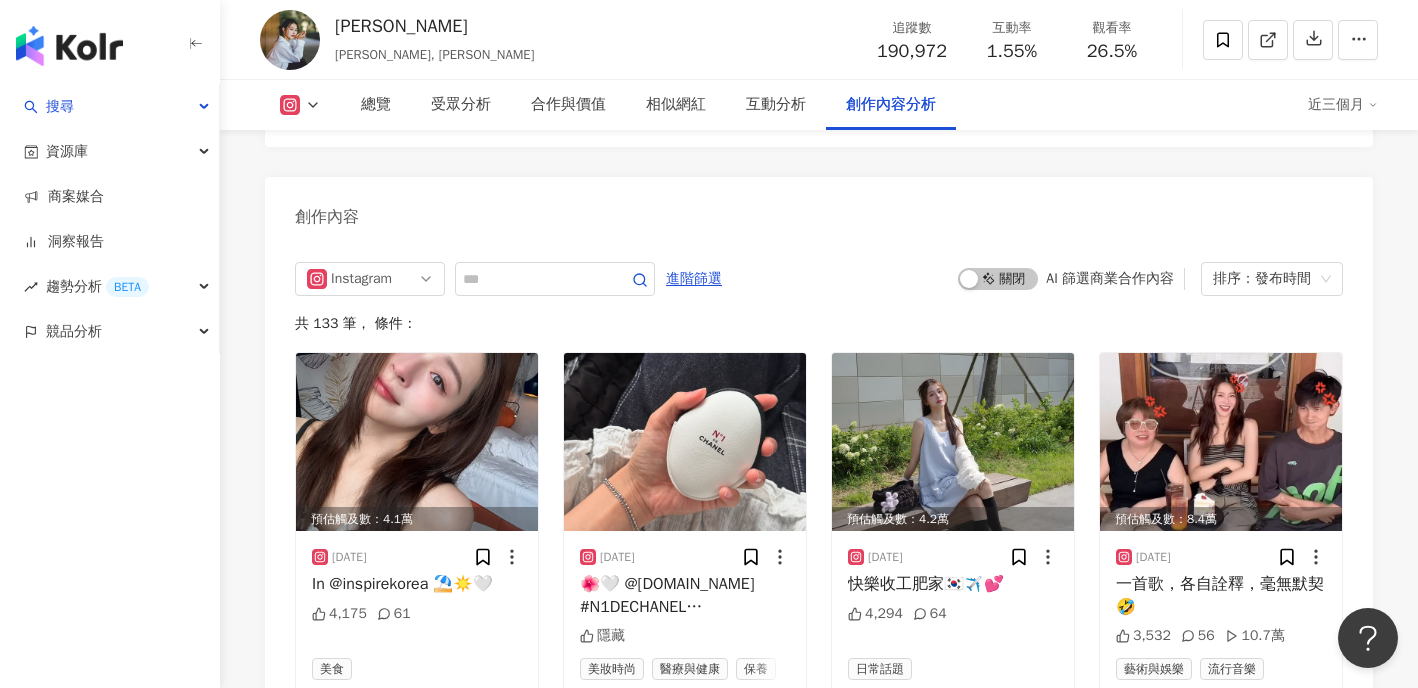 scroll, scrollTop: 5995, scrollLeft: 0, axis: vertical 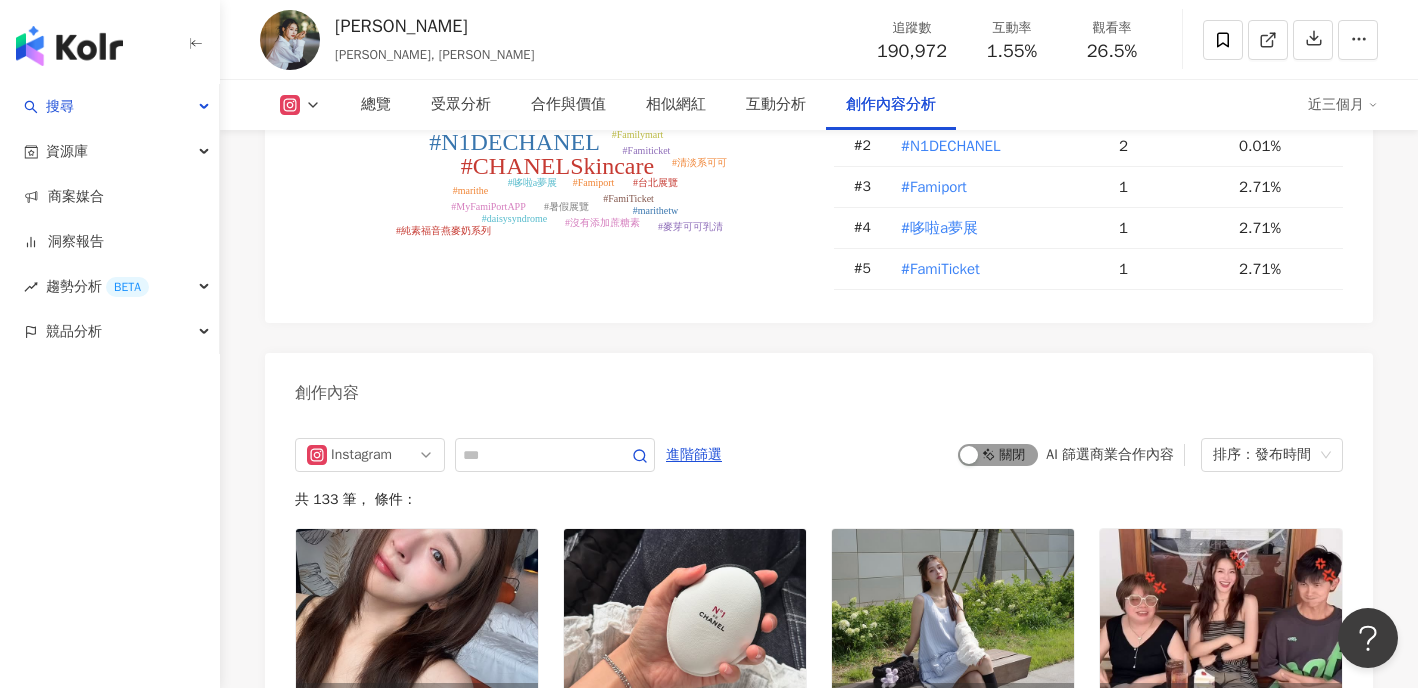 click on "啟動 關閉" at bounding box center (998, 455) 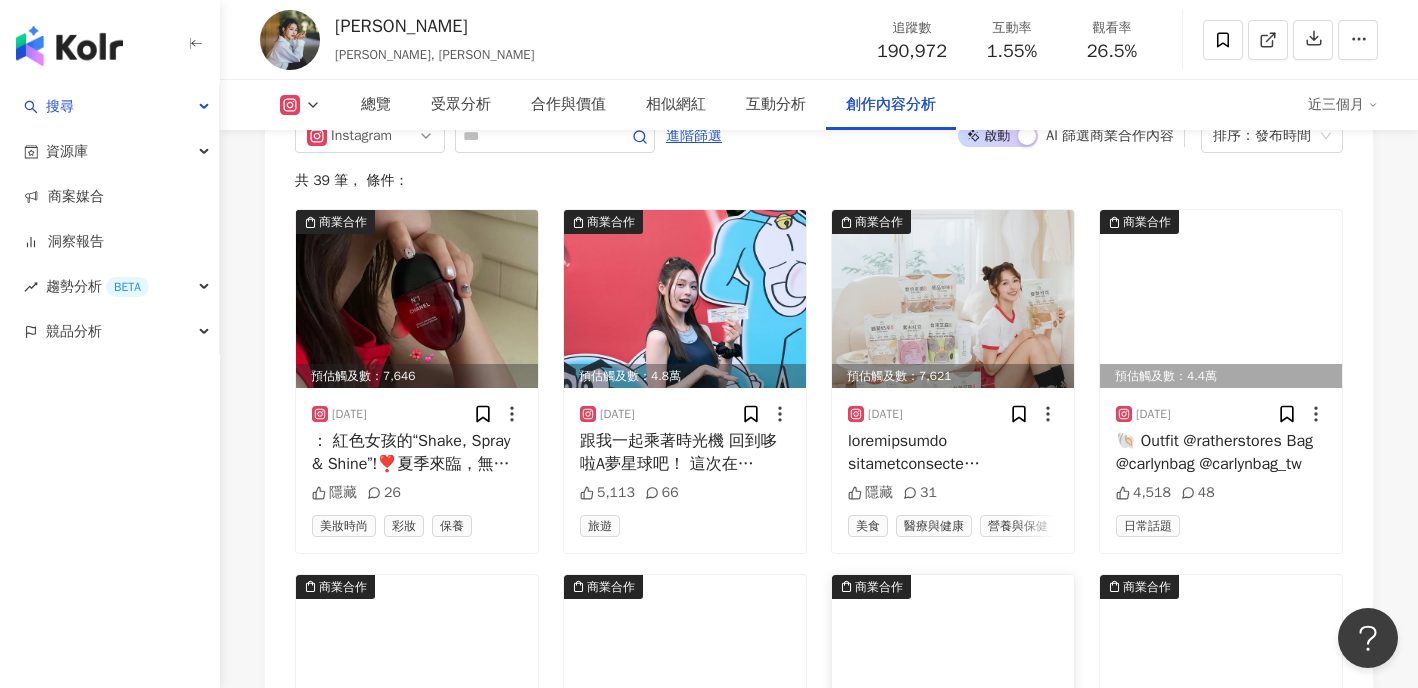 scroll, scrollTop: 6594, scrollLeft: 0, axis: vertical 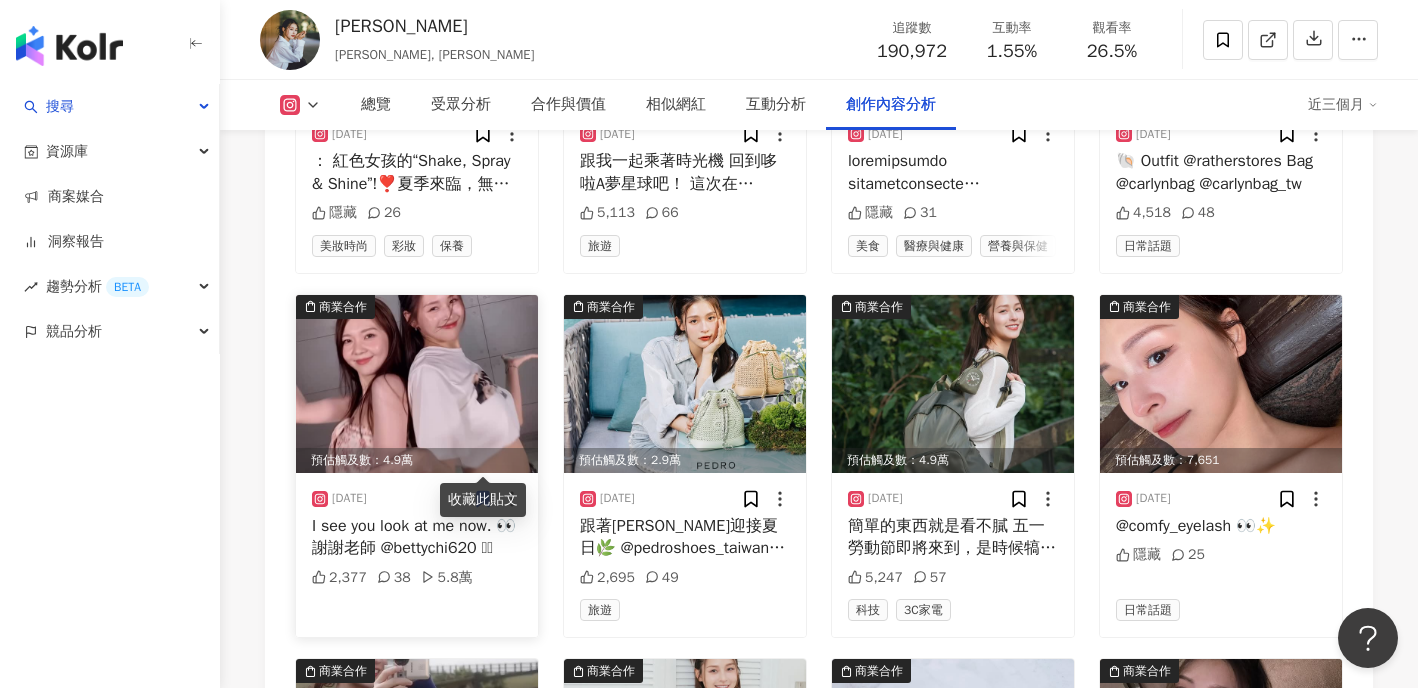 click on "2,377 38 5.8萬" at bounding box center [417, 589] 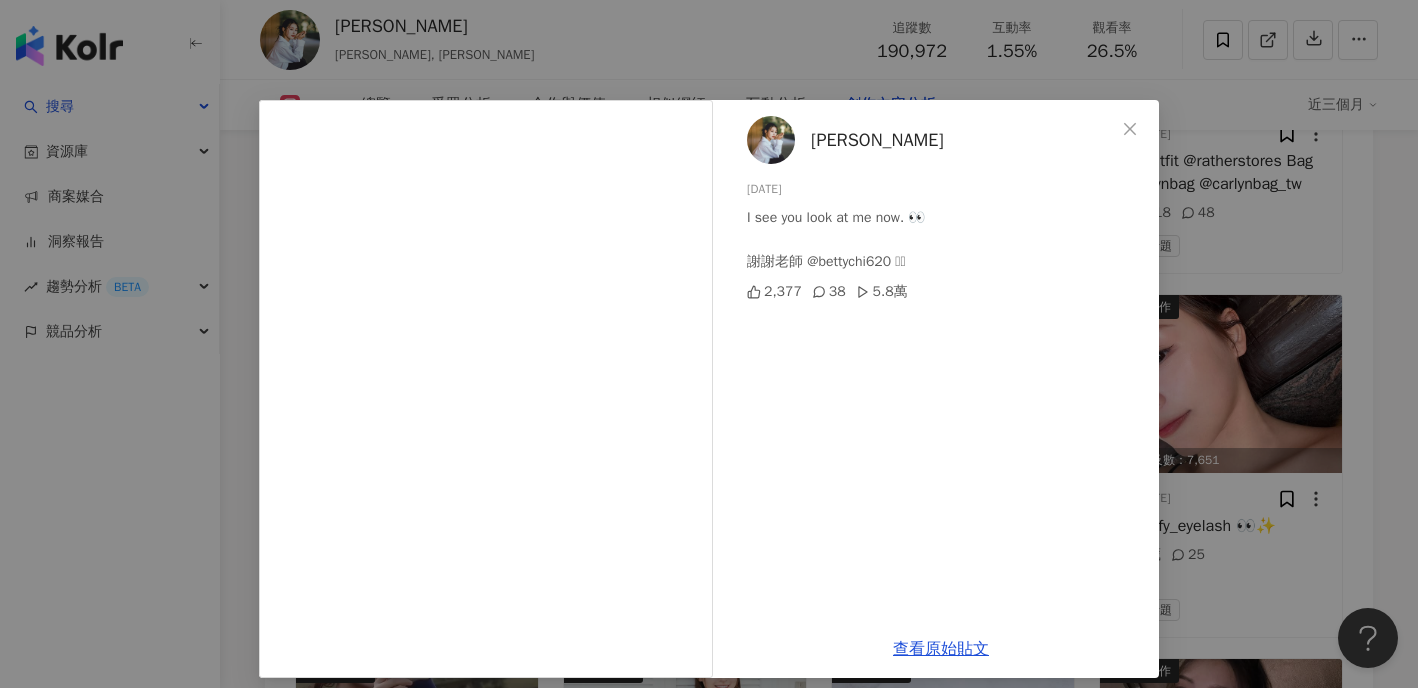 click on "吳季璇 2025/5/23 I see you look at me now. 👀
謝謝老師 @bettychi620 🩷🥹 2,377 38 5.8萬 查看原始貼文" at bounding box center (709, 344) 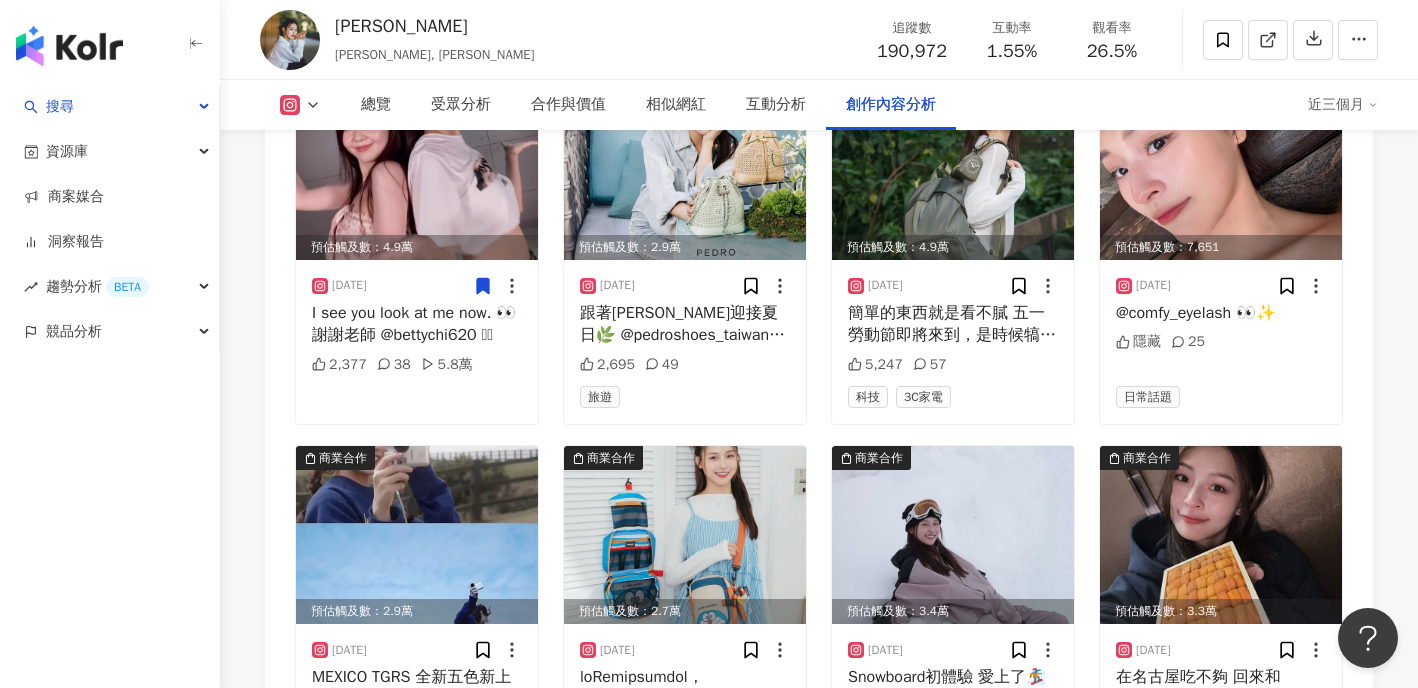 scroll, scrollTop: 7178, scrollLeft: 0, axis: vertical 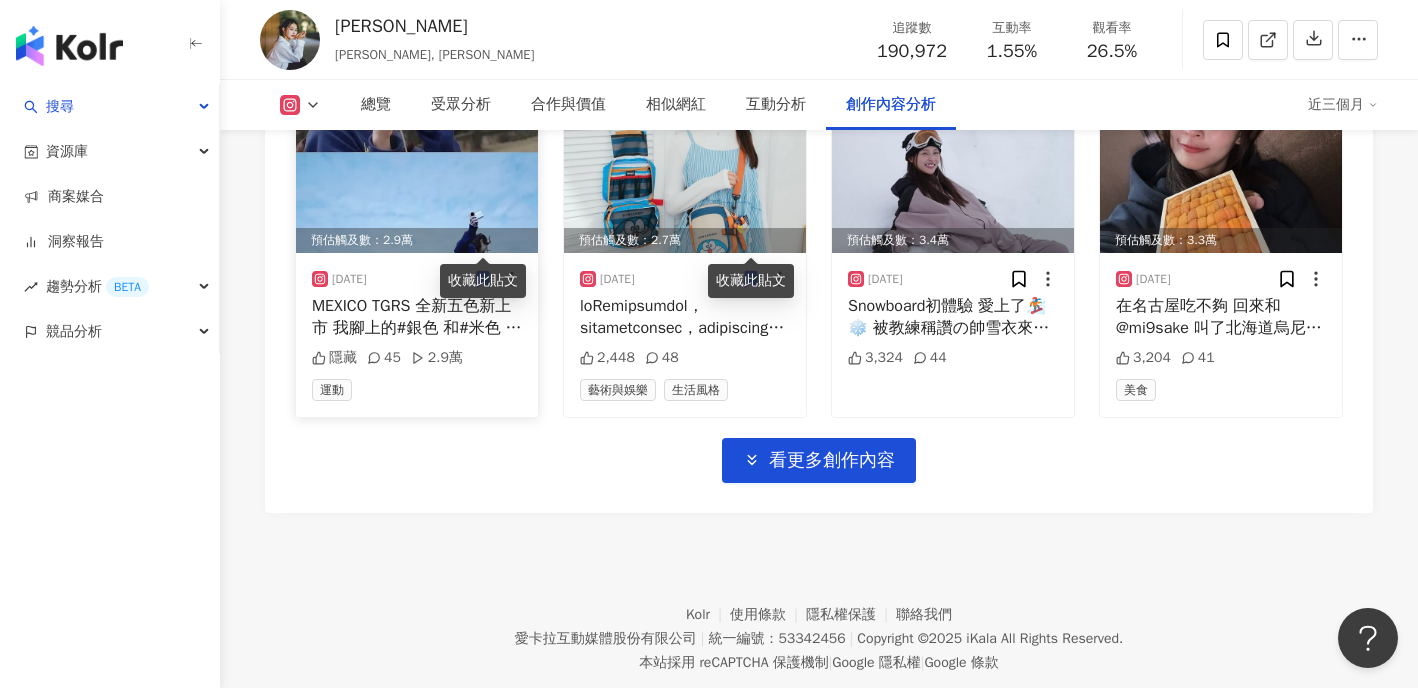 click at bounding box center [417, 164] 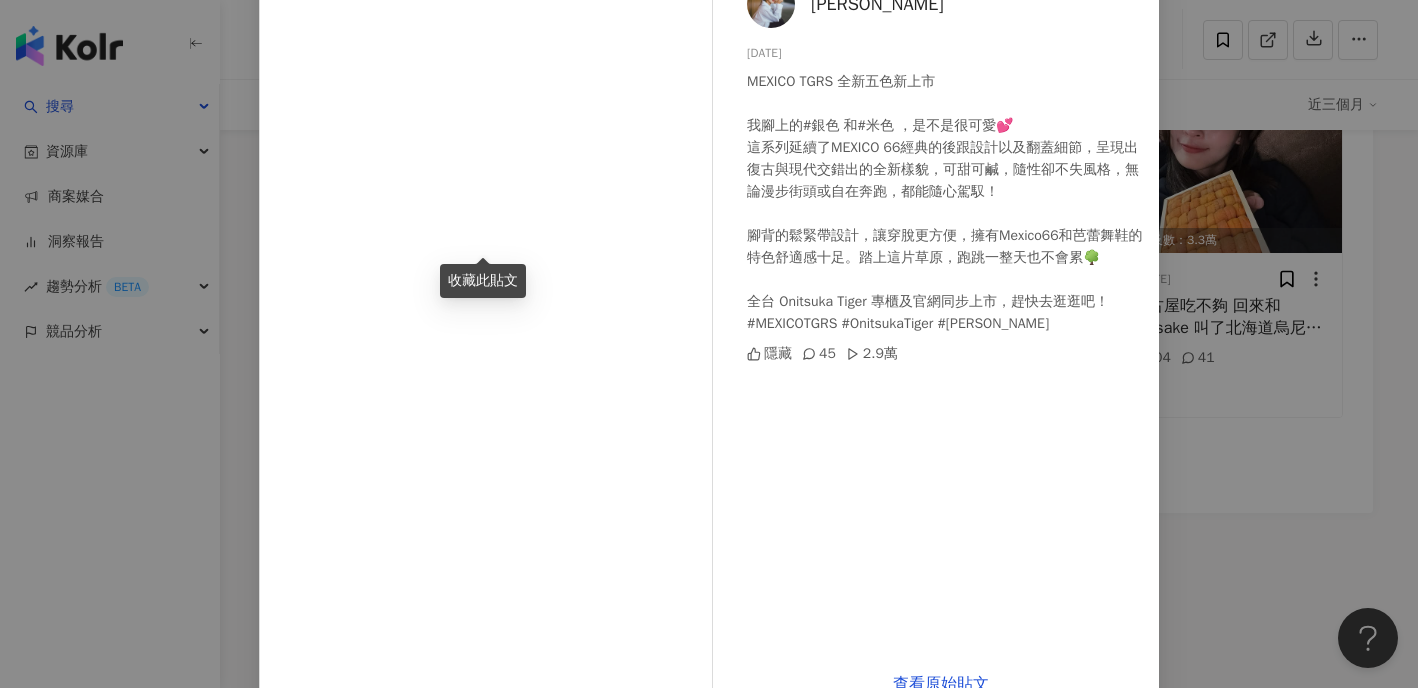 scroll, scrollTop: 185, scrollLeft: 0, axis: vertical 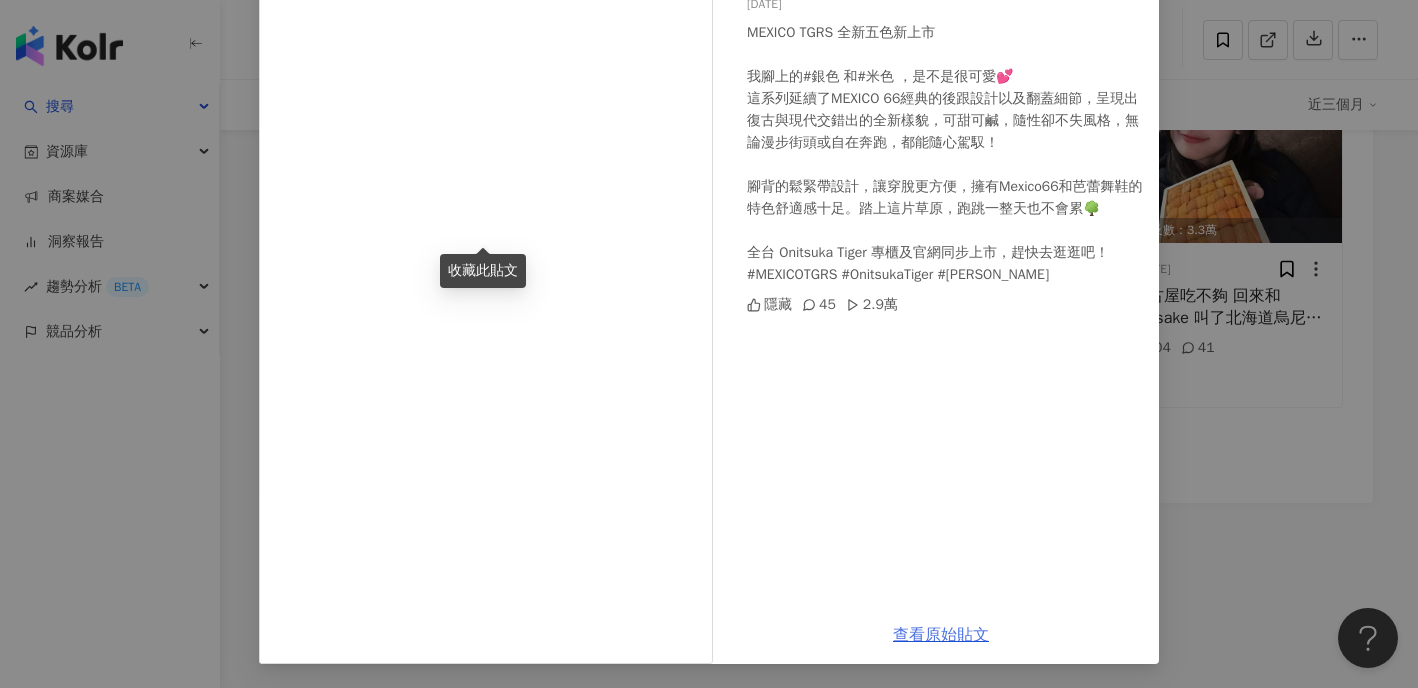 click on "查看原始貼文" at bounding box center (941, 635) 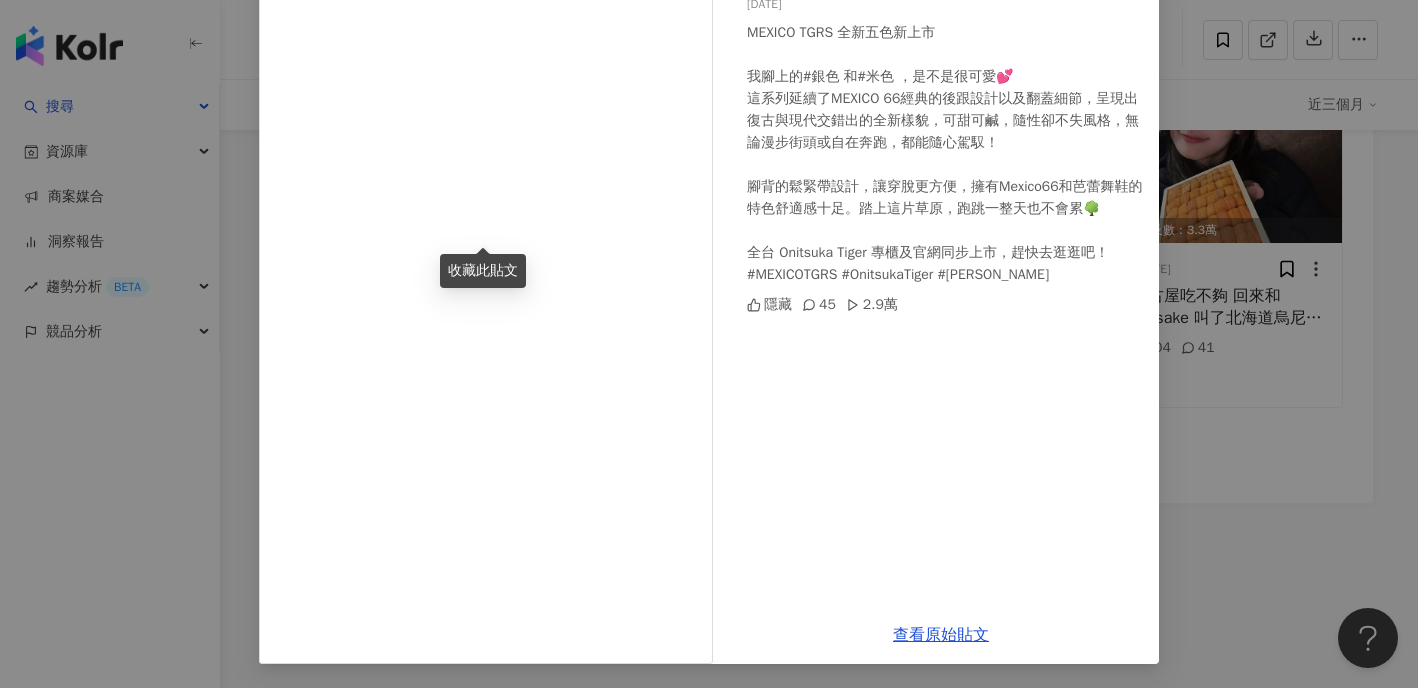 click on "吳季璇 2025/3/21 MEXICO TGRS 全新五色新上市
我腳上的#銀色 和#米色 ，是不是很可愛💕
這系列延續了MEXICO 66經典的後跟設計以及翻蓋細節，呈現出復古與現代交錯出的全新樣貌，可甜可鹹，隨性卻不失風格，無論漫步街頭或自在奔跑，都能隨心駕馭！
腳背的鬆緊帶設計，讓穿脫更方便，擁有Mexico66和芭蕾舞鞋的特色舒適感十足。踏上這片草原，跑跳一整天也不會累🌳
全台 Onitsuka Tiger 專櫃及官網同步上市，趕快去逛逛吧！
#MEXICOTGRS #OnitsukaTiger #鬼塚虎 隱藏 45 2.9萬 查看原始貼文" at bounding box center (709, 344) 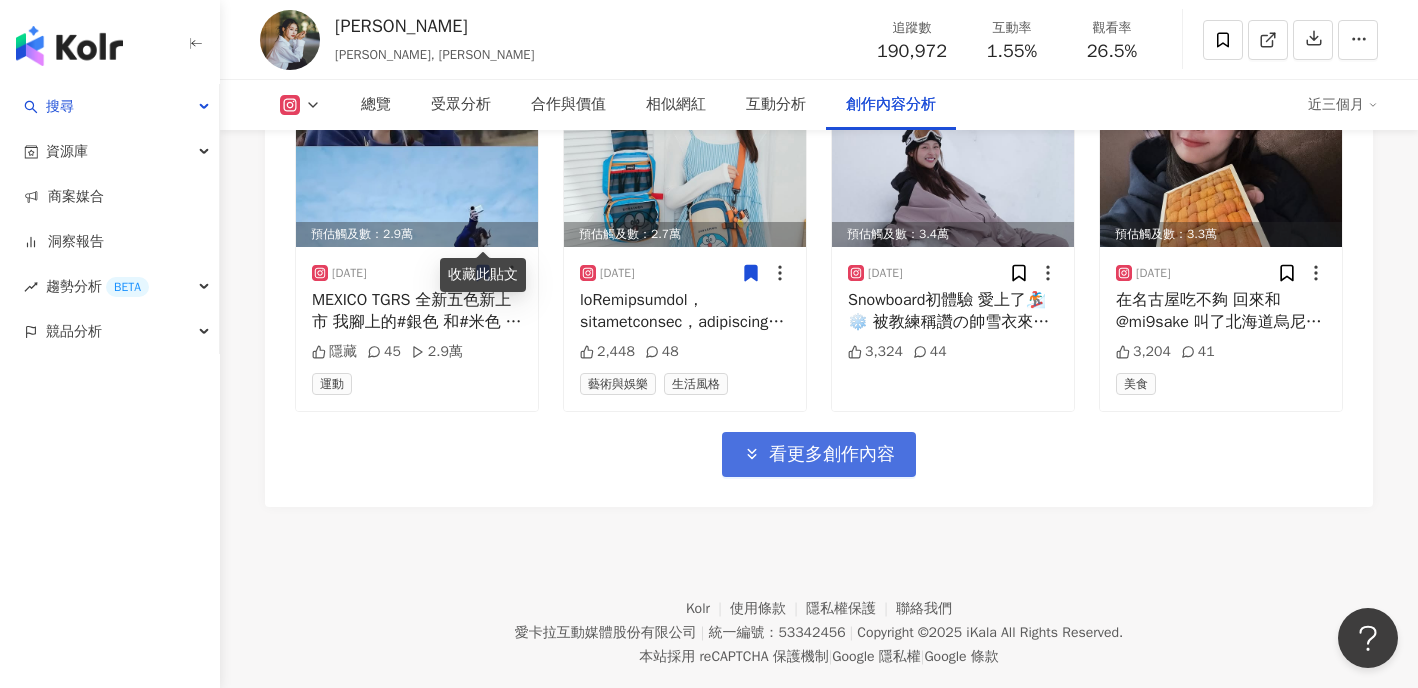 scroll, scrollTop: 7184, scrollLeft: 0, axis: vertical 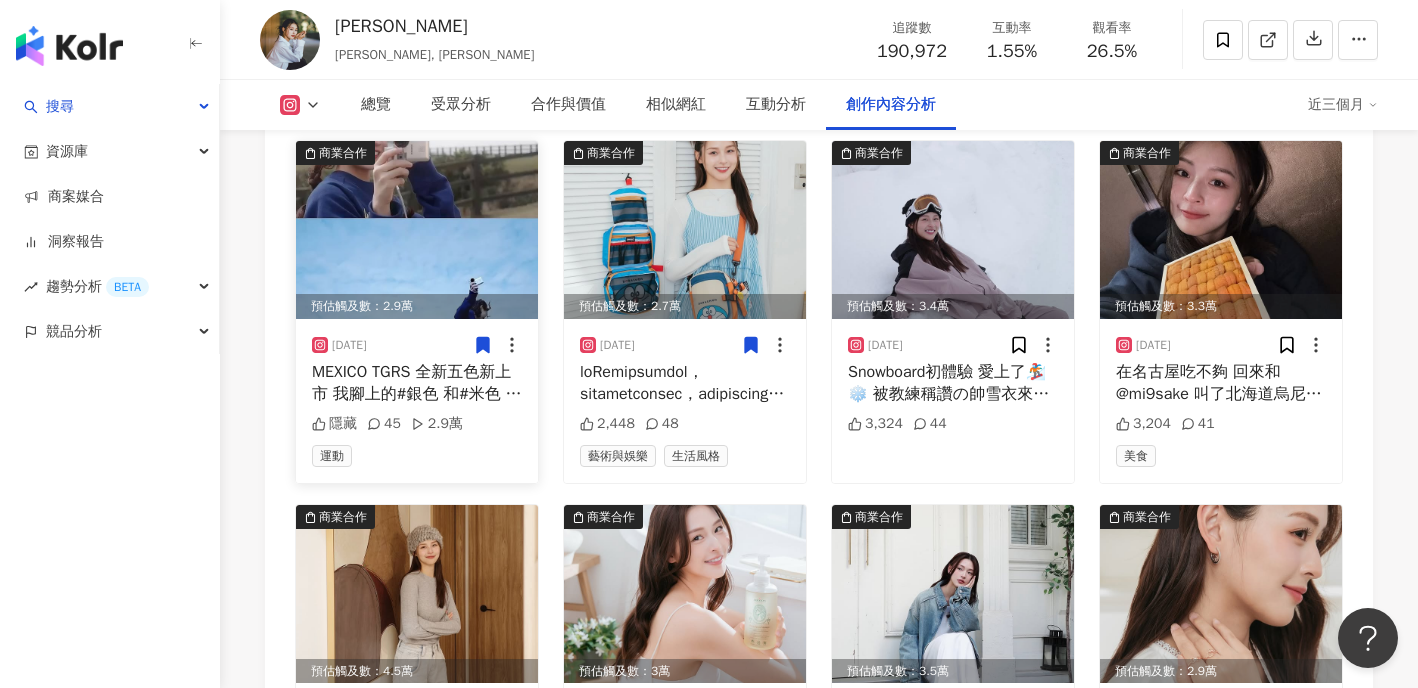 click at bounding box center [417, 230] 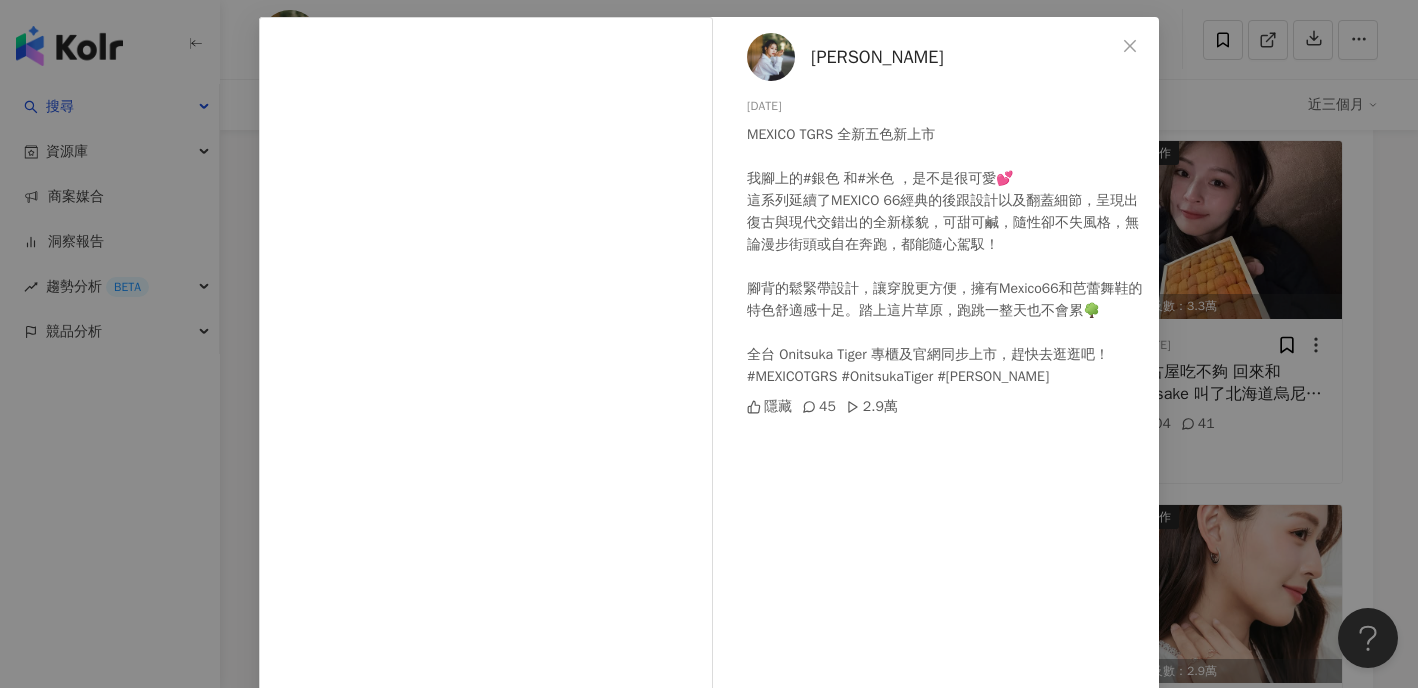 scroll, scrollTop: 185, scrollLeft: 0, axis: vertical 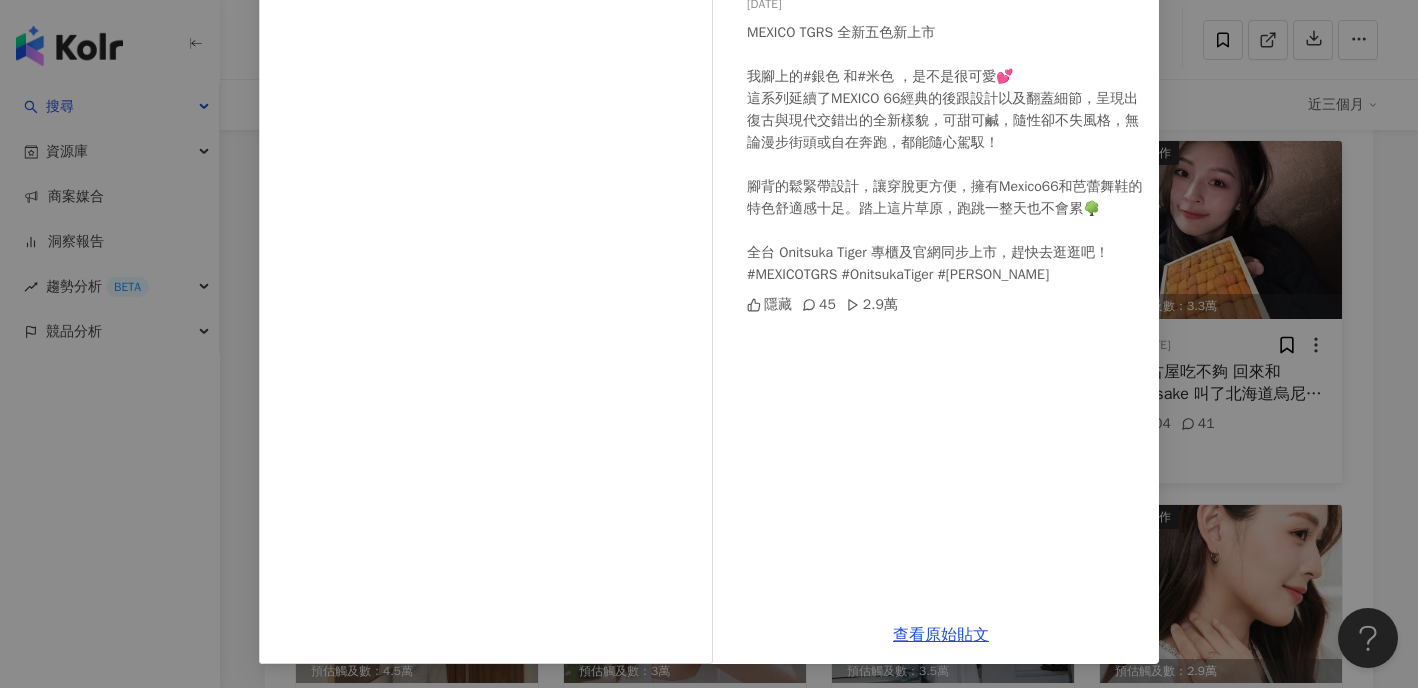 drag, startPoint x: 1233, startPoint y: 233, endPoint x: 1248, endPoint y: 154, distance: 80.411446 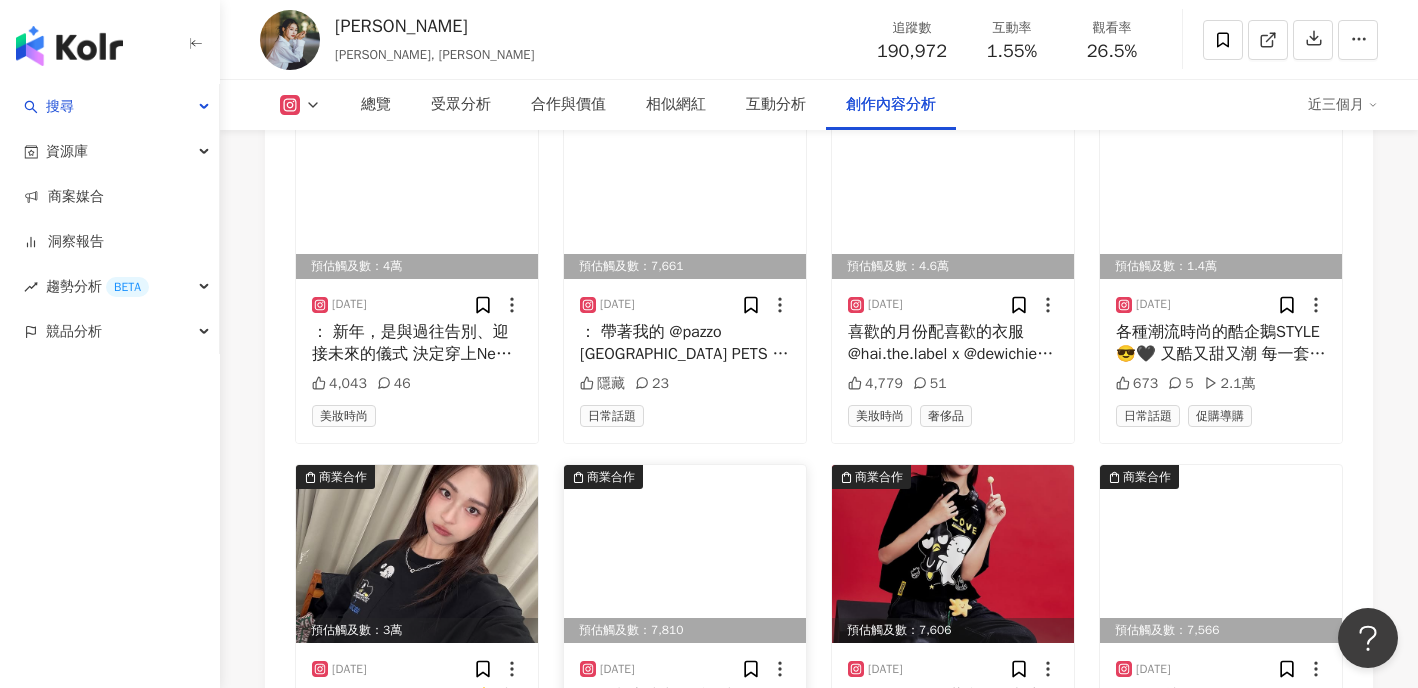 scroll, scrollTop: 7886, scrollLeft: 0, axis: vertical 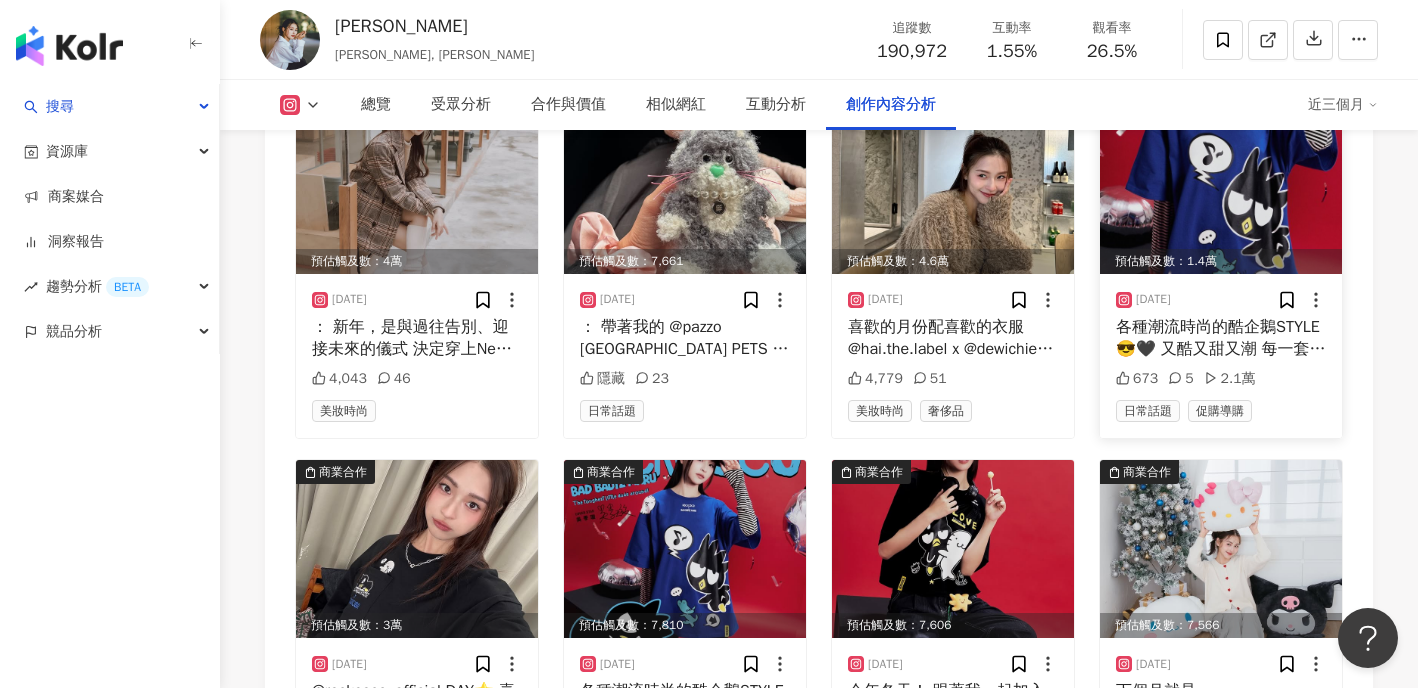 click at bounding box center [1221, 185] 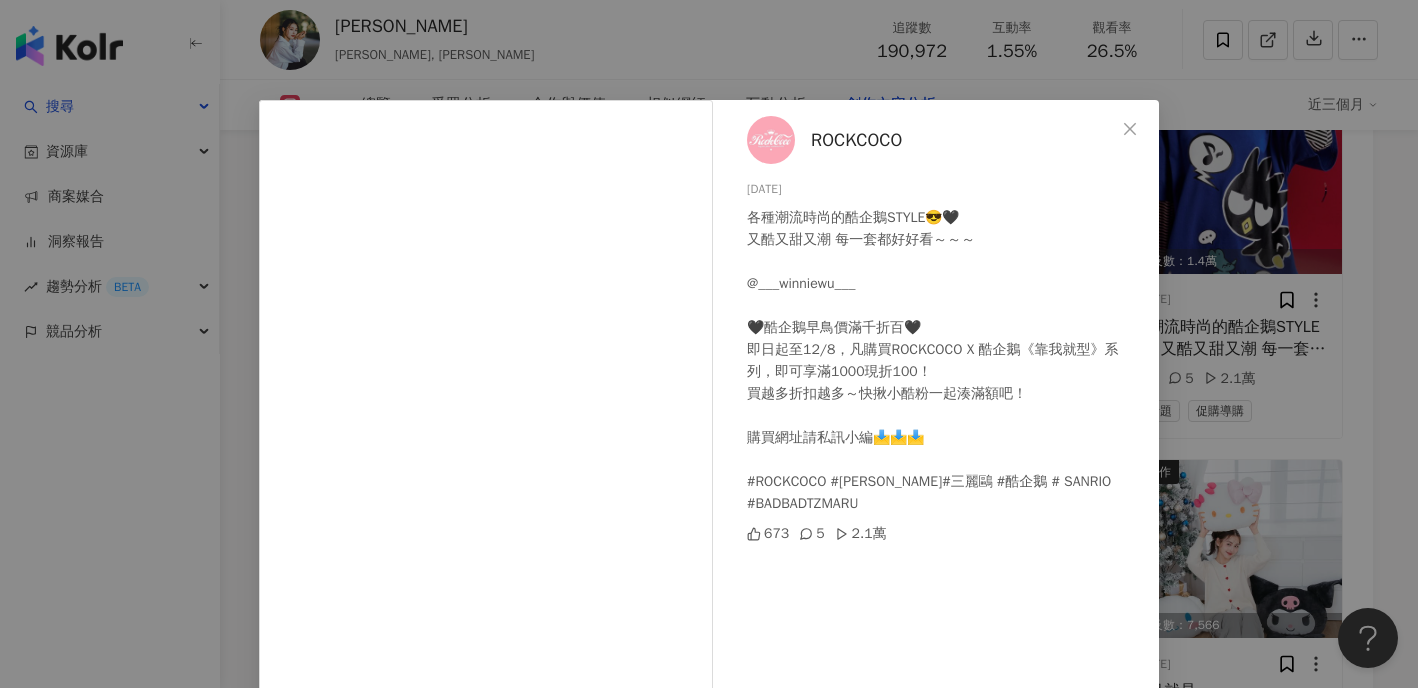 click on "ROCKCOCO 2024/12/2 各種潮流時尚的酷企鵝STYLE😎🖤
又酷又甜又潮 每一套都好好看～～～
@___winniewu___
🖤酷企鵝早鳥價滿千折百🖤
即日起至12/8，凡購買ROCKCOCO X 酷企鵝《靠我就型》系列，即可享滿1000現折100！
買越多折扣越多～快揪小酷粉一起湊滿額吧！
購買網址請私訊小編📩📩📩
#ROCKCOCO #吳季璇
#三麗鷗 #酷企鵝 # SANRIO #BADBADTZMARU 673 5 2.1萬 查看原始貼文" at bounding box center [709, 344] 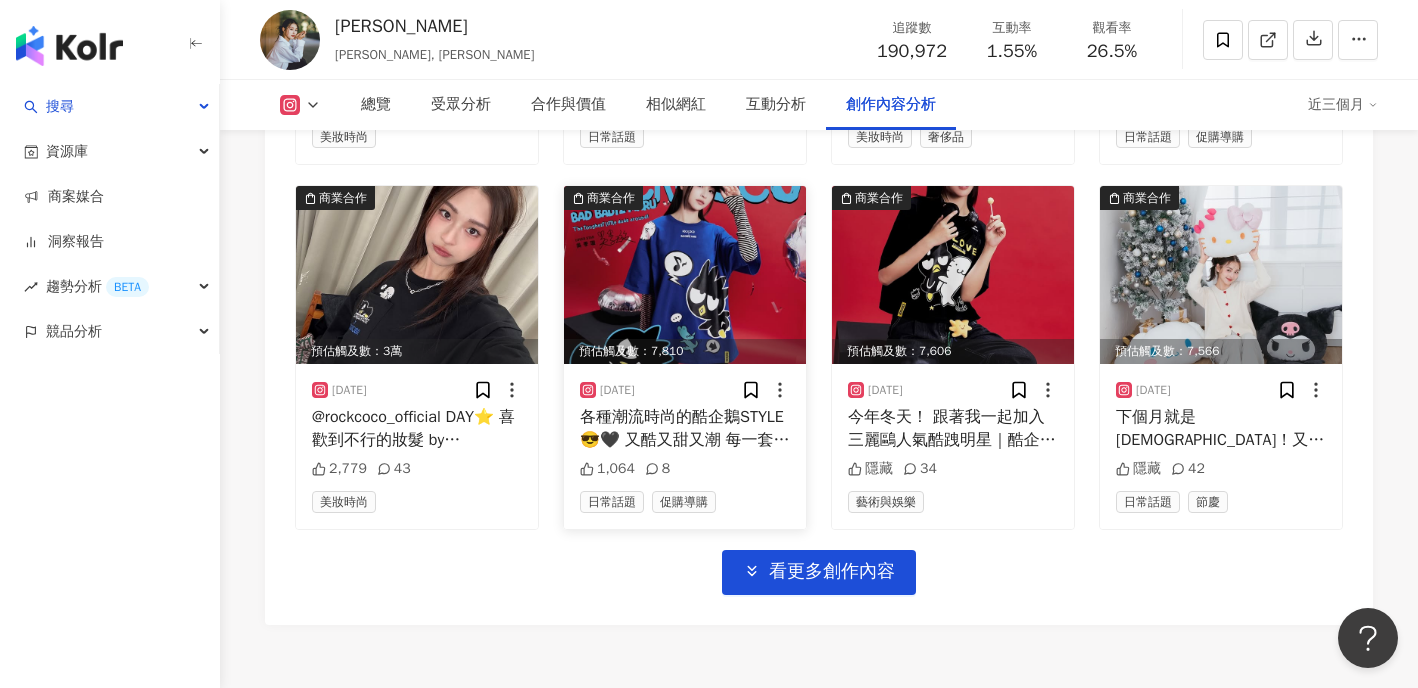 scroll, scrollTop: 8182, scrollLeft: 0, axis: vertical 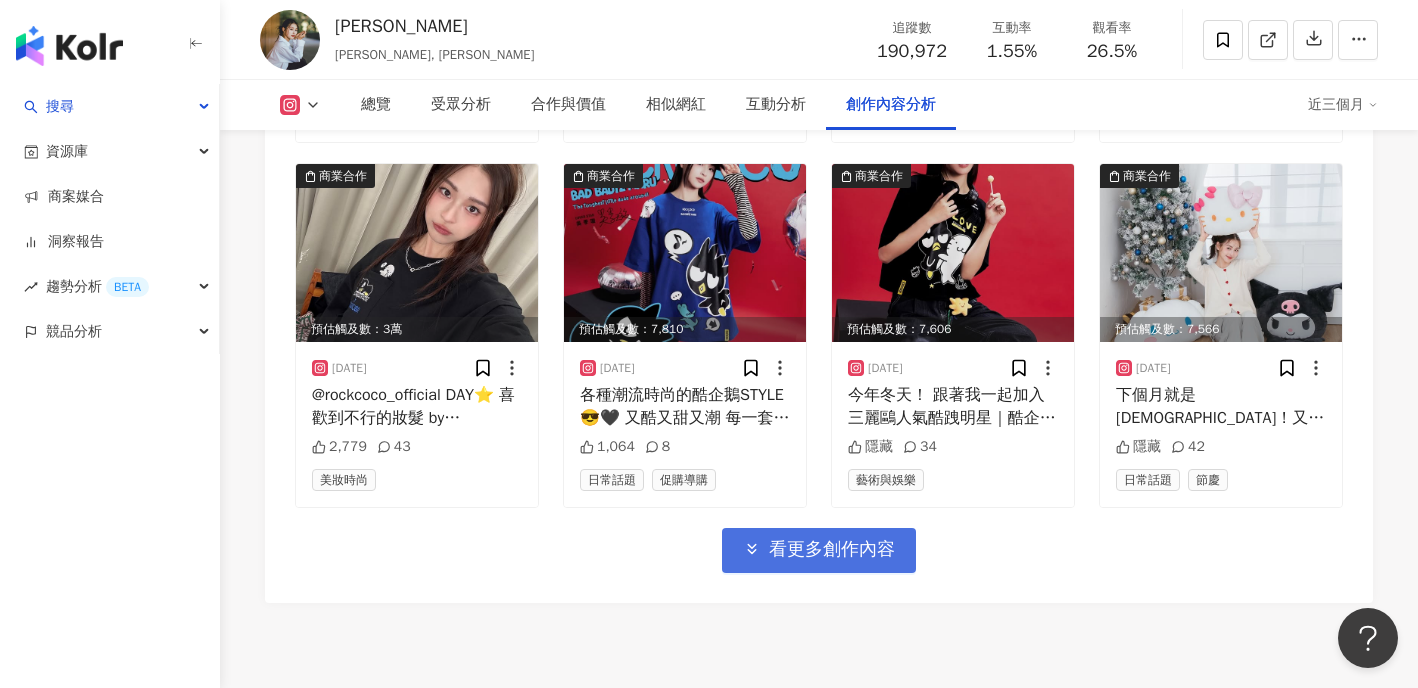 click on "看更多創作內容" at bounding box center (832, 550) 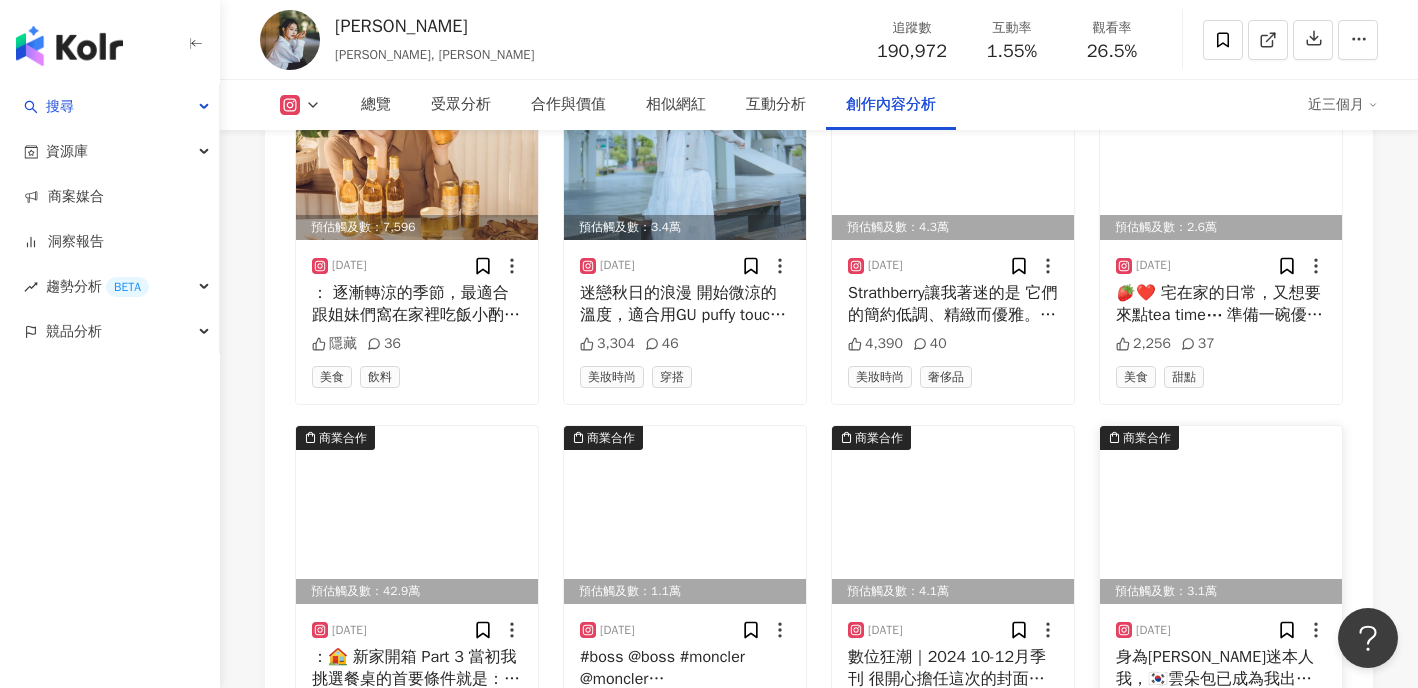 scroll, scrollTop: 8880, scrollLeft: 0, axis: vertical 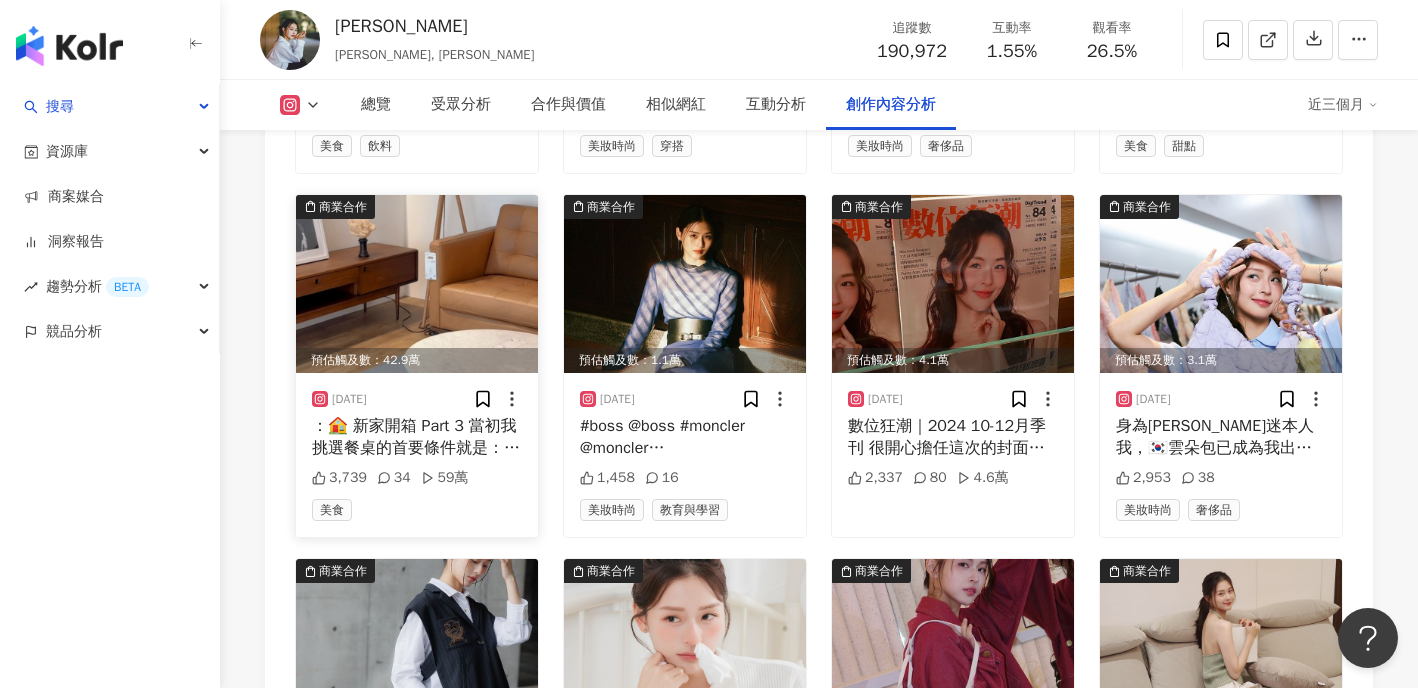 click at bounding box center (417, 284) 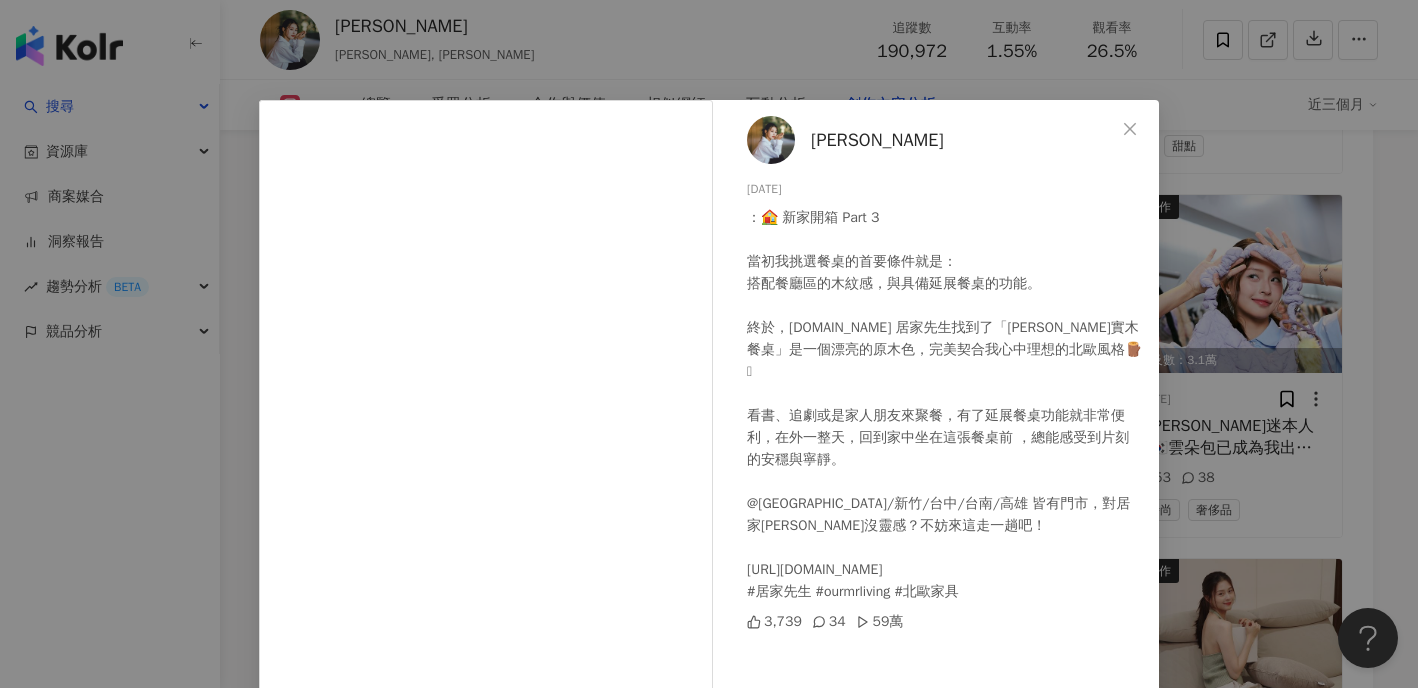 click on "吳季璇 2024/10/30 ：🏠 新家開箱 Part 3
當初我挑選餐桌的首要條件就是：
搭配餐廳區的木紋感，與具備延展餐桌的功能。
終於，我在MR.LIVING 居家先生找到了「Antony 延伸實木餐桌」是一個漂亮的原木色，完美契合我心中理想的北歐風格🪵🩶
看書、追劇或是家人朋友來聚餐，有了延展餐桌功能就非常便利，在外一整天，回到家中坐在這張餐桌前 ，總能感受到片刻的安穩與寧靜。
@mrlivingtw
內湖/新竹/台中/台南/高雄 皆有門市，對居家陳設沒靈感？不妨來這走一趟吧！
https://mrl.tw/6hd4ye
#居家先生 #ourmrliving #北歐家具 3,739 34 59萬 查看原始貼文" at bounding box center [709, 344] 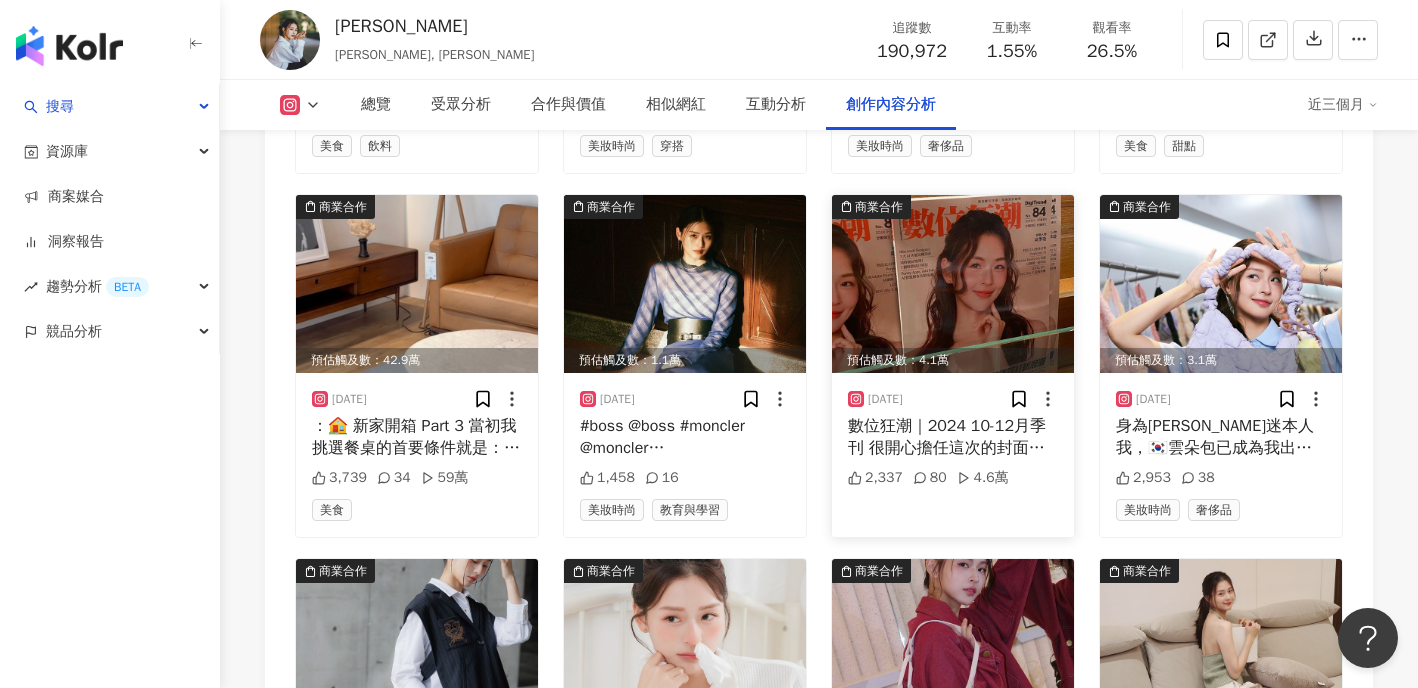 click at bounding box center (953, 284) 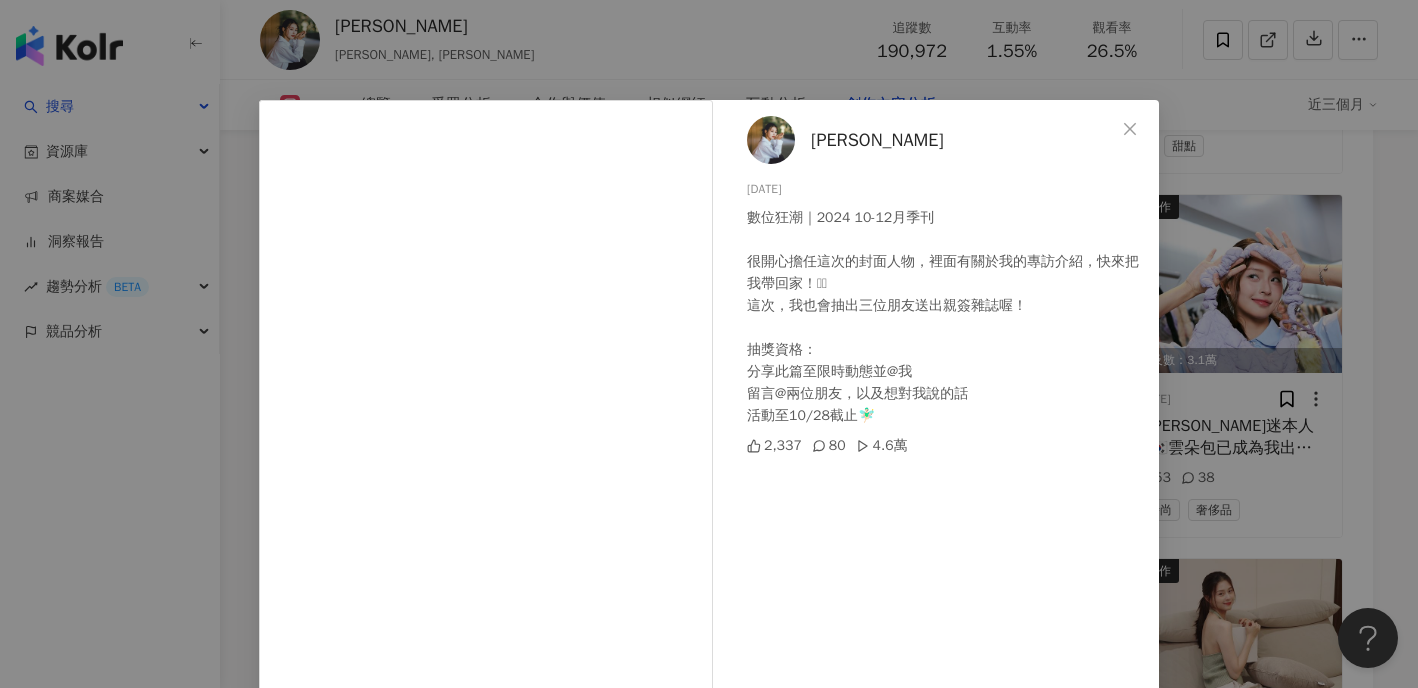 click on "吳季璇 2024/10/23 數位狂潮｜2024 10-12月季刊
很開心擔任這次的封面人物，裡面有關於我的專訪介紹，快來把我帶回家！🫶🏻
這次，我也會抽出三位朋友送出親簽雜誌喔！
抽獎資格：
分享此篇至限時動態並@我
留言@兩位朋友，以及想對我說的話
活動至10/28截止🧚🏻‍♂️ 2,337 80 4.6萬 查看原始貼文" at bounding box center [709, 344] 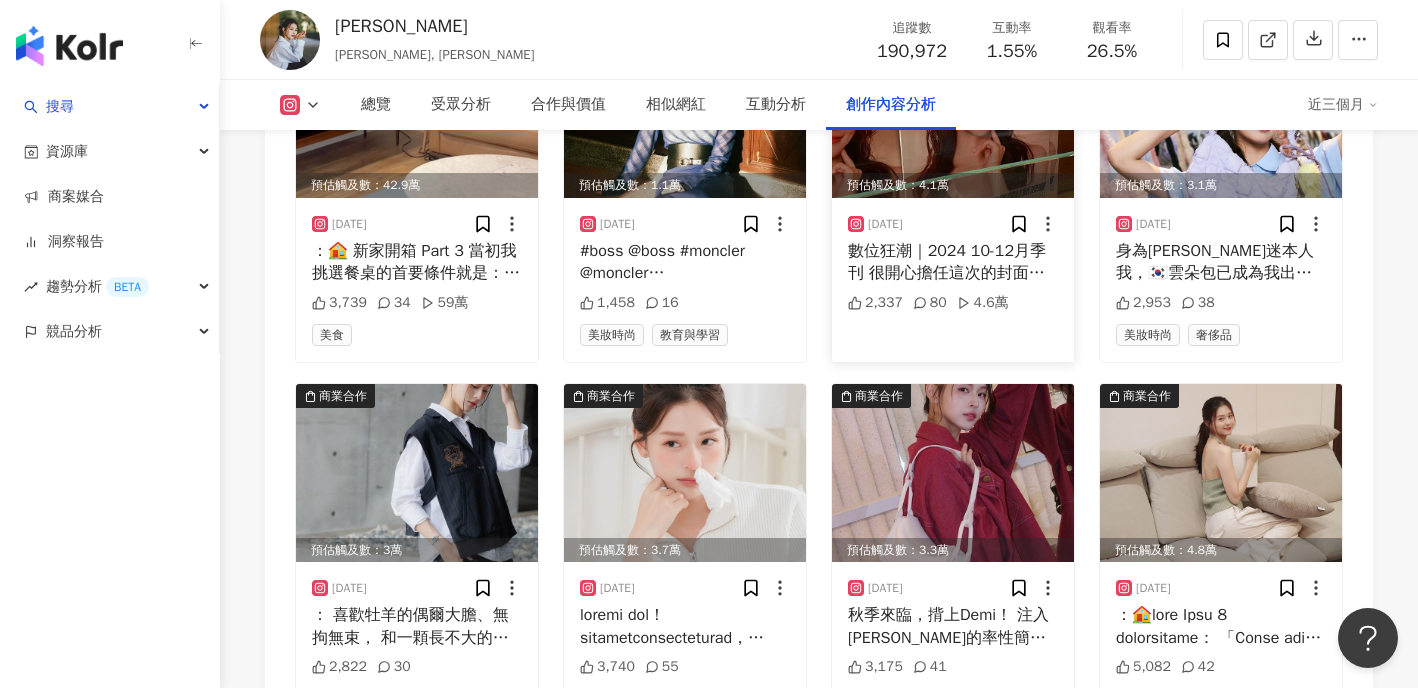 scroll, scrollTop: 8960, scrollLeft: 0, axis: vertical 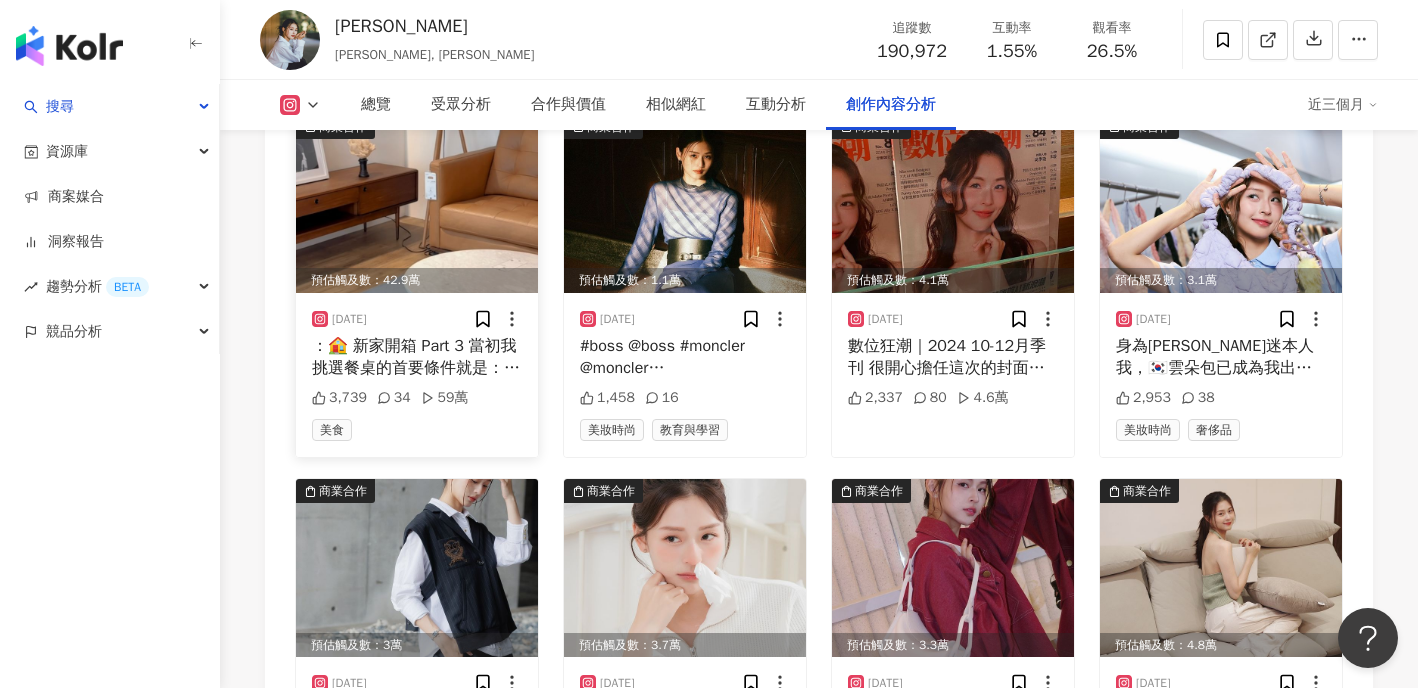 click at bounding box center [417, 204] 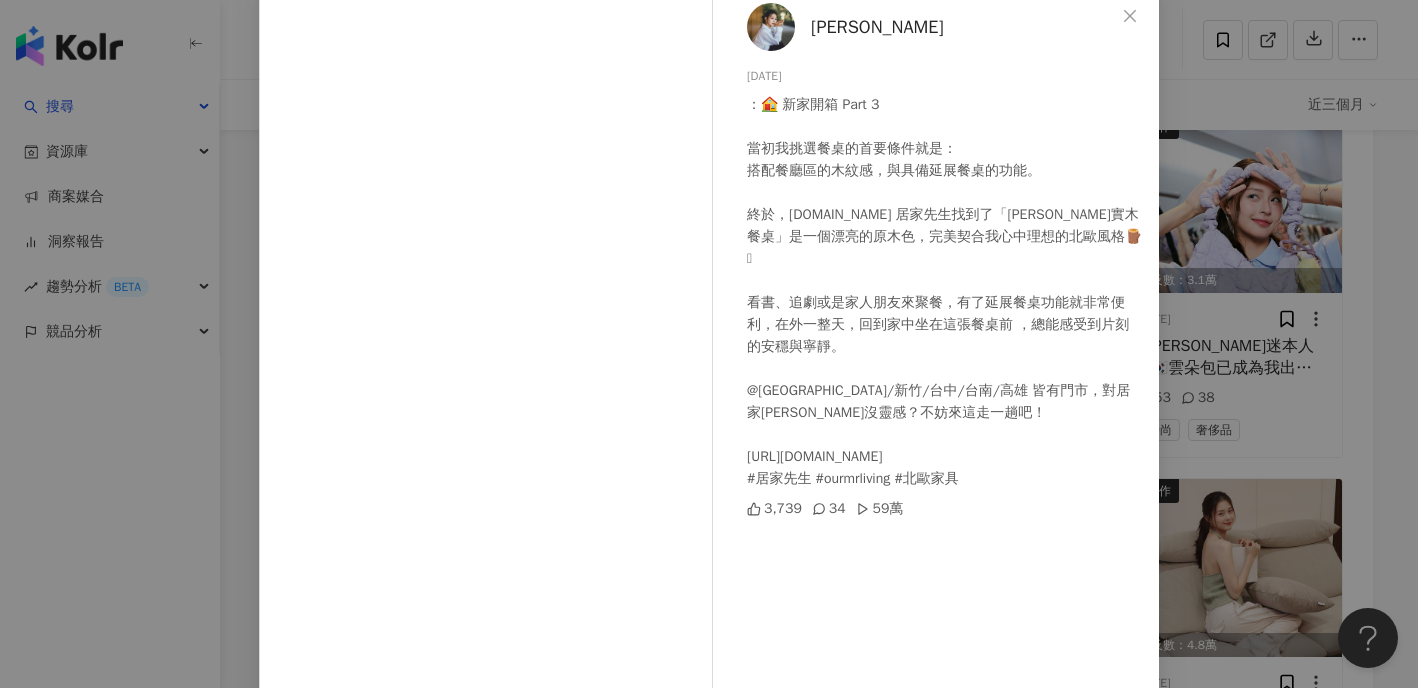 scroll, scrollTop: 126, scrollLeft: 0, axis: vertical 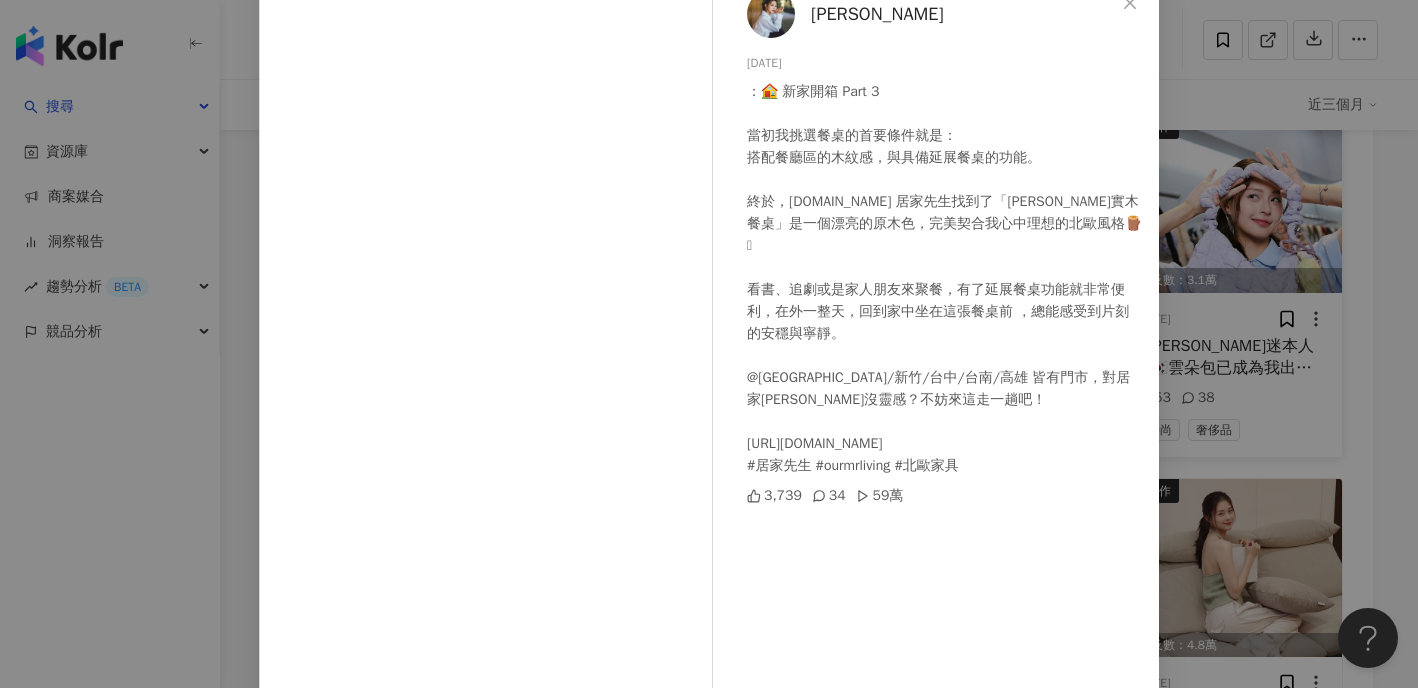 click on "吳季璇 2024/10/30 ：🏠 新家開箱 Part 3
當初我挑選餐桌的首要條件就是：
搭配餐廳區的木紋感，與具備延展餐桌的功能。
終於，我在MR.LIVING 居家先生找到了「Antony 延伸實木餐桌」是一個漂亮的原木色，完美契合我心中理想的北歐風格🪵🩶
看書、追劇或是家人朋友來聚餐，有了延展餐桌功能就非常便利，在外一整天，回到家中坐在這張餐桌前 ，總能感受到片刻的安穩與寧靜。
@mrlivingtw
內湖/新竹/台中/台南/高雄 皆有門市，對居家陳設沒靈感？不妨來這走一趟吧！
https://mrl.tw/6hd4ye
#居家先生 #ourmrliving #北歐家具 3,739 34 59萬 查看原始貼文" at bounding box center [709, 344] 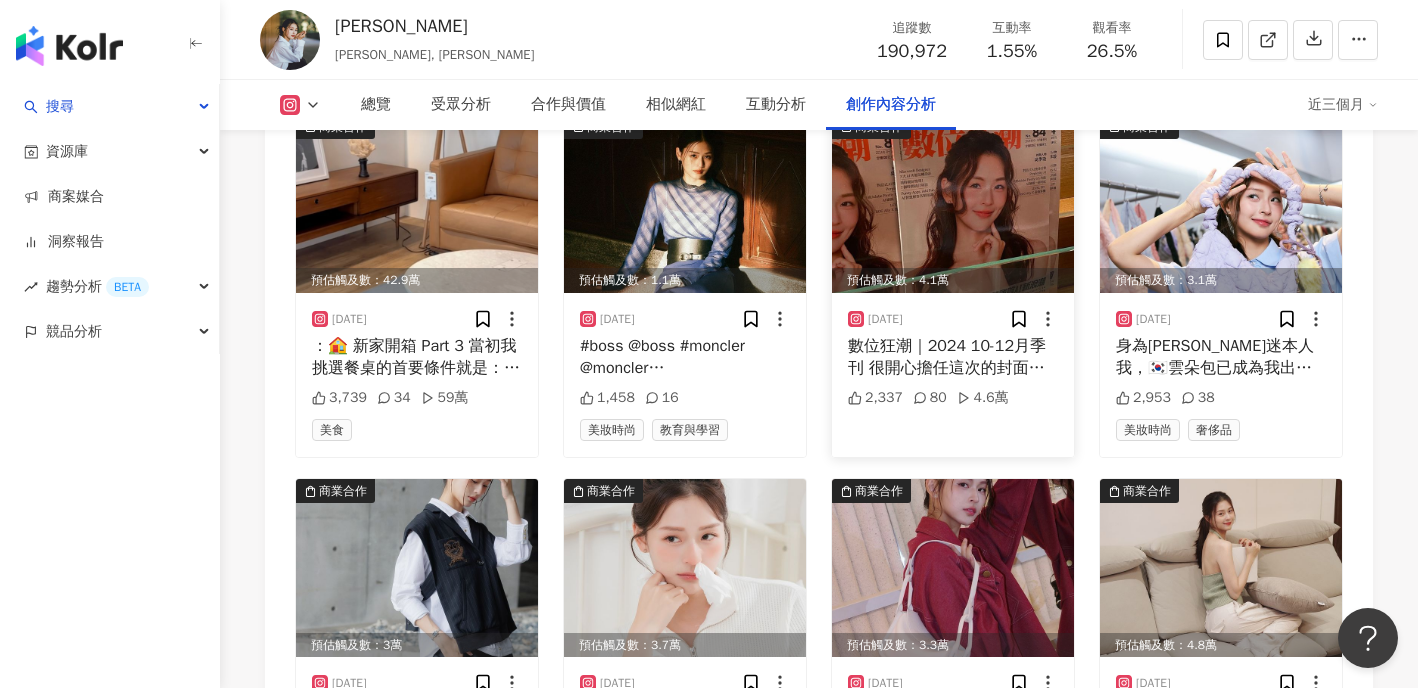click at bounding box center (953, 204) 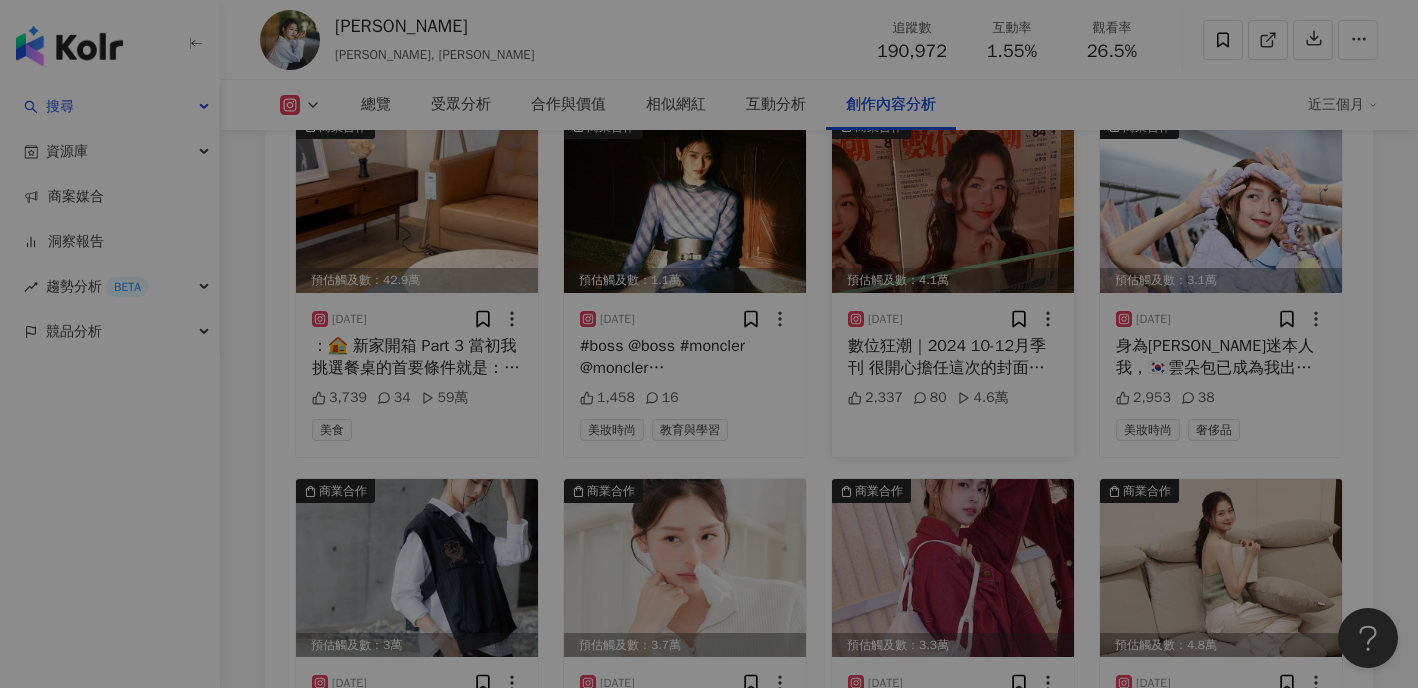 click on "2024/10/23" at bounding box center (945, 189) 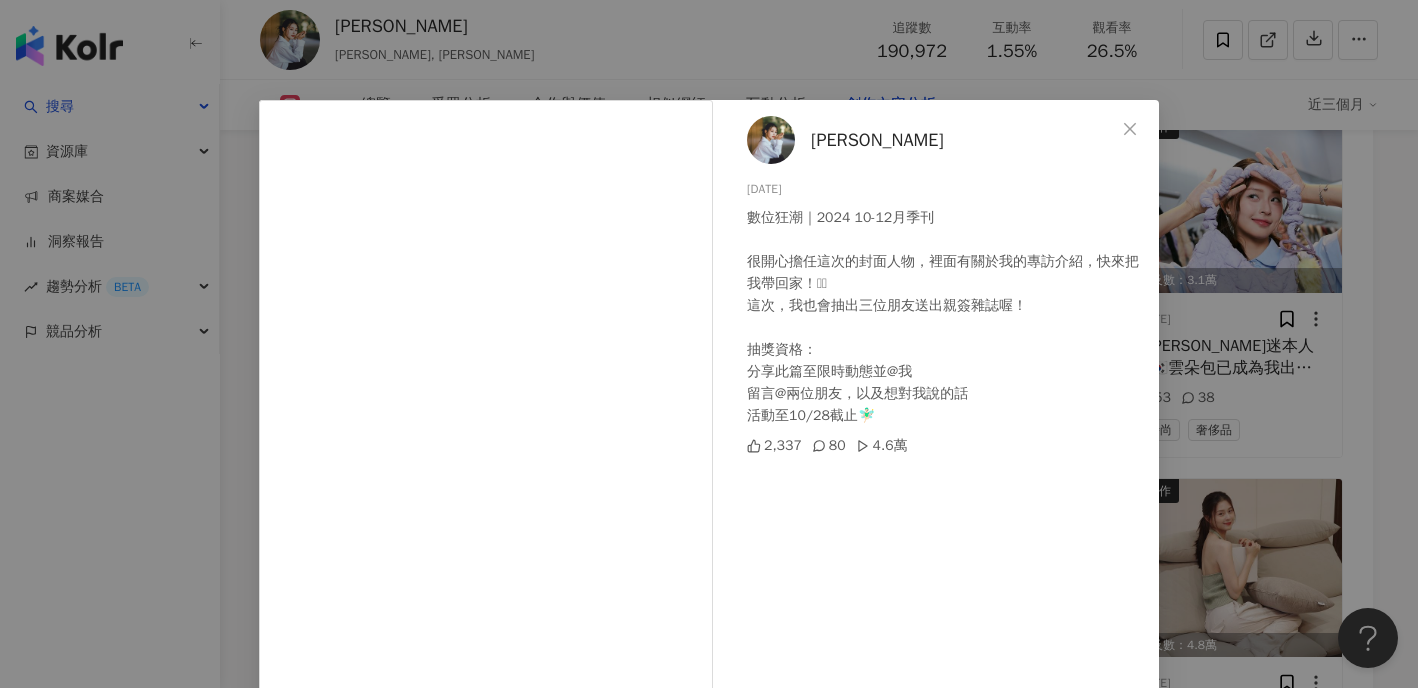 click on "吳季璇 2024/10/23 數位狂潮｜2024 10-12月季刊
很開心擔任這次的封面人物，裡面有關於我的專訪介紹，快來把我帶回家！🫶🏻
這次，我也會抽出三位朋友送出親簽雜誌喔！
抽獎資格：
分享此篇至限時動態並@我
留言@兩位朋友，以及想對我說的話
活動至10/28截止🧚🏻‍♂️ 2,337 80 4.6萬 查看原始貼文" at bounding box center (709, 344) 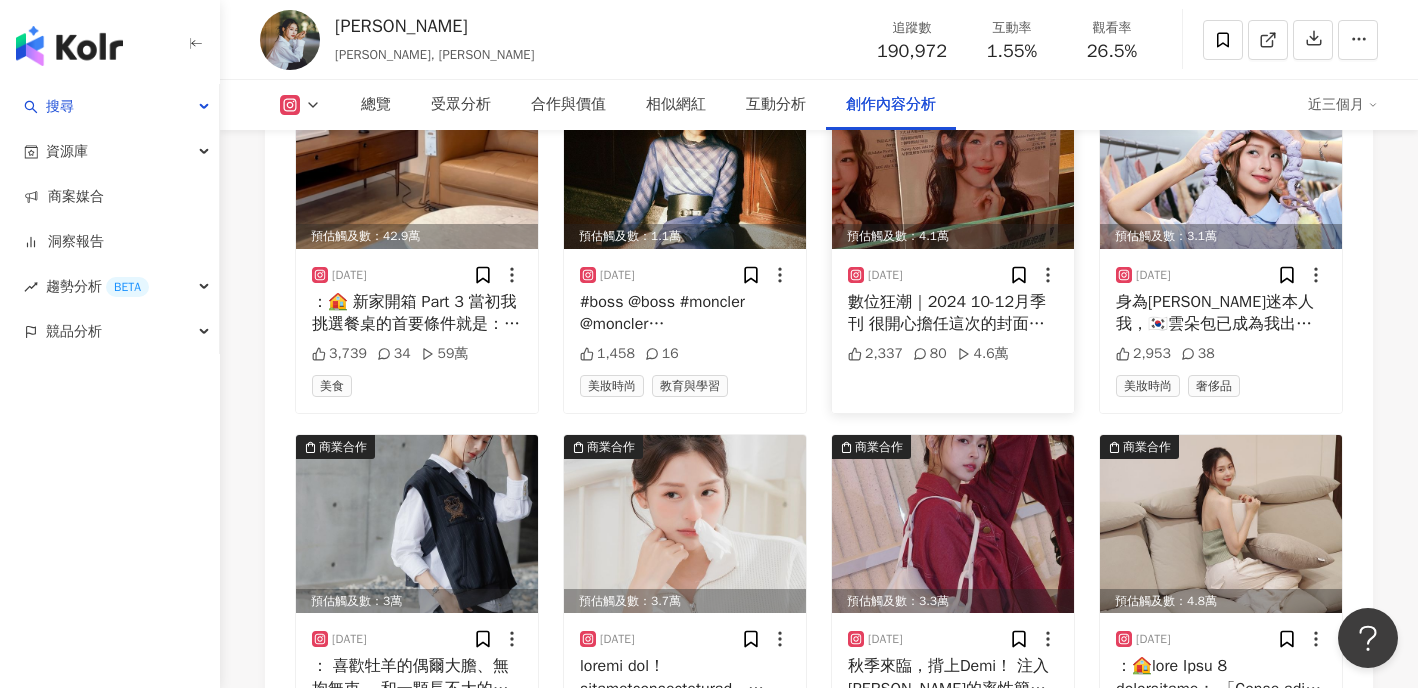 scroll, scrollTop: 9005, scrollLeft: 0, axis: vertical 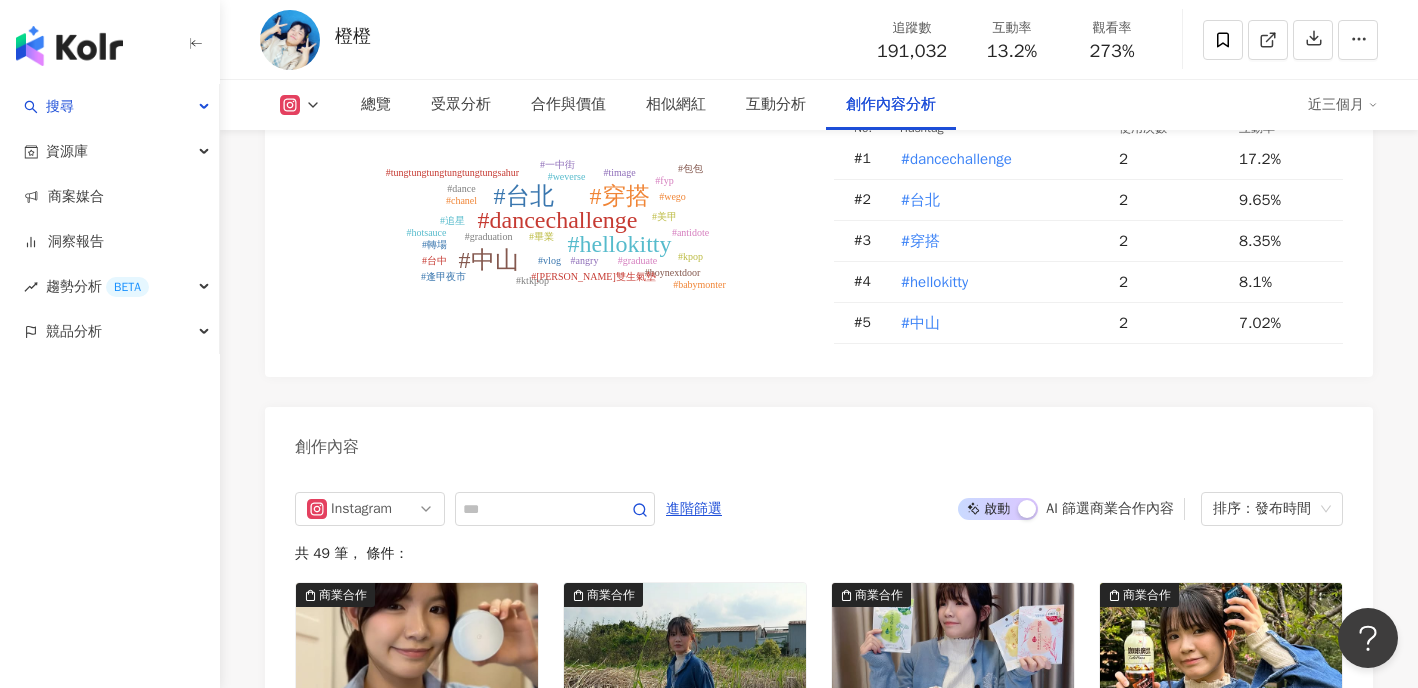 click on "Instagram 進階篩選 啟動 關閉 AI 篩選商業合作內容 排序：發布時間" at bounding box center [819, 509] 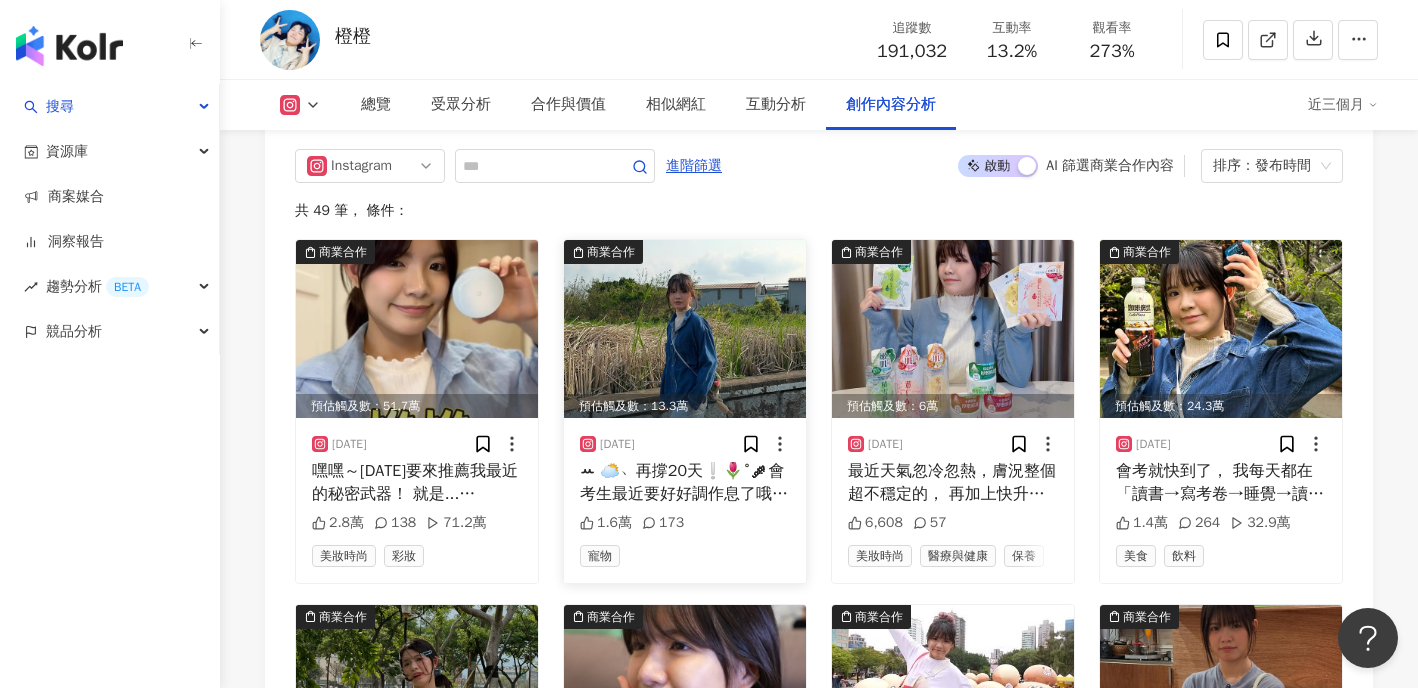 scroll, scrollTop: 6274, scrollLeft: 0, axis: vertical 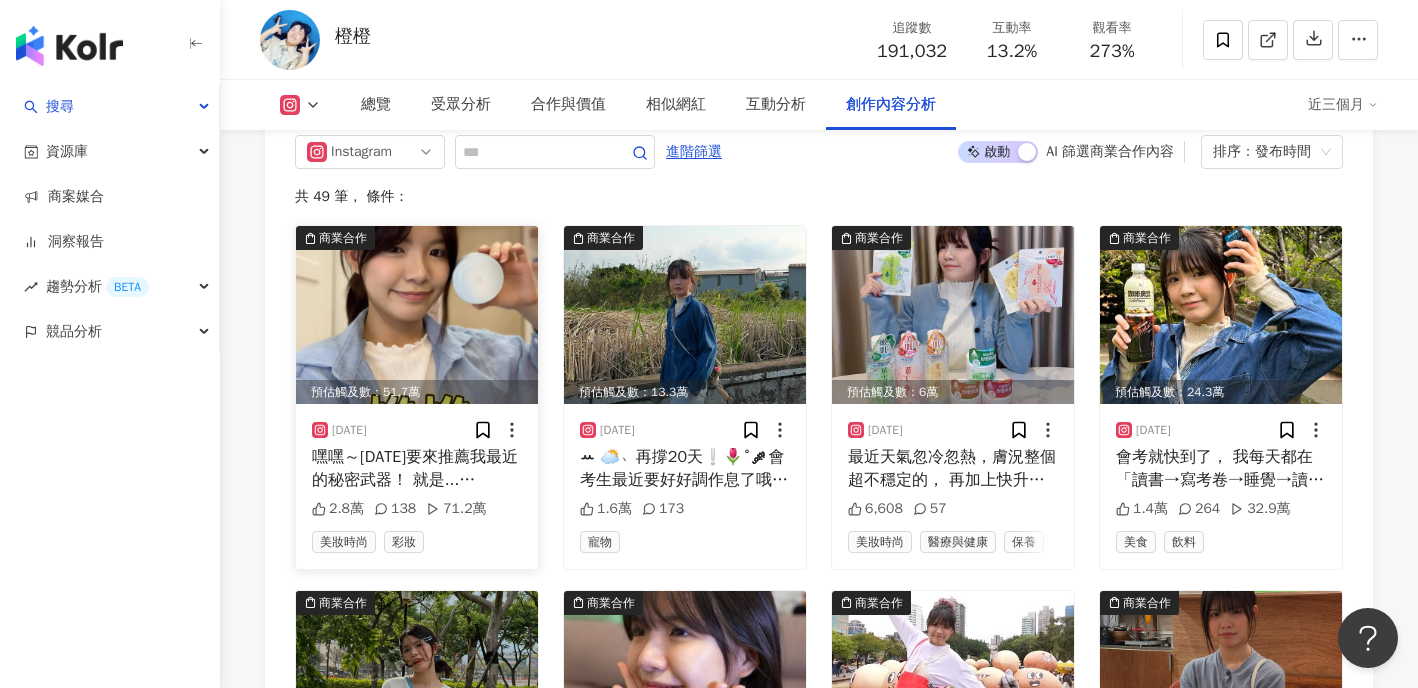 click at bounding box center (417, 315) 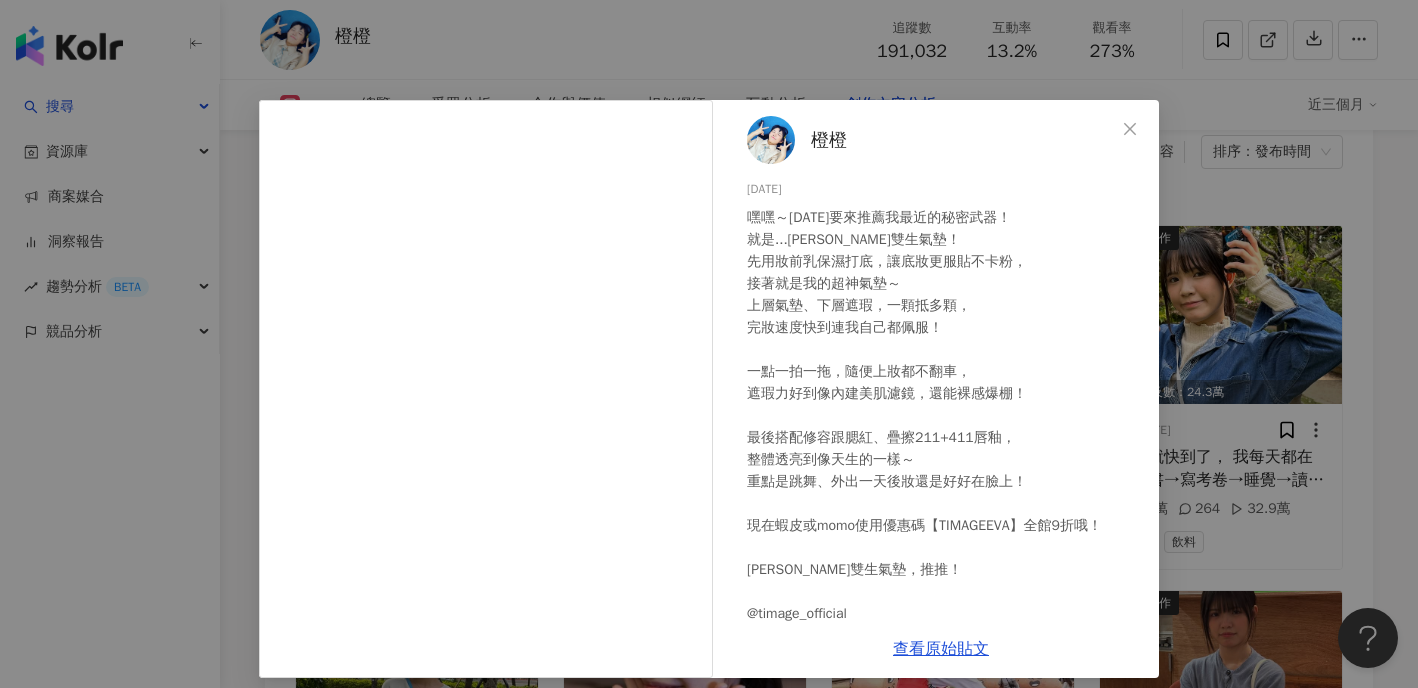 click on "查看原始貼文" at bounding box center (941, 649) 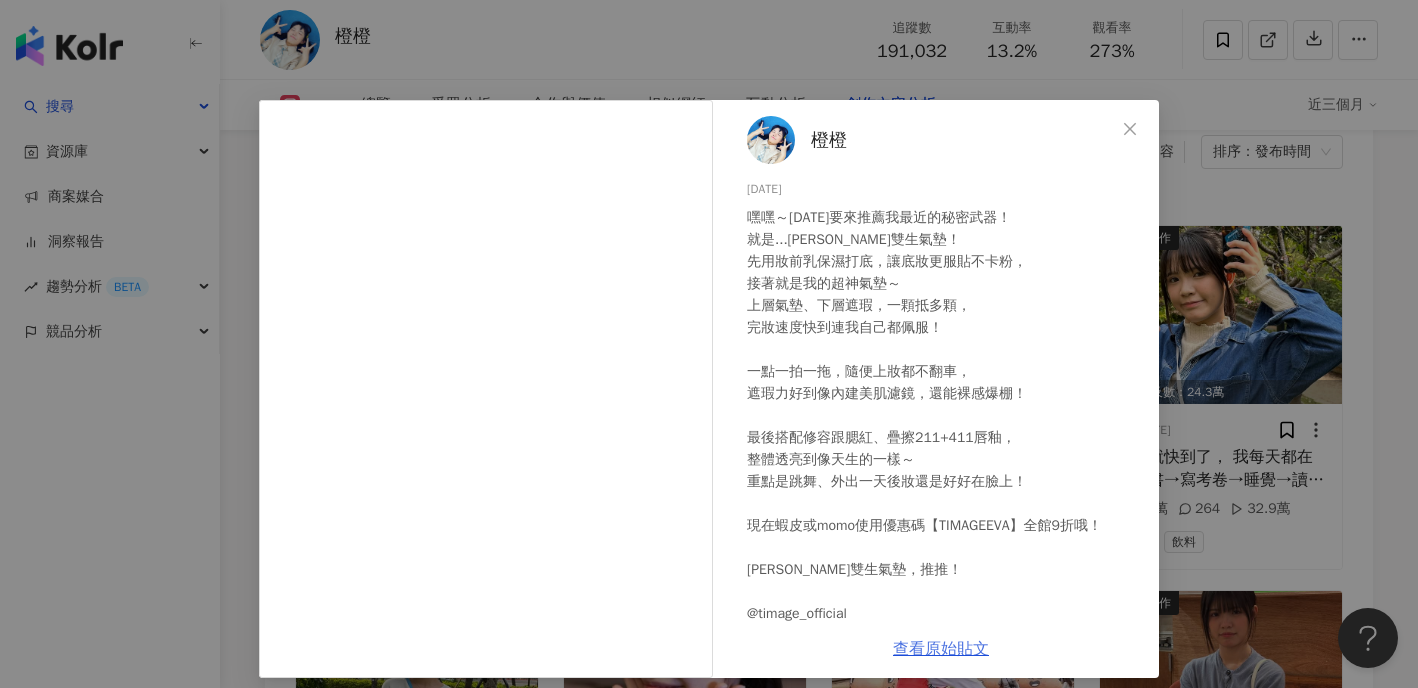 click on "查看原始貼文" at bounding box center [941, 649] 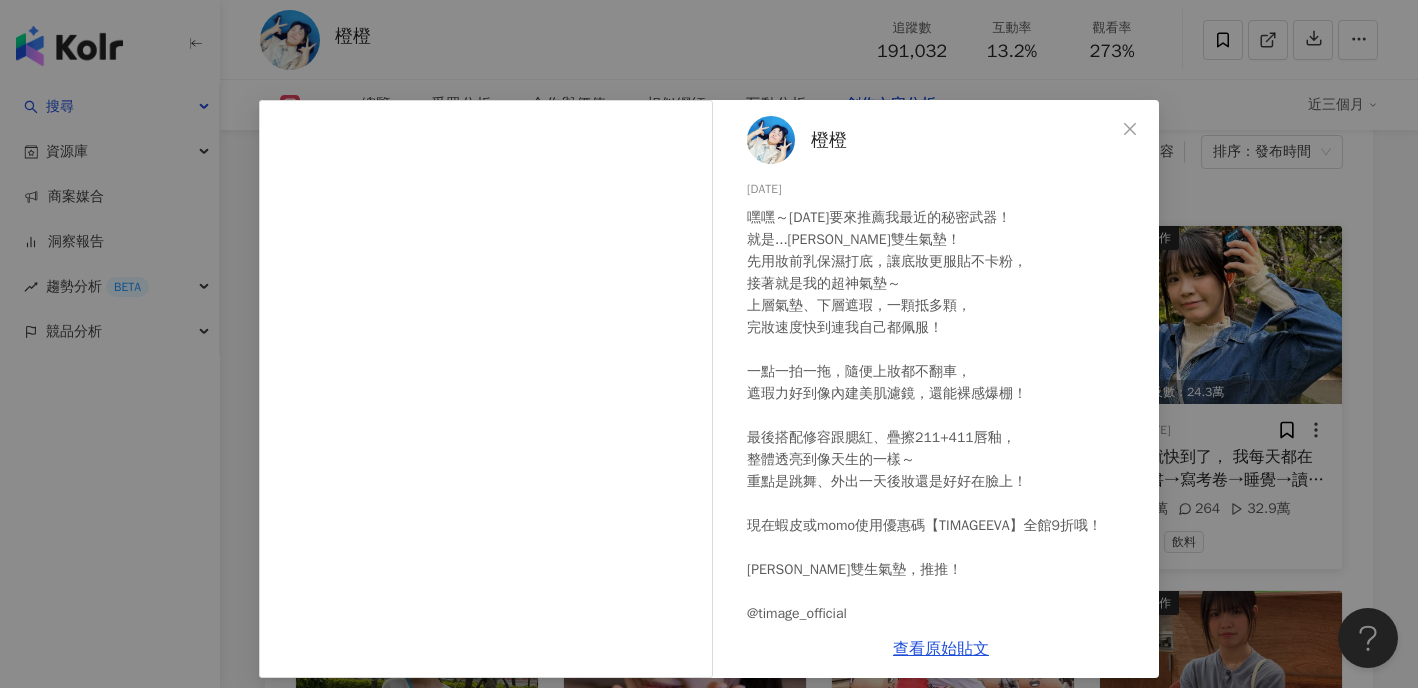 click on "橙橙 2025/5/20 嘿嘿～今天要來推薦我最近的秘密武器！
就是...彩棠雙生氣墊！
先用妝前乳保濕打底，讓底妝更服貼不卡粉，
接著就是我的超神氣墊～
上層氣墊、下層遮瑕，一顆抵多顆，
完妝速度快到連我自己都佩服！
一點一拍一拖，隨便上妝都不翻車，
遮瑕力好到像內建美肌濾鏡，還能裸感爆棚！
最後搭配修容跟腮紅、疊擦211+411唇釉，
整體透亮到像天生的一樣～
重點是跳舞、外出一天後妝還是好好在臉上！
現在蝦皮或momo使用優惠碼【TIMAGEEVA】全館9折哦！
彩棠雙生氣墊，推推！
@timage_official
#timage #彩棠雙生氣墊 2.8萬 138 71.2萬 查看原始貼文" at bounding box center [709, 344] 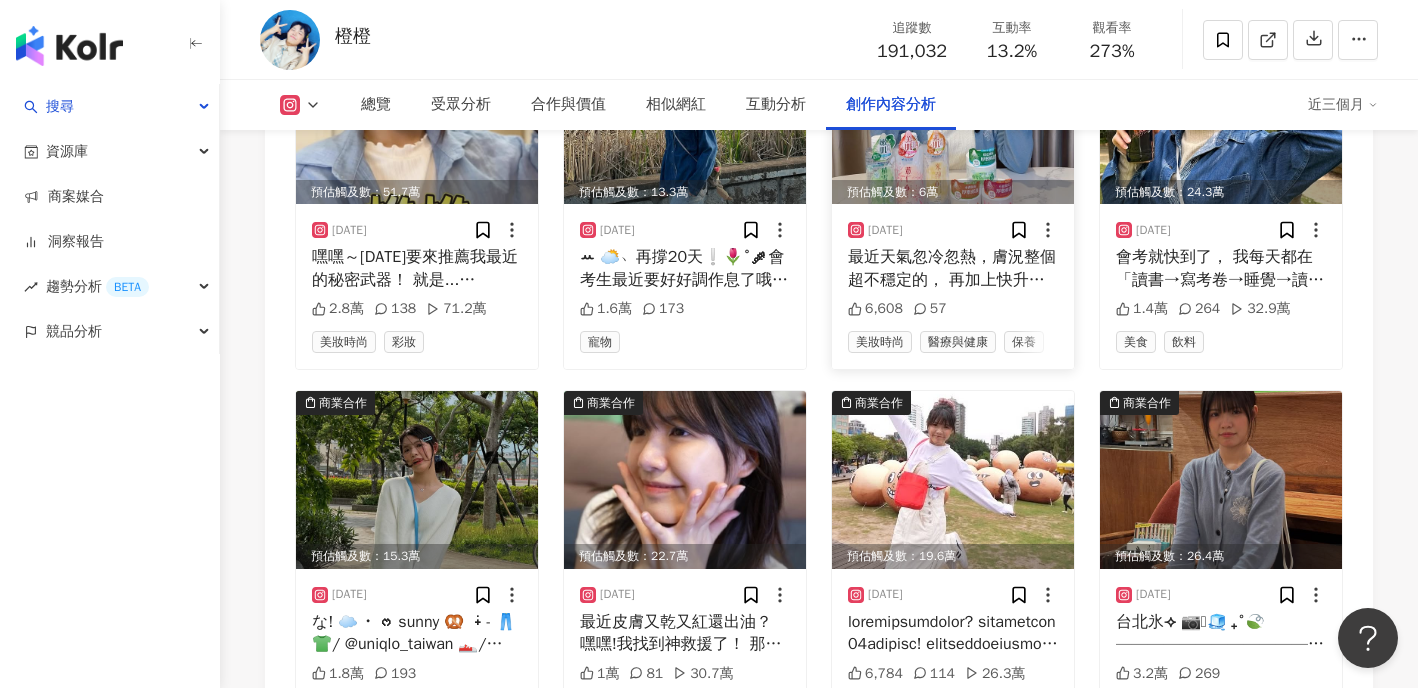 scroll, scrollTop: 6478, scrollLeft: 0, axis: vertical 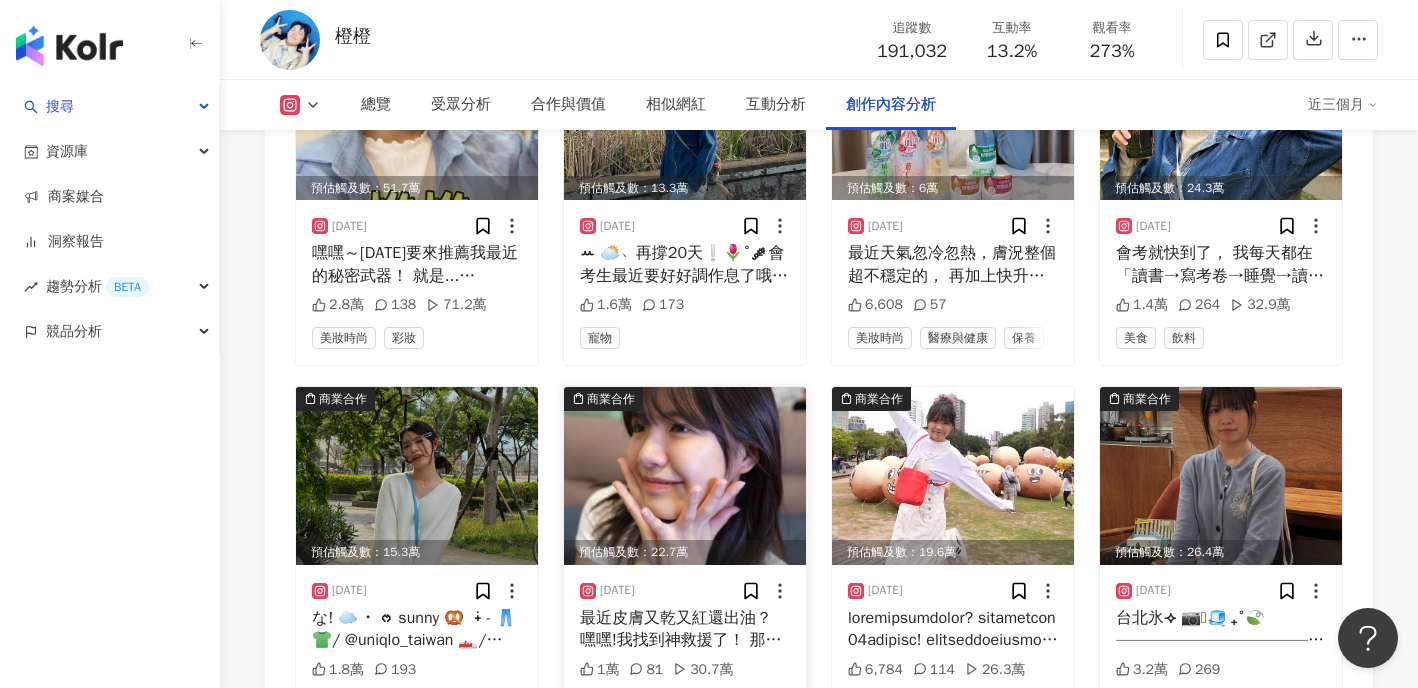 click at bounding box center (685, 476) 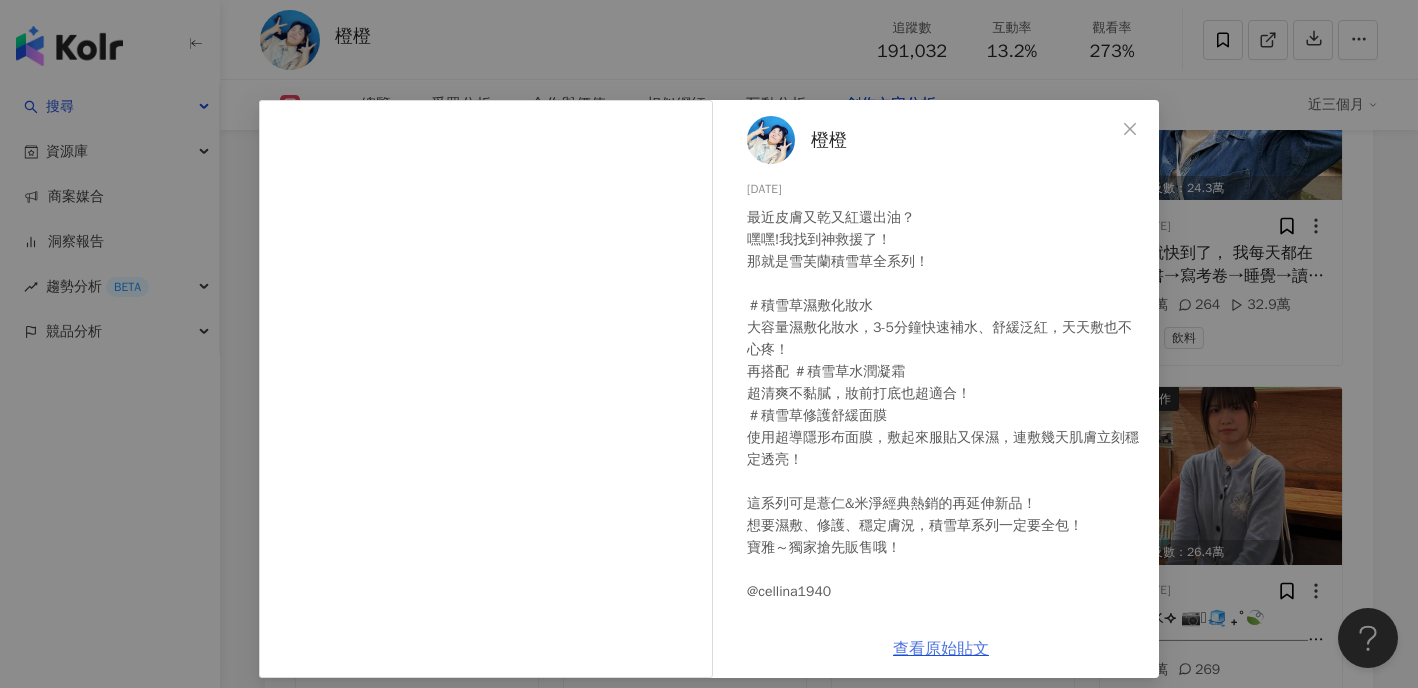 click on "查看原始貼文" at bounding box center [941, 649] 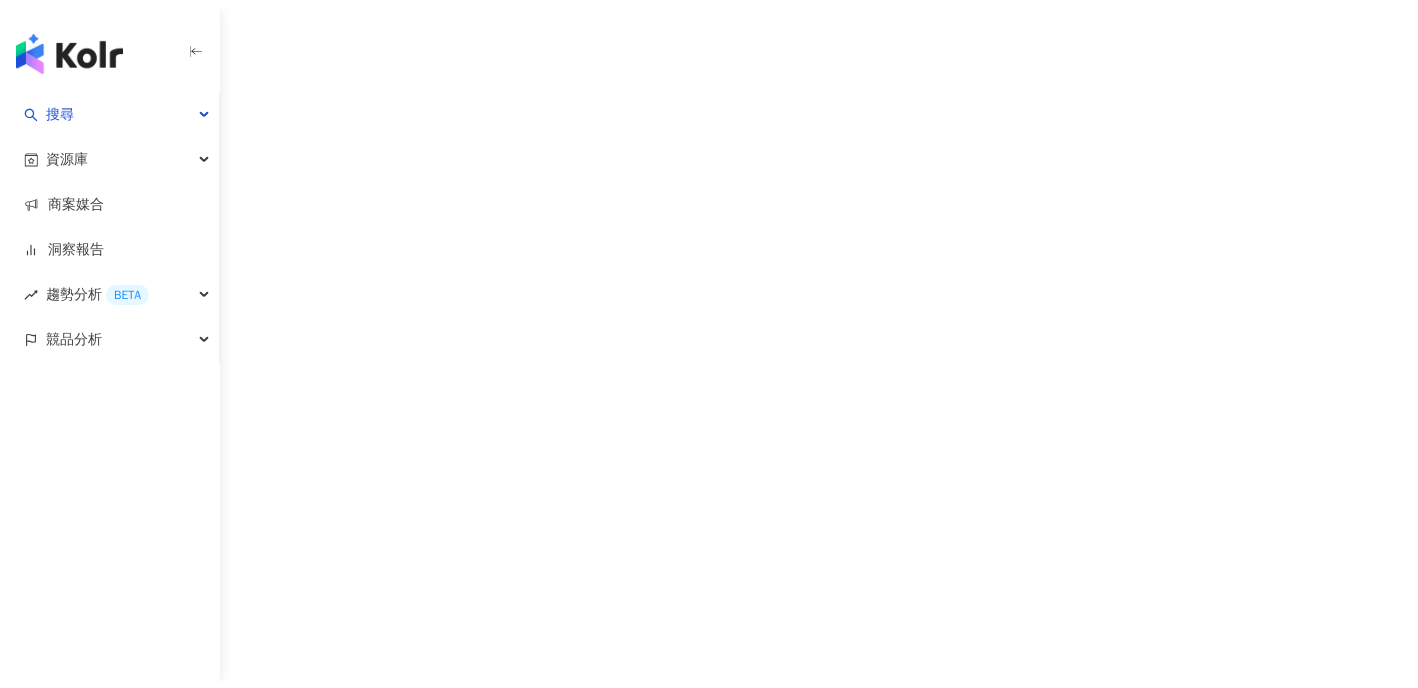 scroll, scrollTop: 0, scrollLeft: 0, axis: both 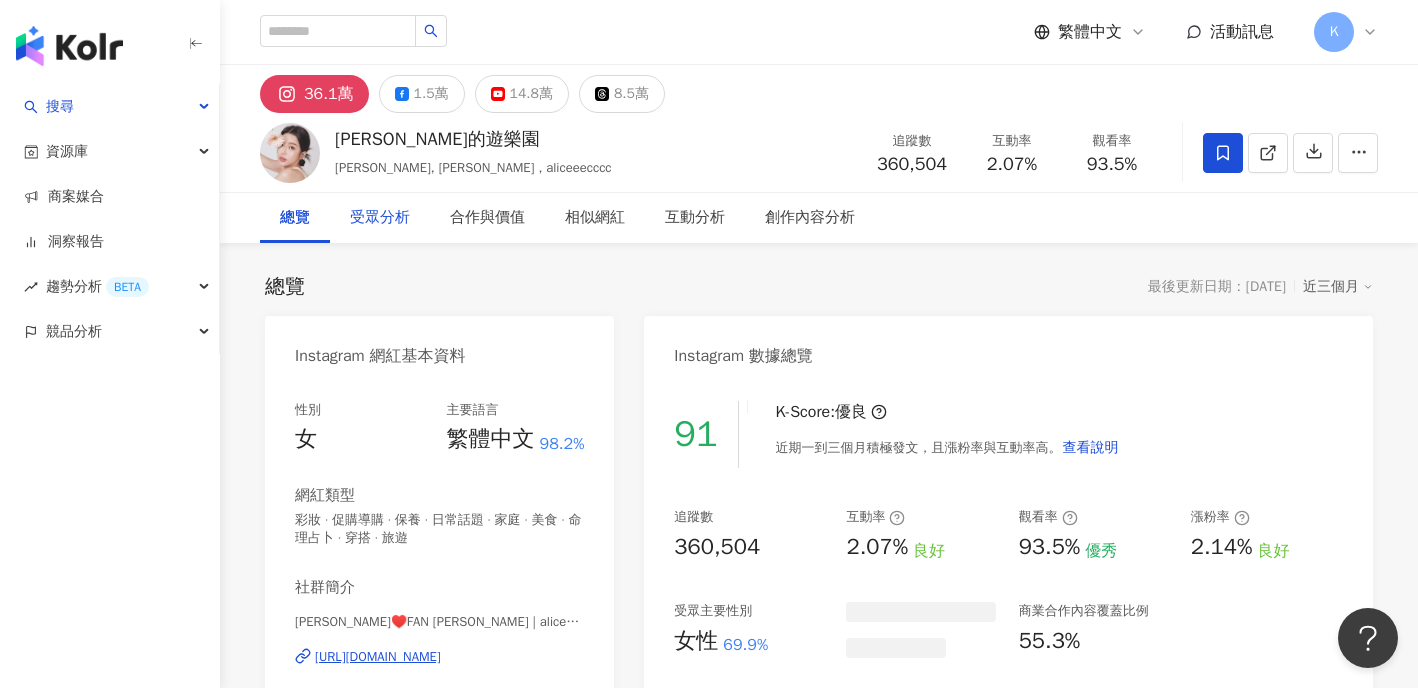 click on "受眾分析" at bounding box center (380, 218) 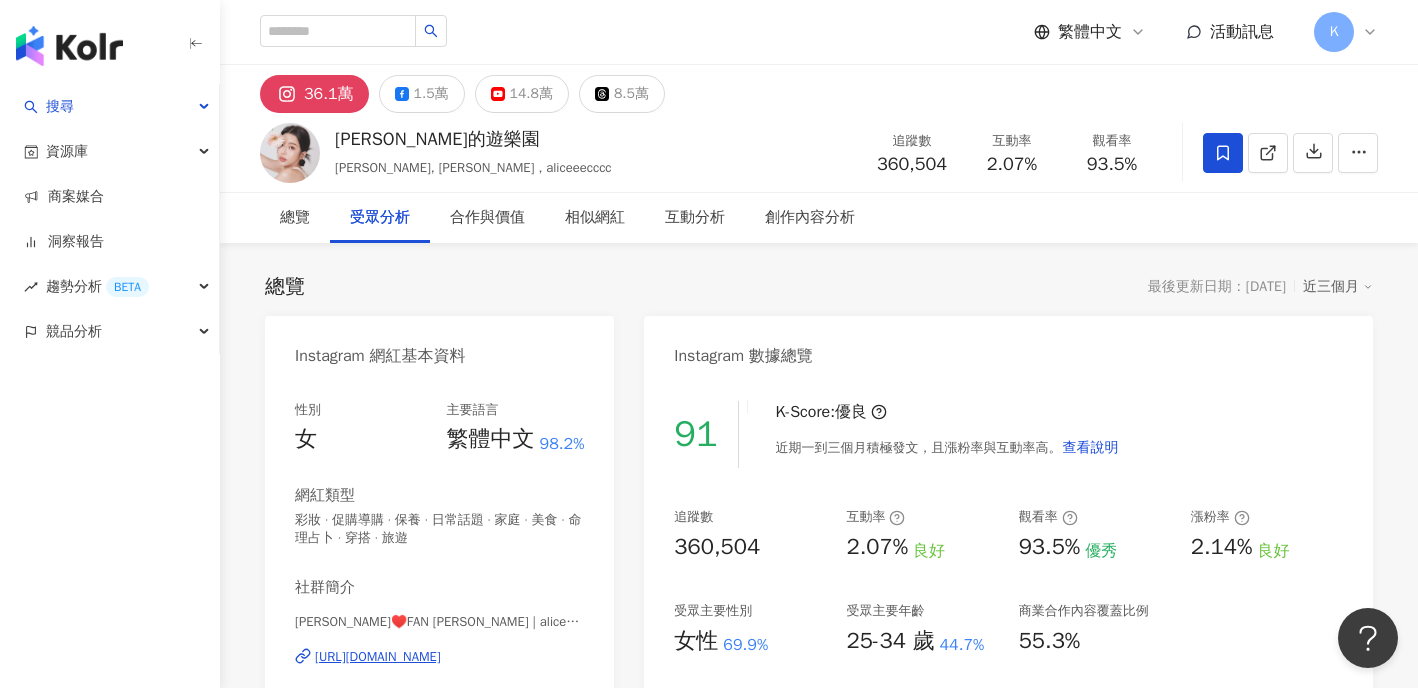 scroll, scrollTop: 1726, scrollLeft: 0, axis: vertical 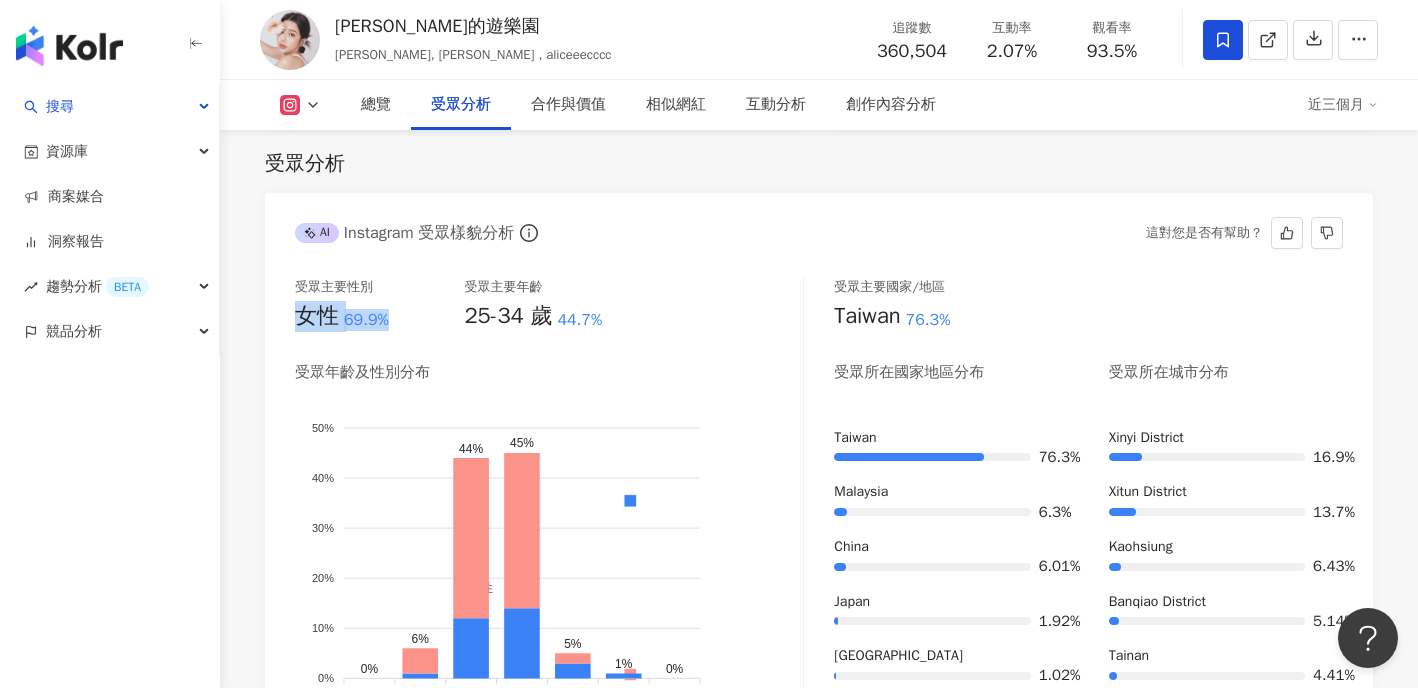 drag, startPoint x: 373, startPoint y: 324, endPoint x: 416, endPoint y: 323, distance: 43.011627 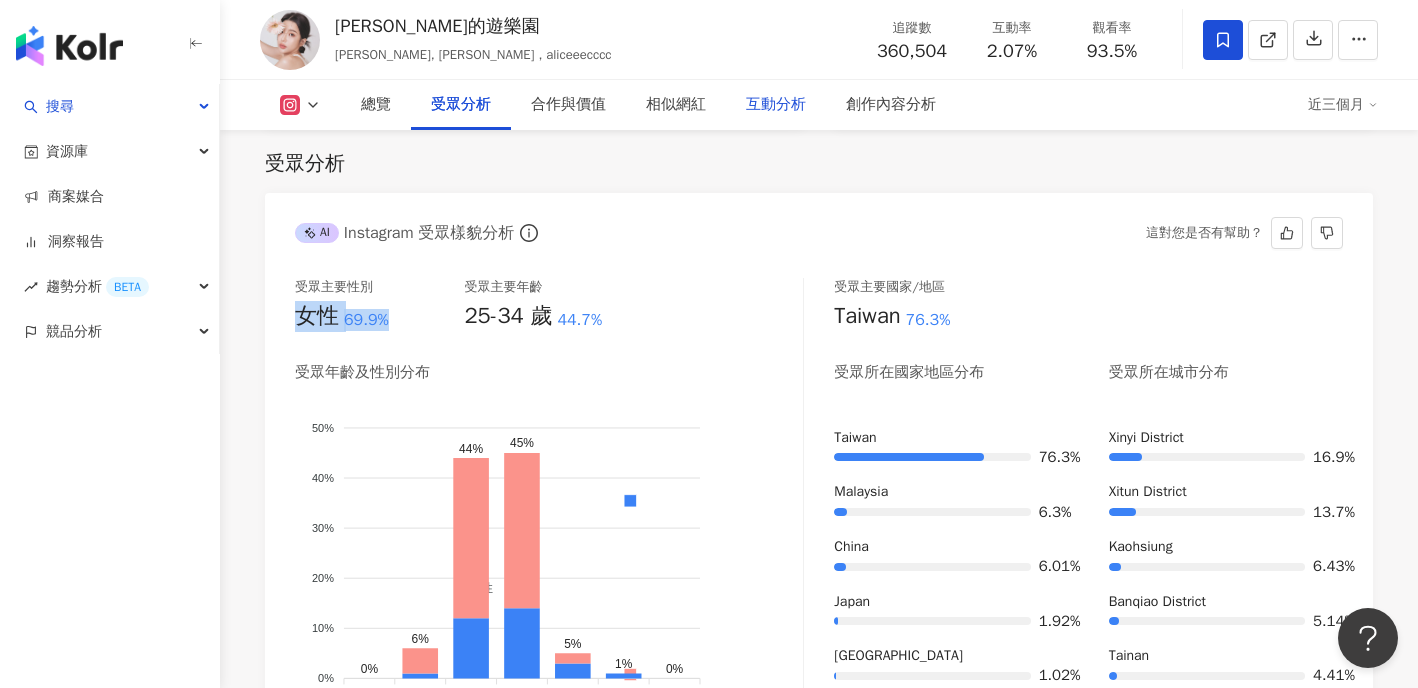copy on "女性 69.9%" 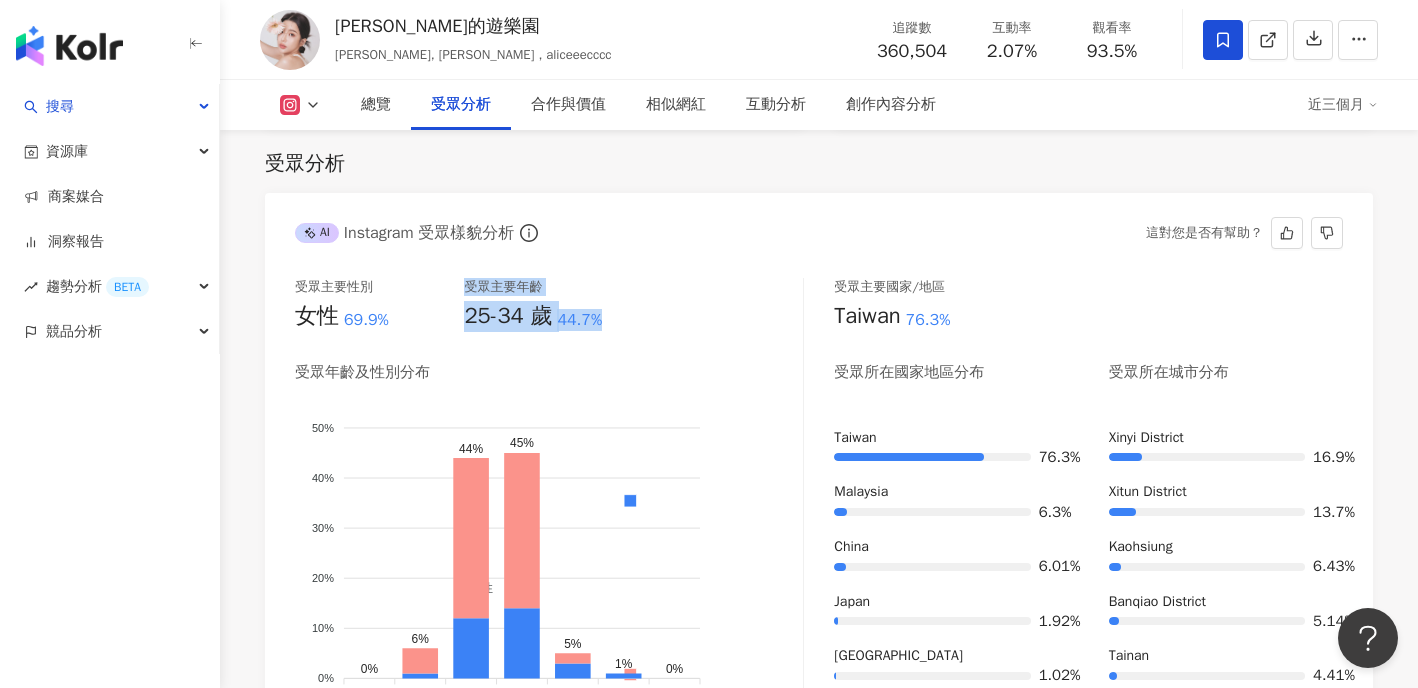 drag, startPoint x: 592, startPoint y: 325, endPoint x: 463, endPoint y: 318, distance: 129.18979 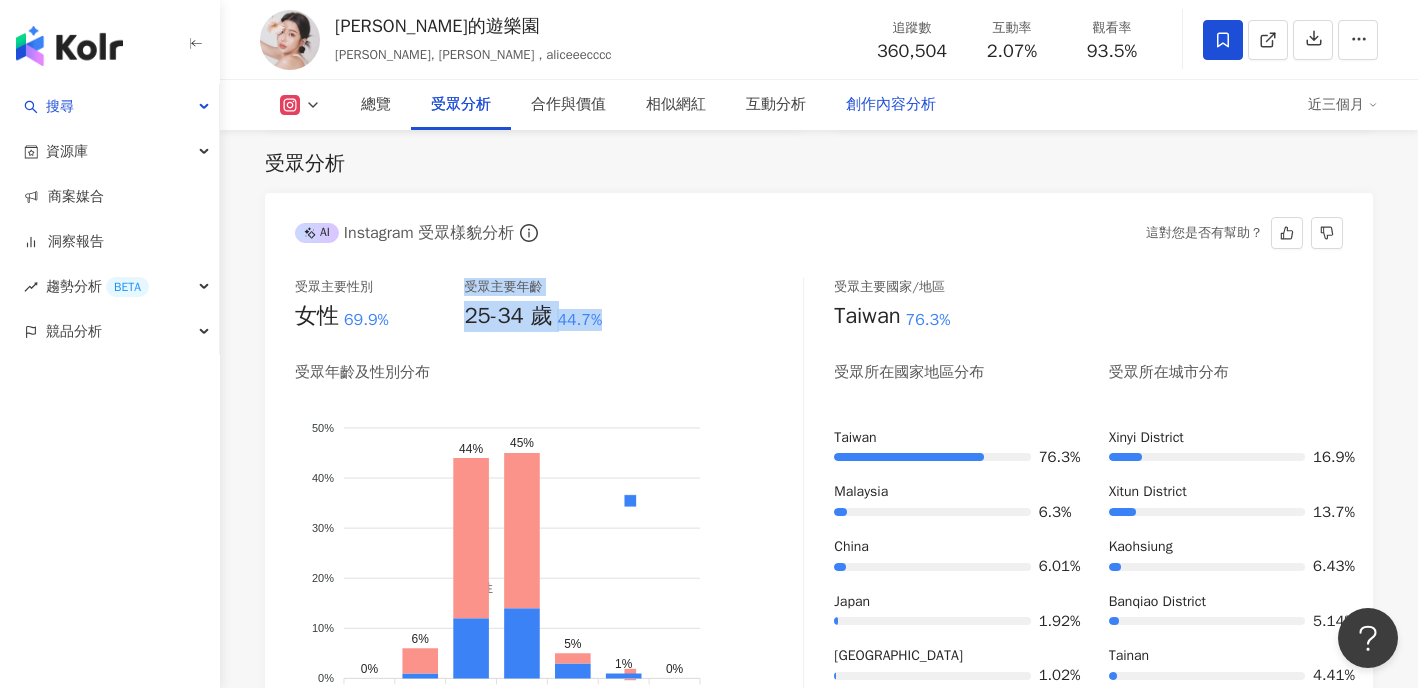 copy on "受眾主要年齡   25-34 歲 44.7%" 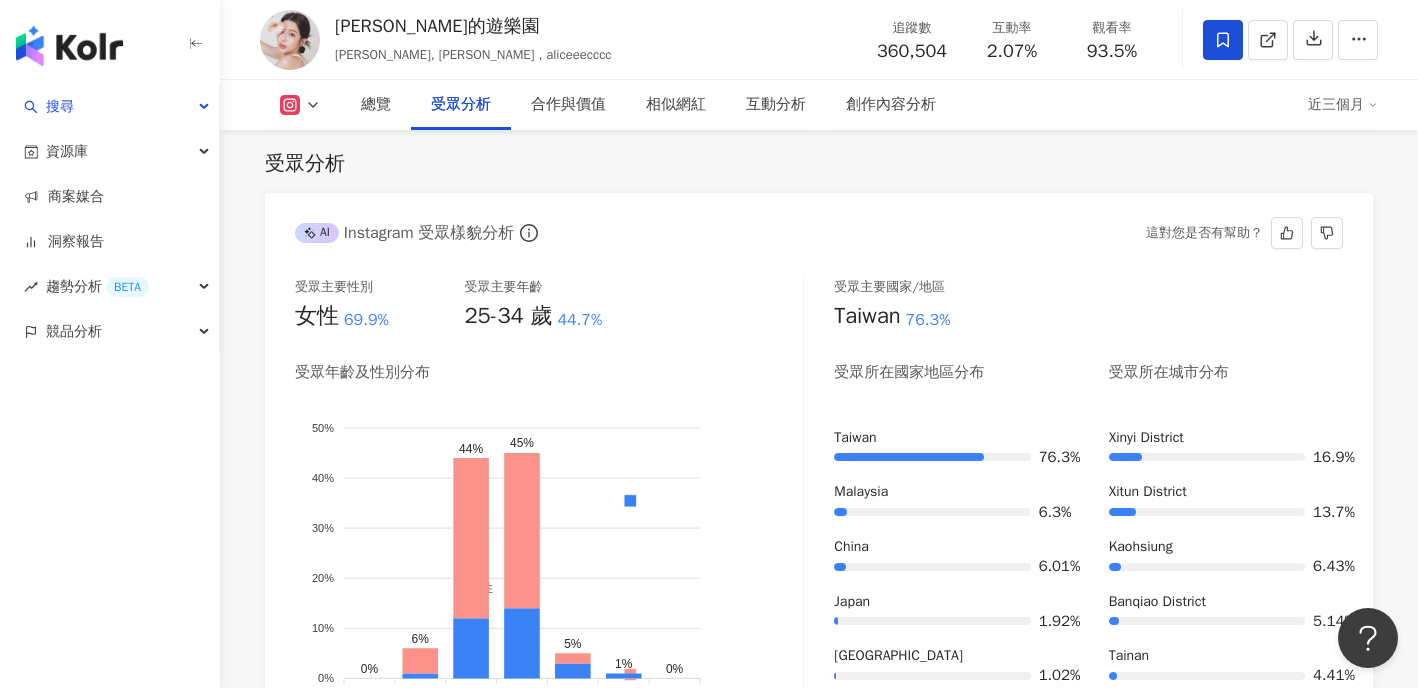 click on "受眾年齡及性別分布" at bounding box center [549, 372] 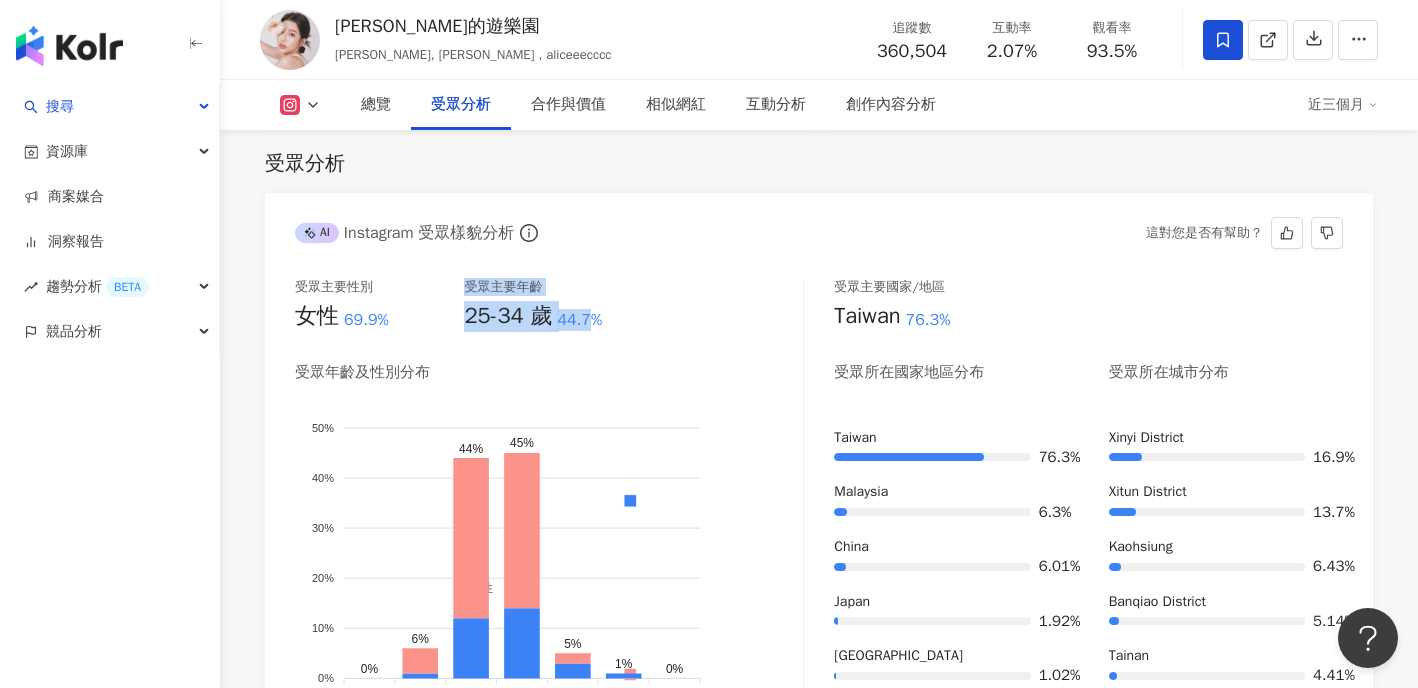 drag, startPoint x: 589, startPoint y: 322, endPoint x: 452, endPoint y: 318, distance: 137.05838 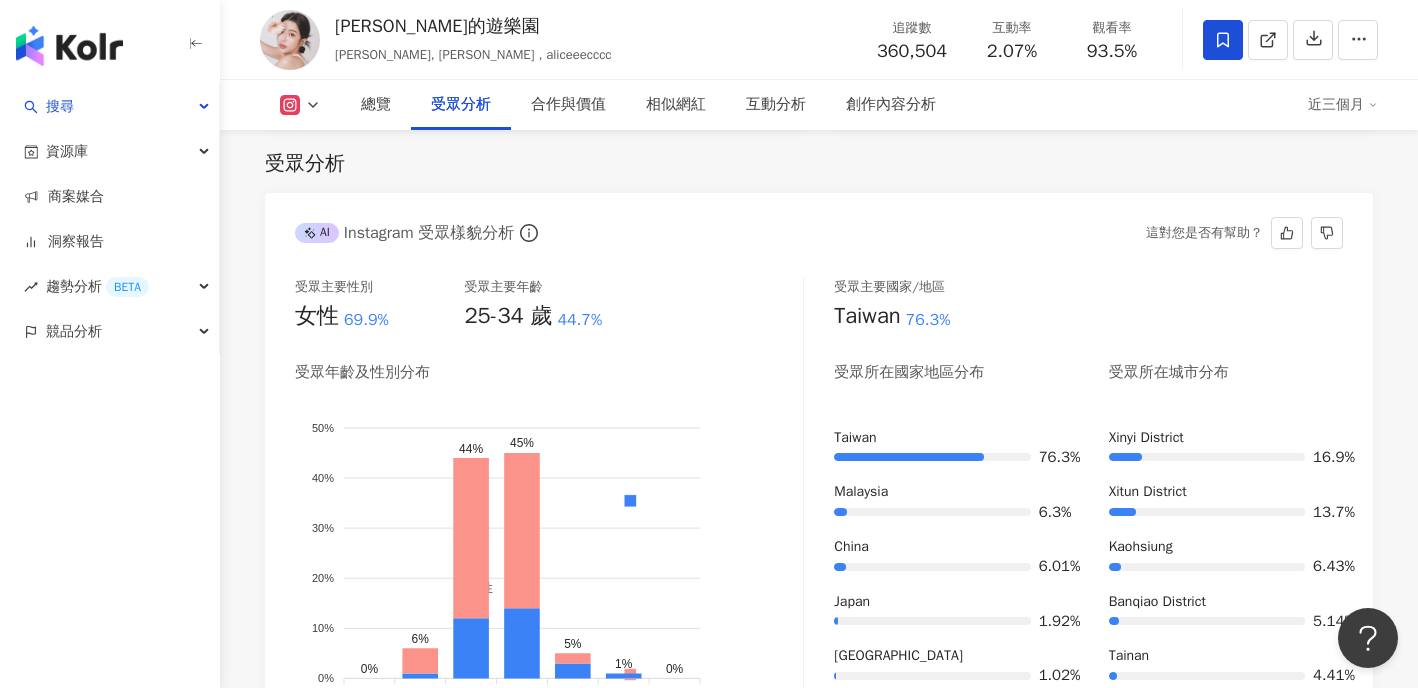 click on "受眾主要性別   女性 69.9% 受眾主要年齡   25-34 歲 44.7%" at bounding box center (549, 305) 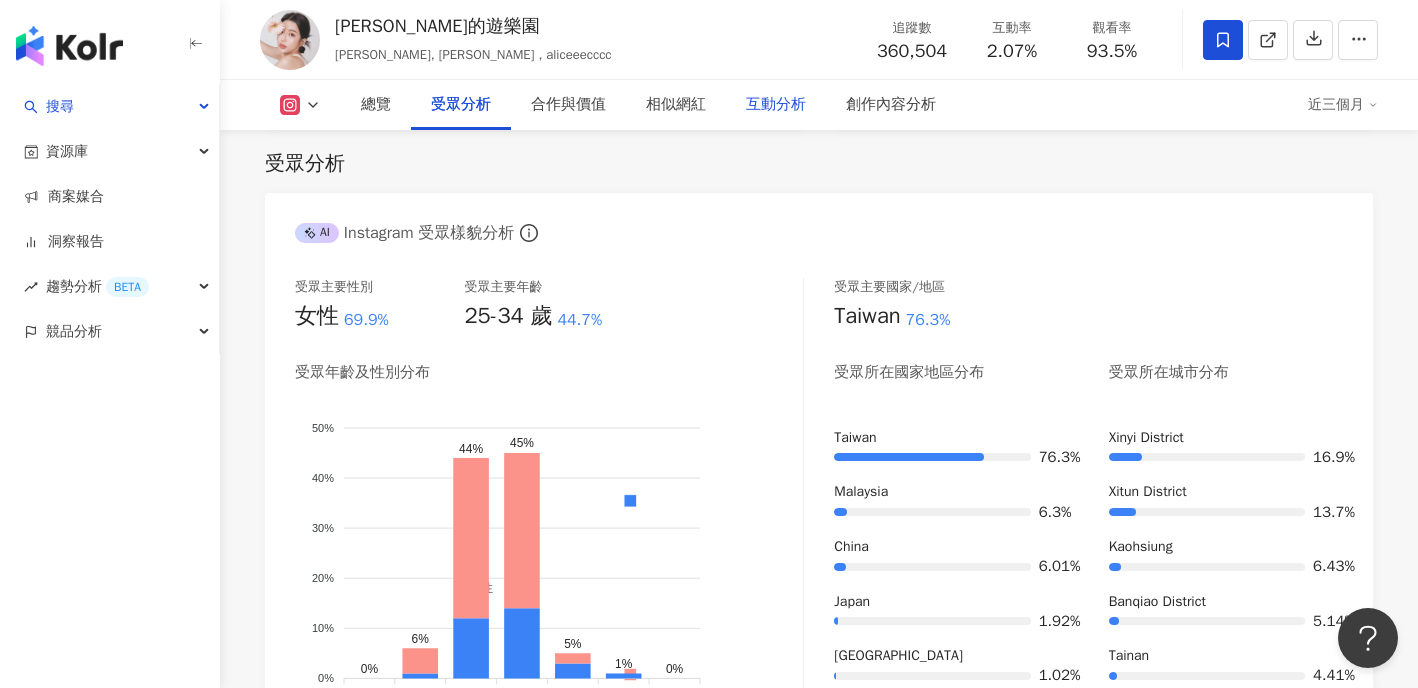 click on "互動分析" at bounding box center (776, 105) 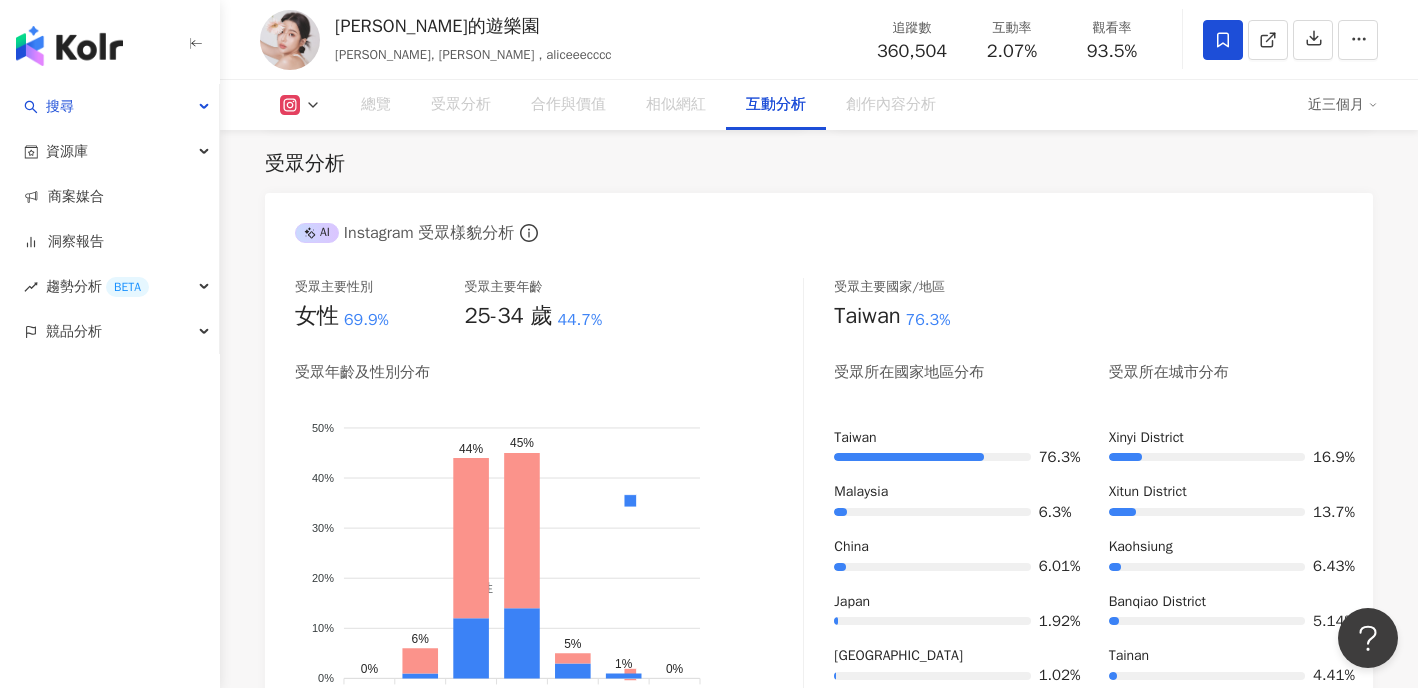 scroll, scrollTop: 3954, scrollLeft: 0, axis: vertical 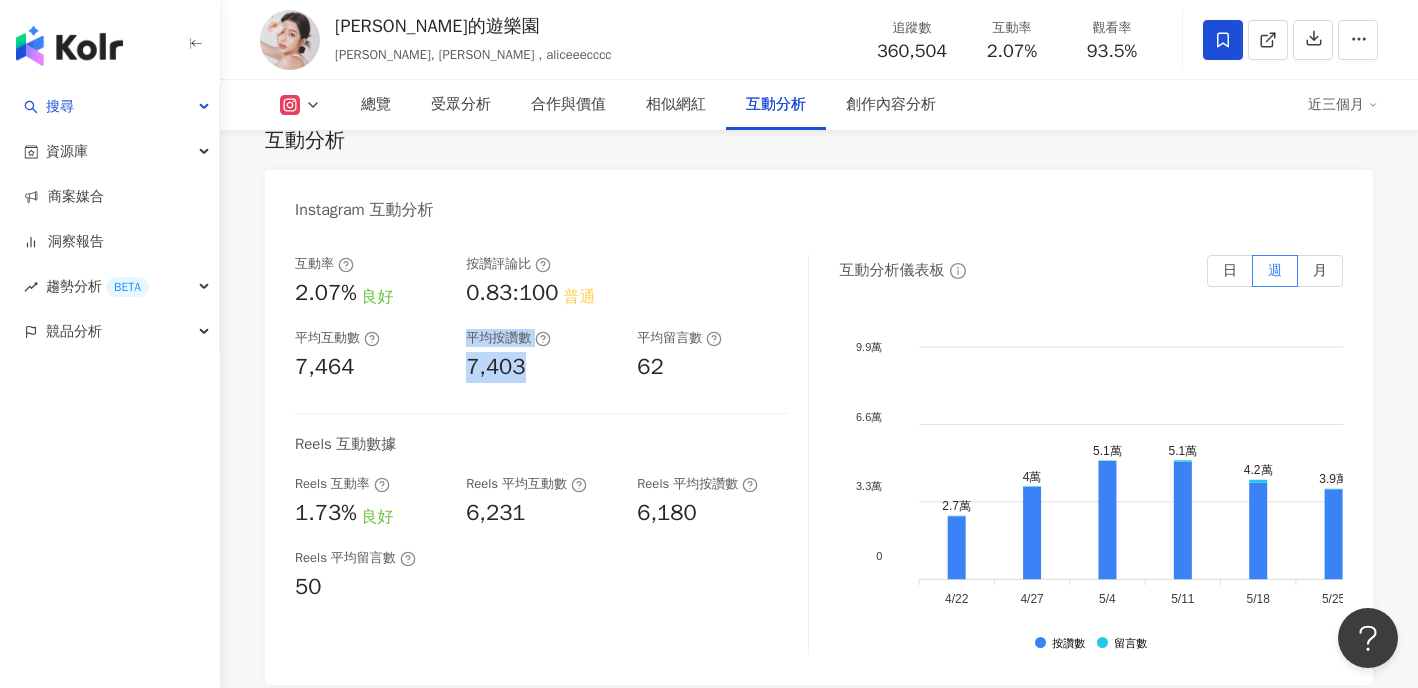 drag, startPoint x: 536, startPoint y: 403, endPoint x: 455, endPoint y: 401, distance: 81.02469 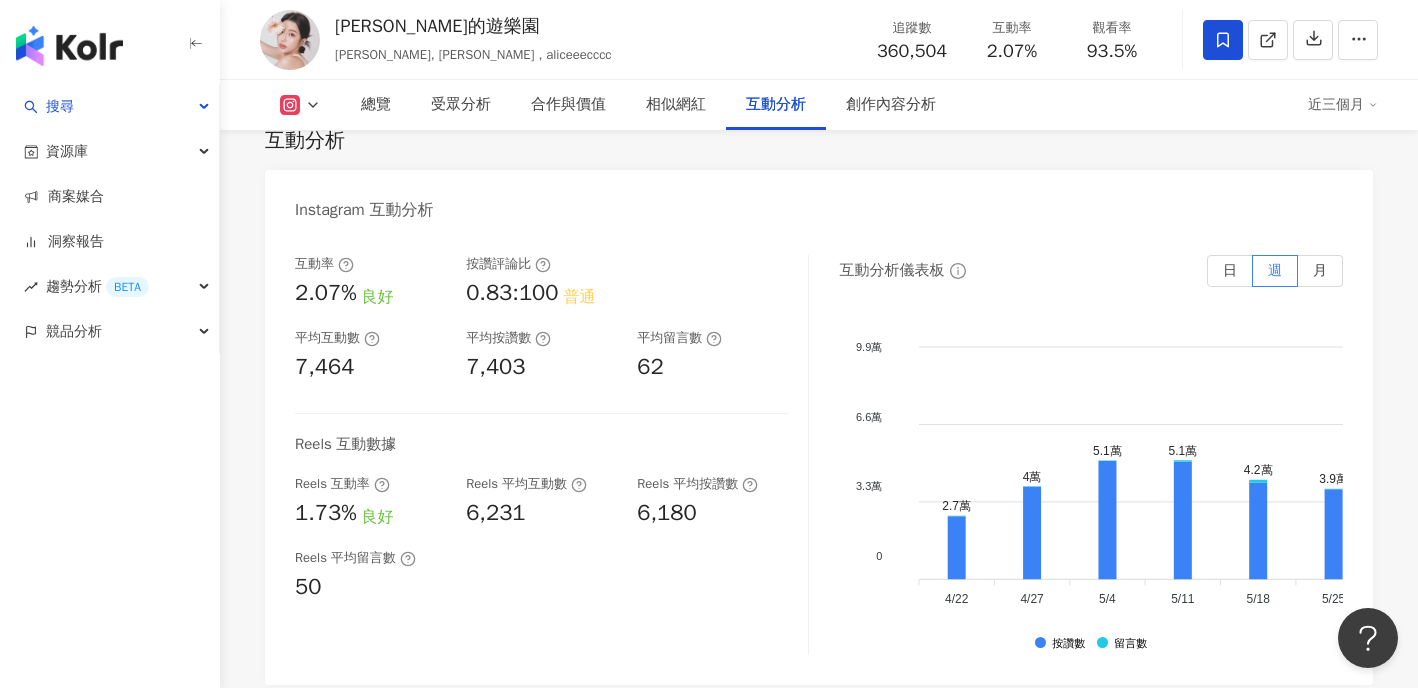 click on "互動率   2.07% 良好 按讚評論比   0.83:100 普通 平均互動數    7,464 平均按讚數   7,403 平均留言數   62 Reels 互動數據 Reels 互動率   1.73% 良好 Reels 平均互動數   6,231 Reels 平均按讚數   6,180 Reels 平均留言數   50" at bounding box center [552, 455] 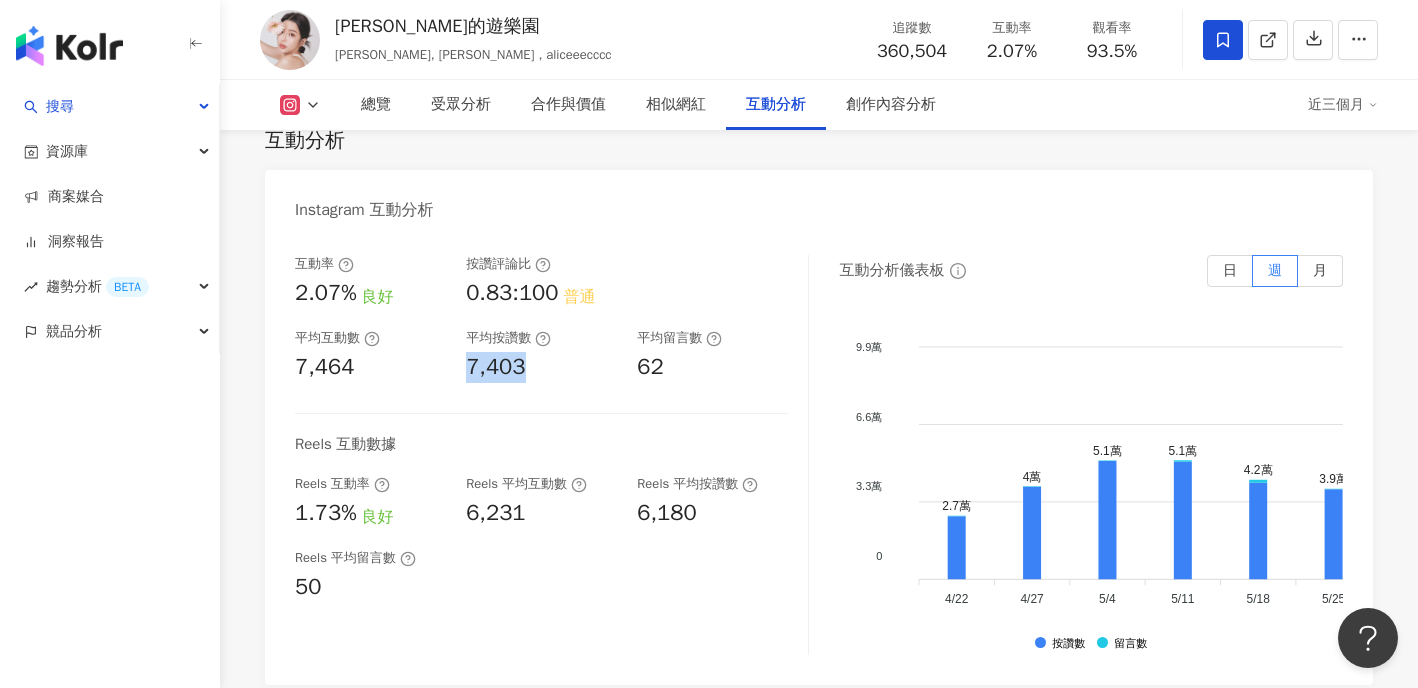drag, startPoint x: 532, startPoint y: 397, endPoint x: 462, endPoint y: 397, distance: 70 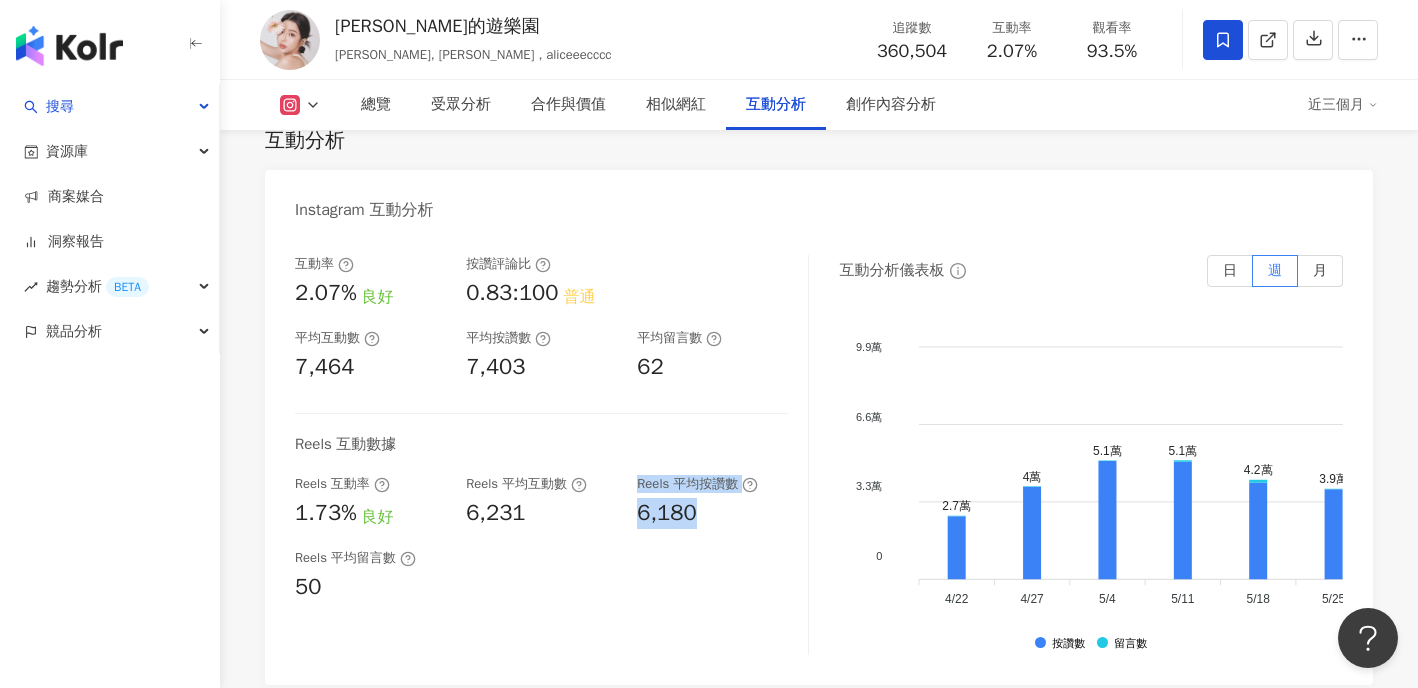 drag, startPoint x: 695, startPoint y: 550, endPoint x: 618, endPoint y: 551, distance: 77.00649 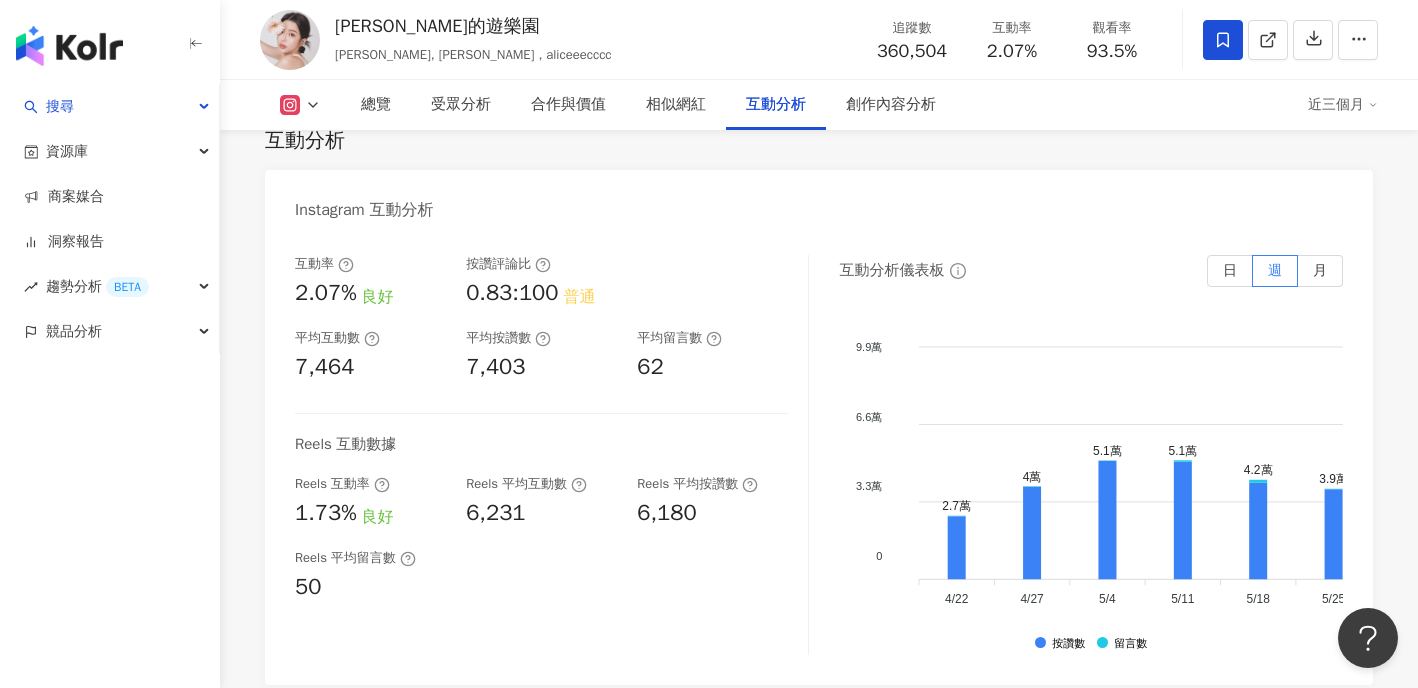 click on "6,231" at bounding box center (541, 513) 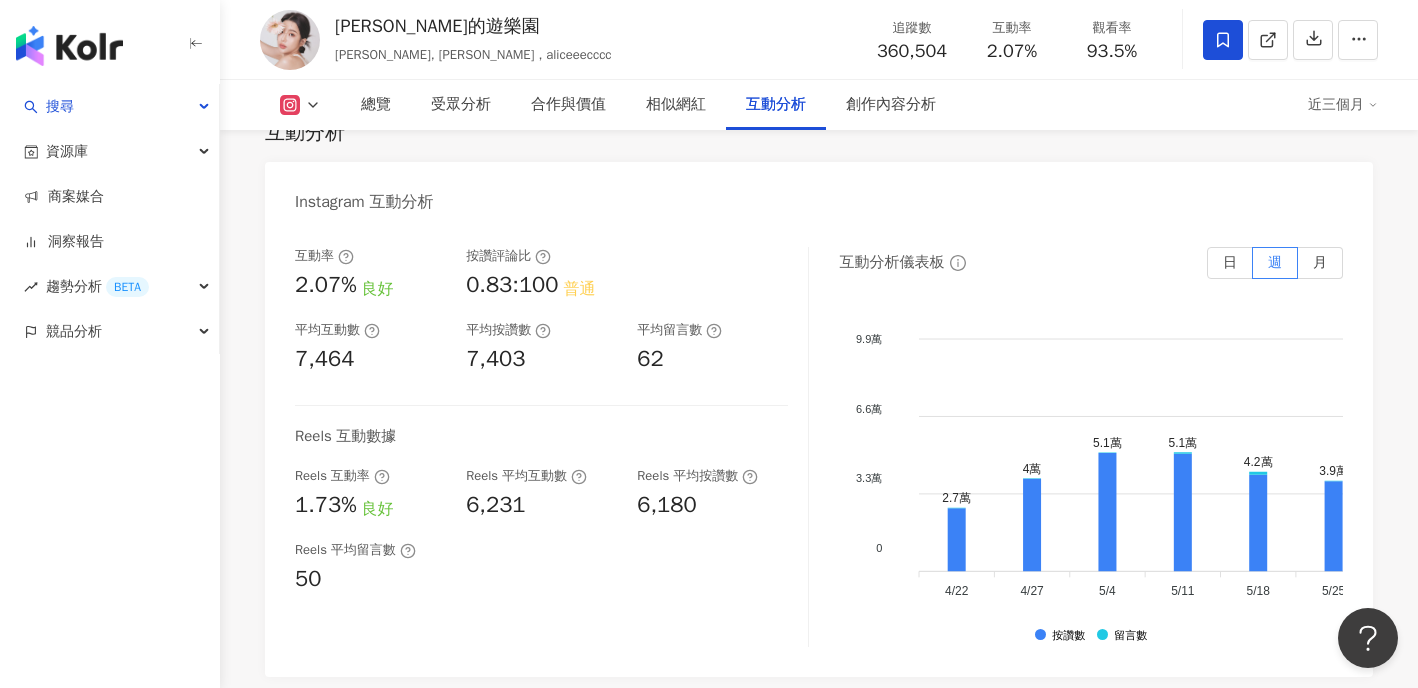 scroll, scrollTop: 4264, scrollLeft: 0, axis: vertical 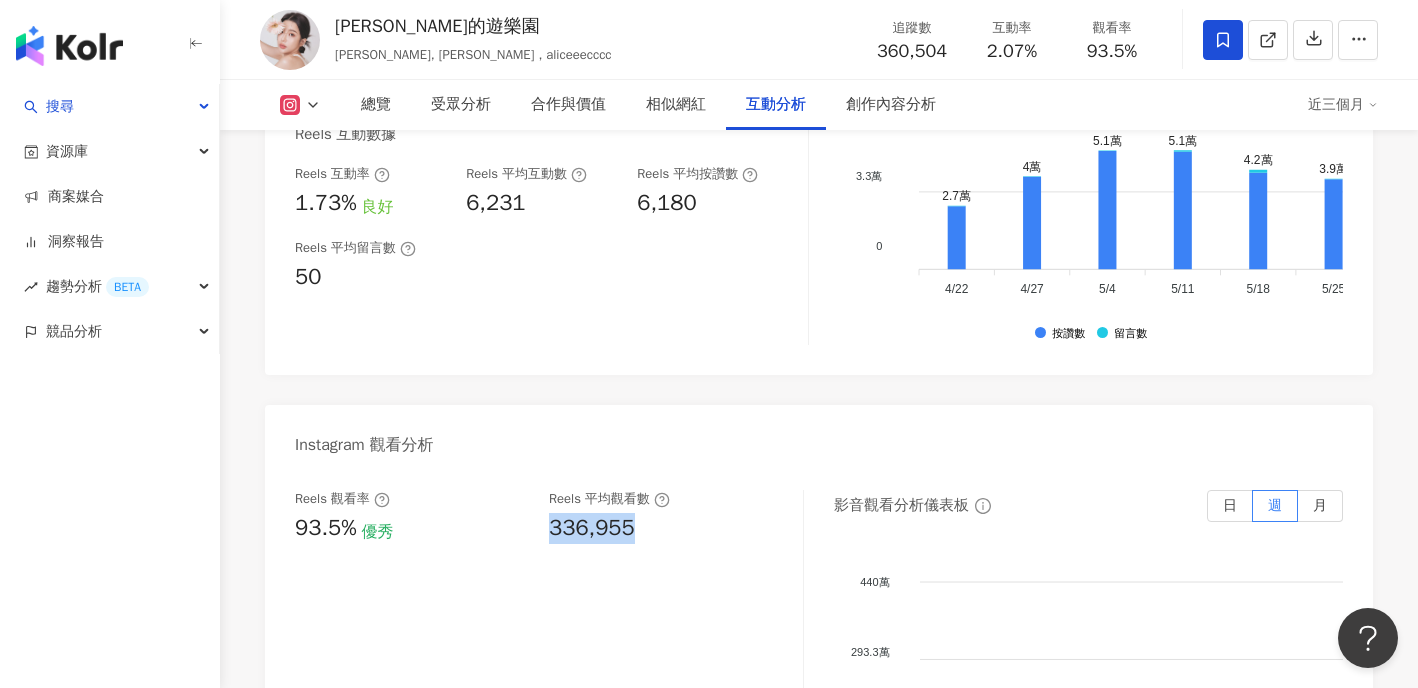 drag, startPoint x: 650, startPoint y: 564, endPoint x: 545, endPoint y: 553, distance: 105.574615 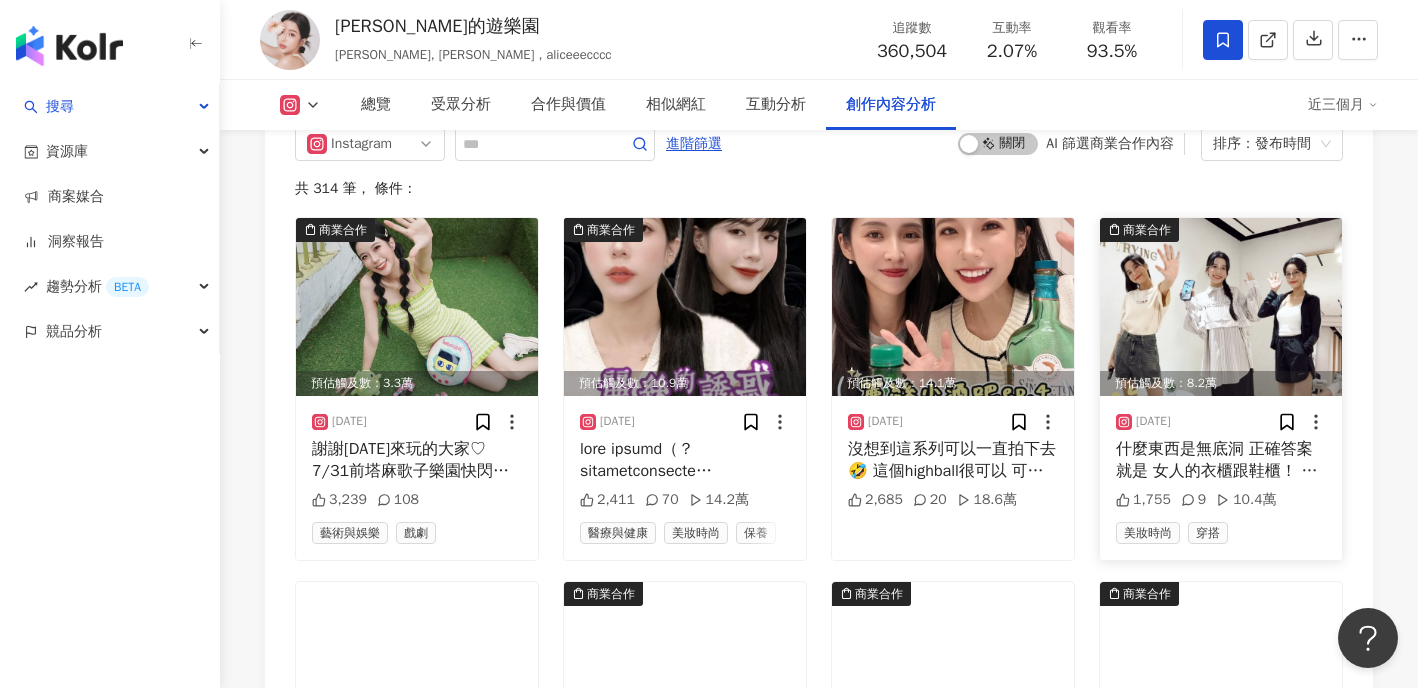 scroll, scrollTop: 6089, scrollLeft: 0, axis: vertical 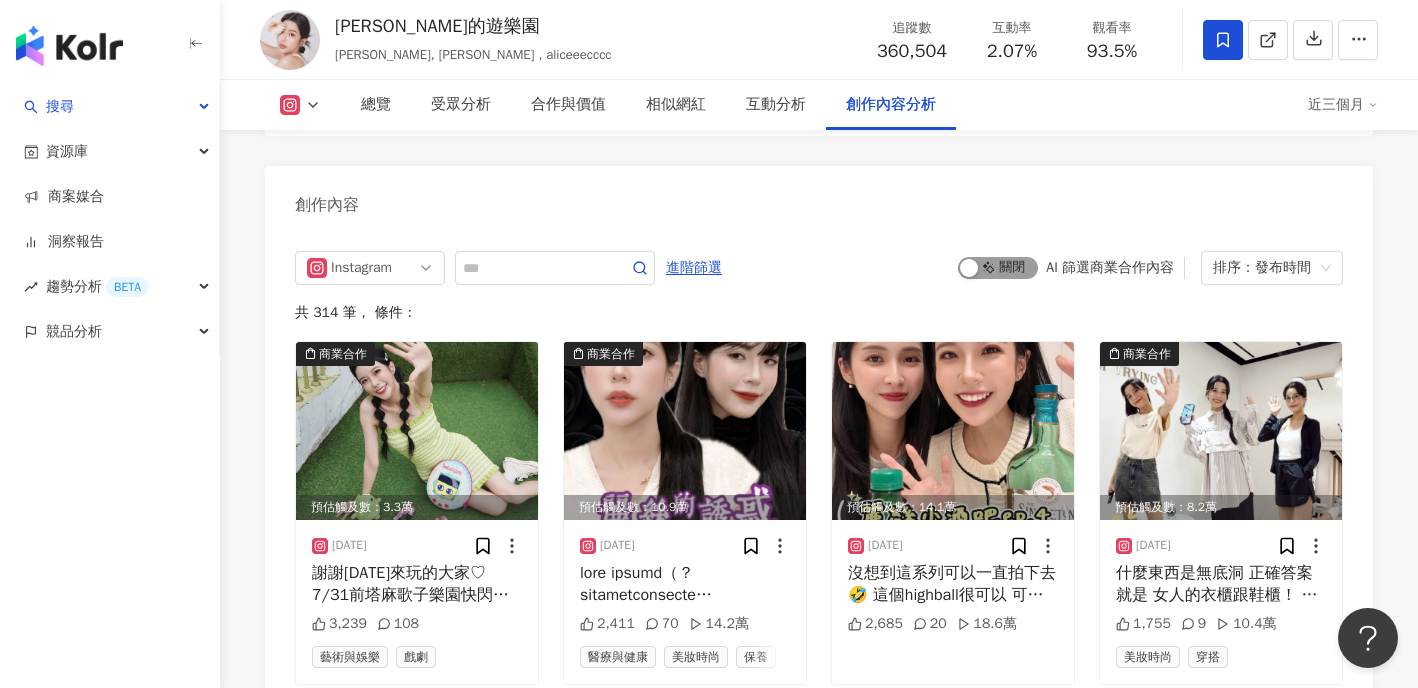 click on "啟動 關閉" at bounding box center (998, 268) 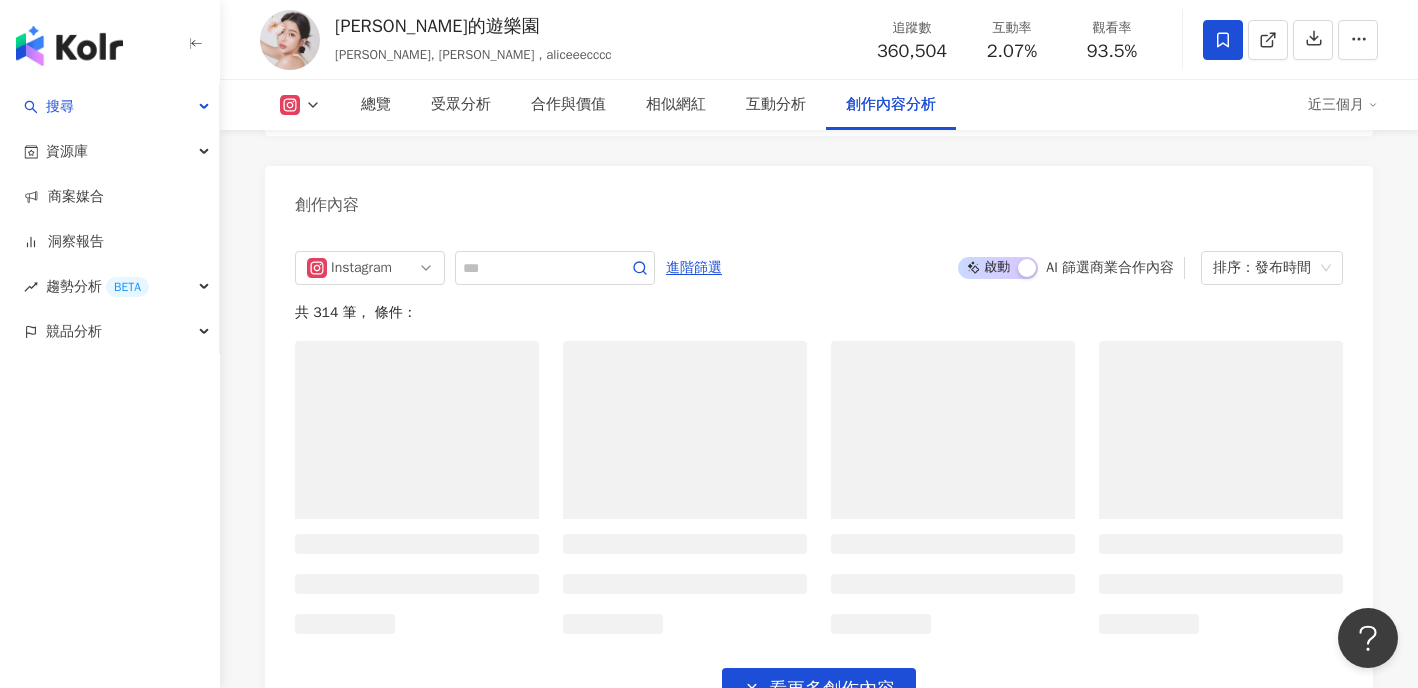 scroll, scrollTop: 6161, scrollLeft: 0, axis: vertical 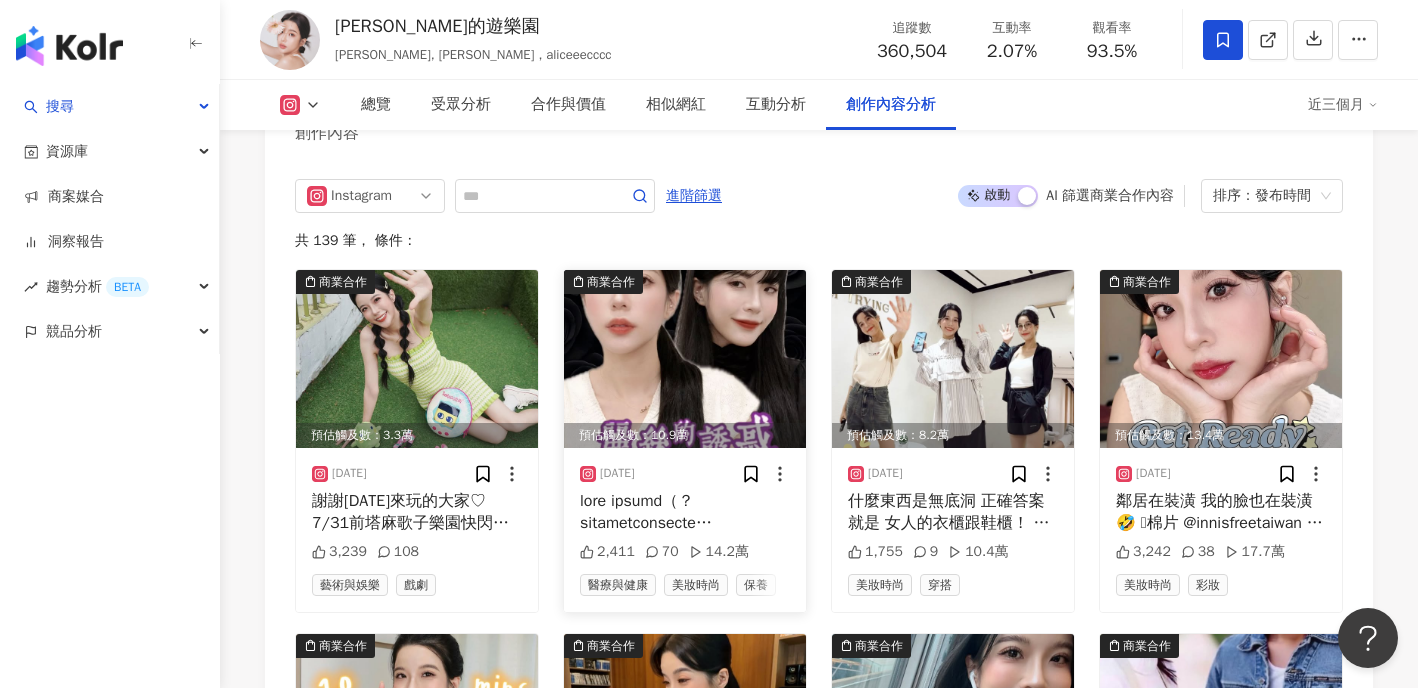 click at bounding box center [685, 359] 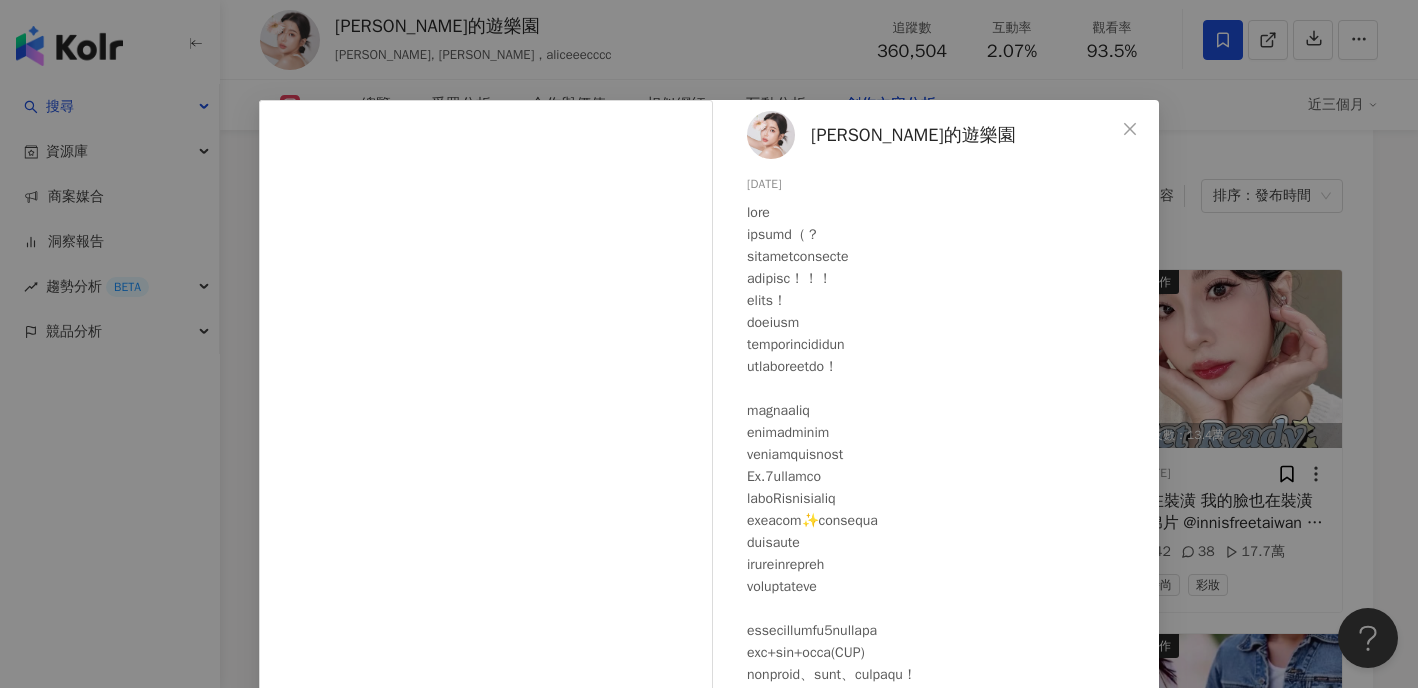 scroll, scrollTop: 54, scrollLeft: 0, axis: vertical 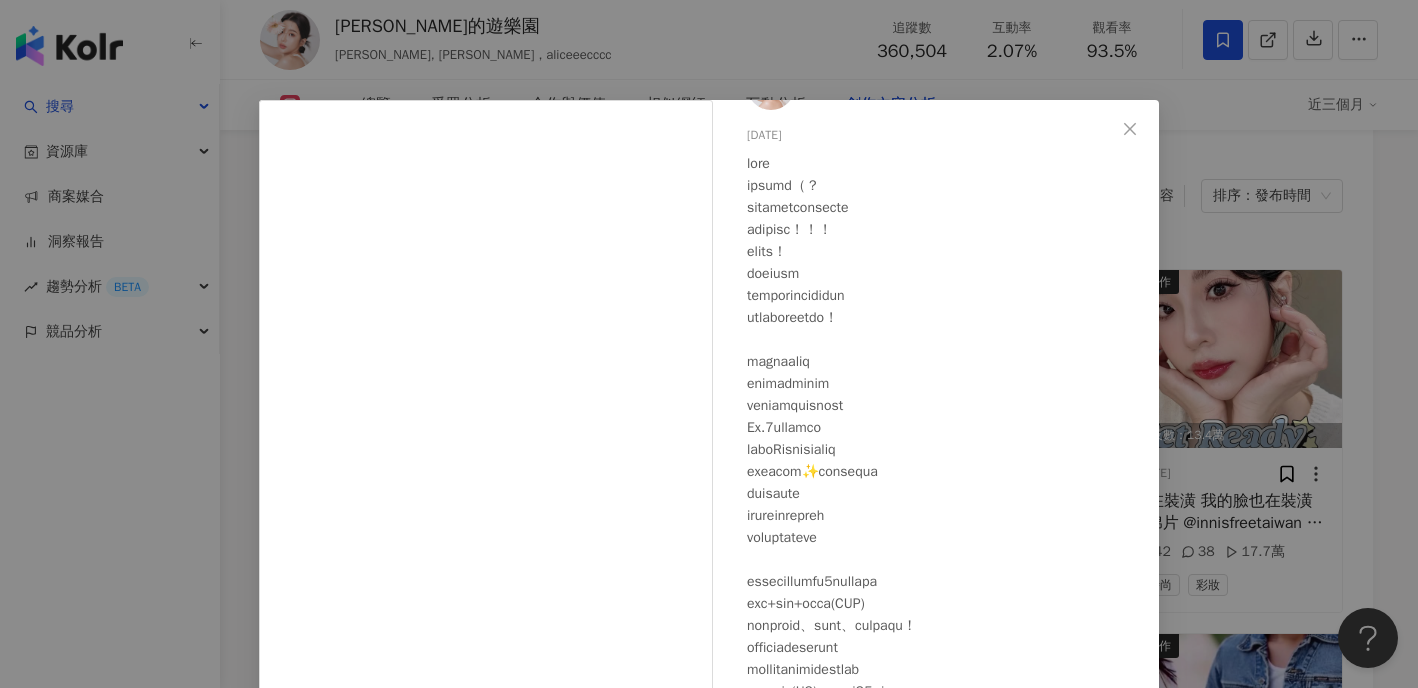 click on "愛麗絲的遊樂園 2025/7/18 2,411 70 14.2萬 查看原始貼文" at bounding box center [709, 344] 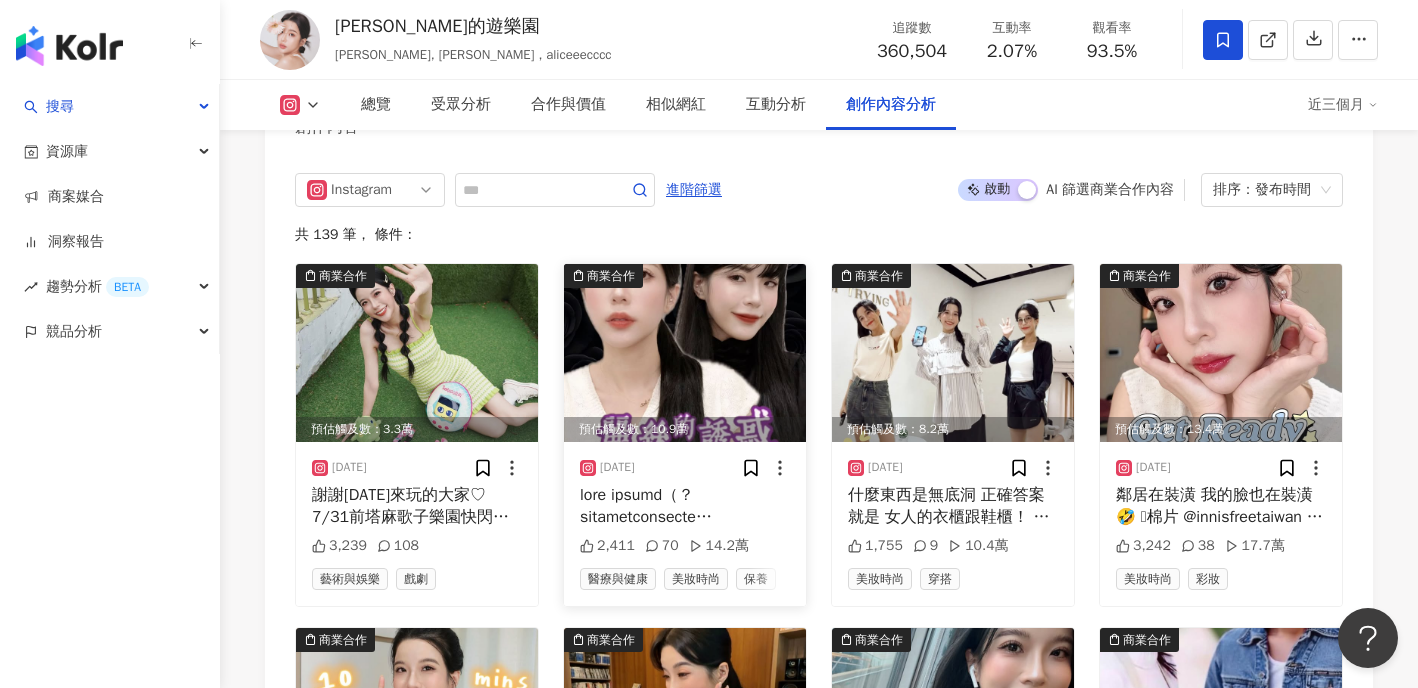 scroll, scrollTop: 6186, scrollLeft: 0, axis: vertical 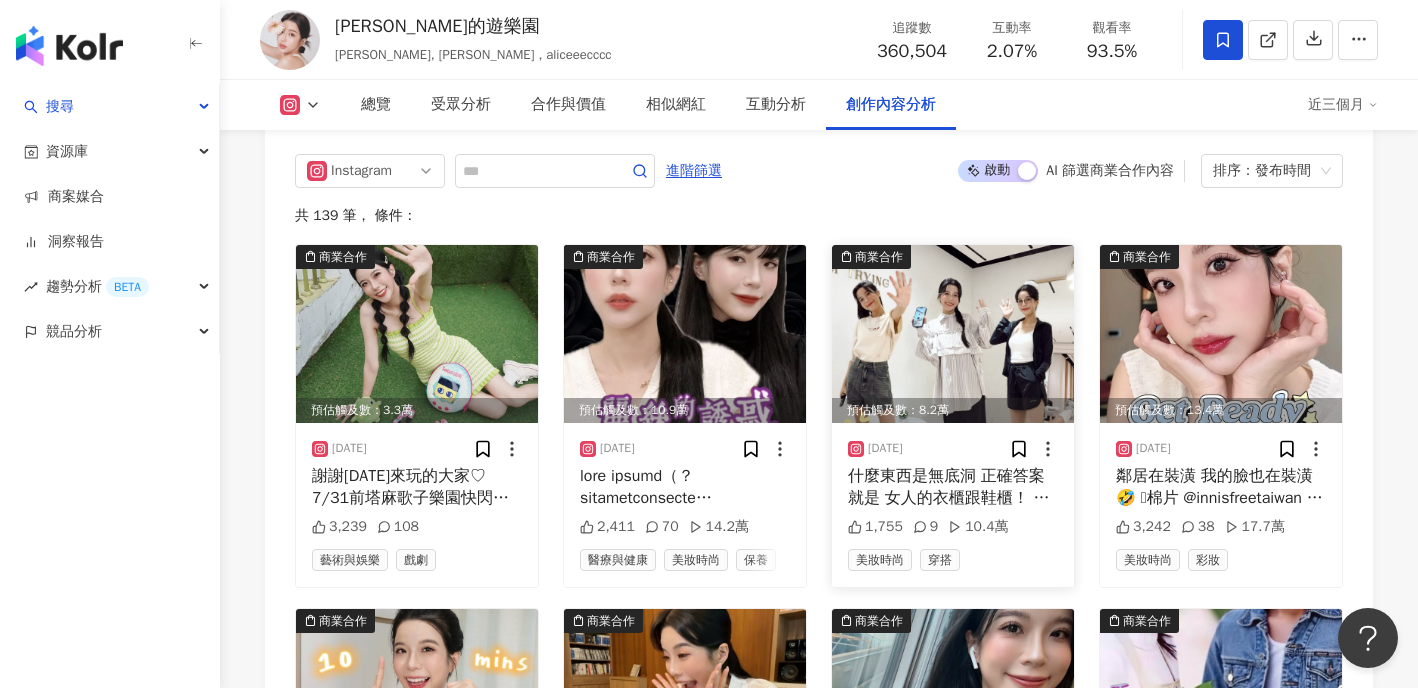 click at bounding box center [953, 334] 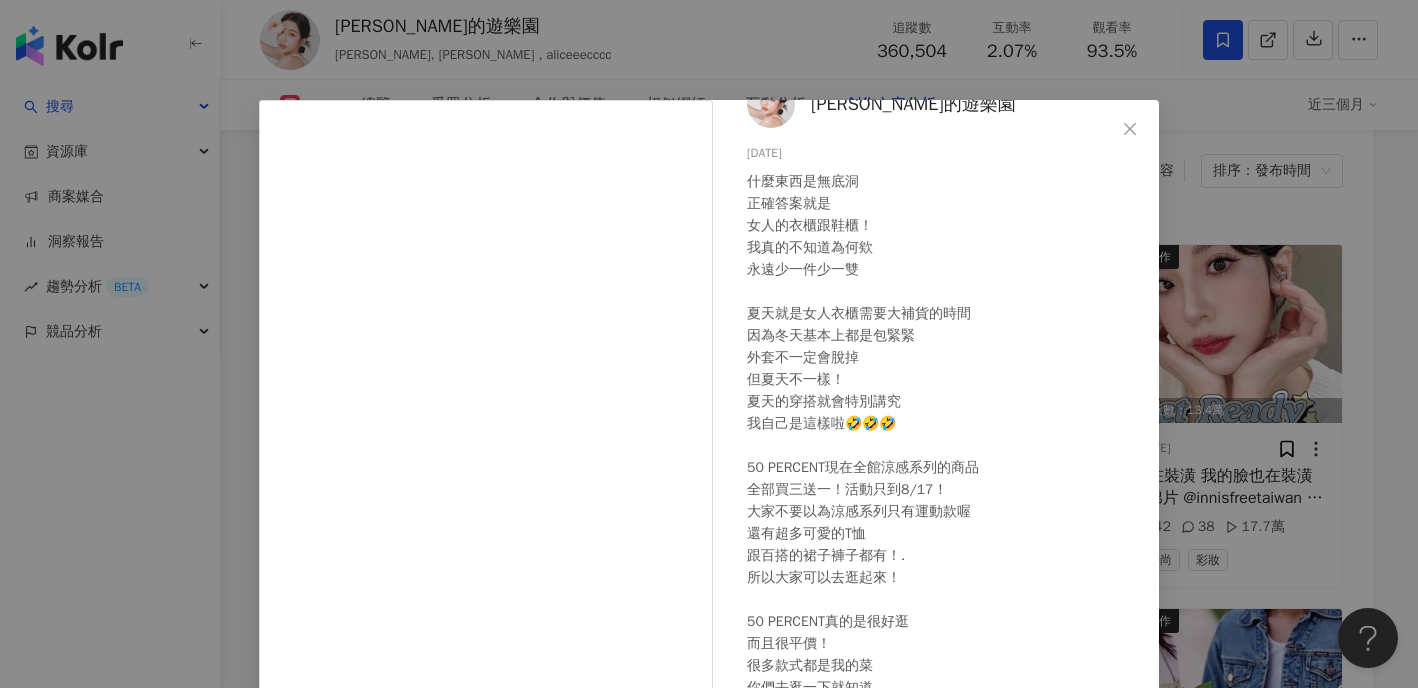scroll, scrollTop: 37, scrollLeft: 0, axis: vertical 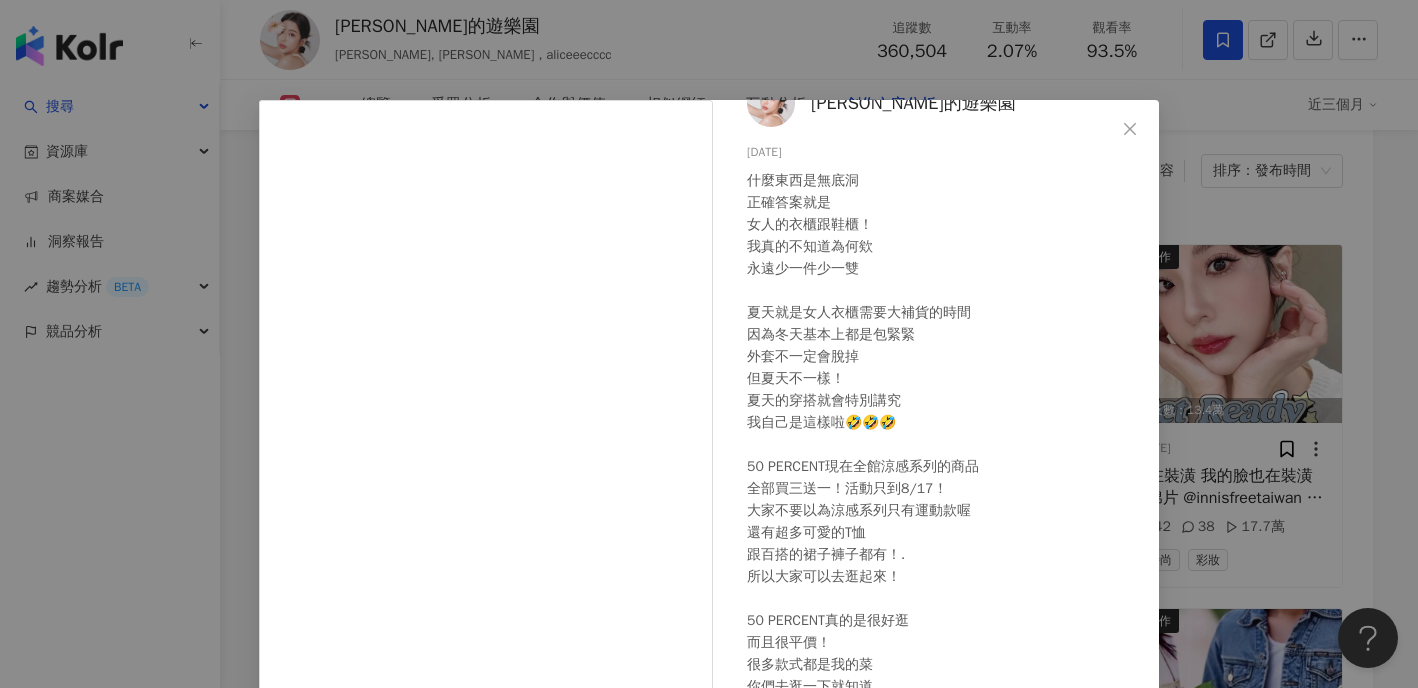 click on "愛麗絲的遊樂園 2025/7/16 什麼東西是無底洞
正確答案就是
女人的衣櫃跟鞋櫃！
我真的不知道為何欸
永遠少一件少一雙
夏天就是女人衣櫃需要大補貨的時間
因為冬天基本上都是包緊緊
外套不一定會脫掉
但夏天不一樣！
夏天的穿搭就會特別講究
我自己是這樣啦🤣🤣🤣
50 PERCENT現在全館涼感系列的商品
全部買三送一！活動只到8/17！
大家不要以為涼感系列只有運動款喔
還有超多可愛的T恤
跟百搭的裙子褲子都有！.
所以大家可以去逛起來！
50 PERCENT真的是很好逛
而且很平價！
很多款式都是我的菜
你們去逛一下就知道
我在講什麼了！！！
#涼感系列商品買3送1 #50PERCENT
#全台門市 #涼感系列 1,755 9 10.4萬 查看原始貼文" at bounding box center (709, 344) 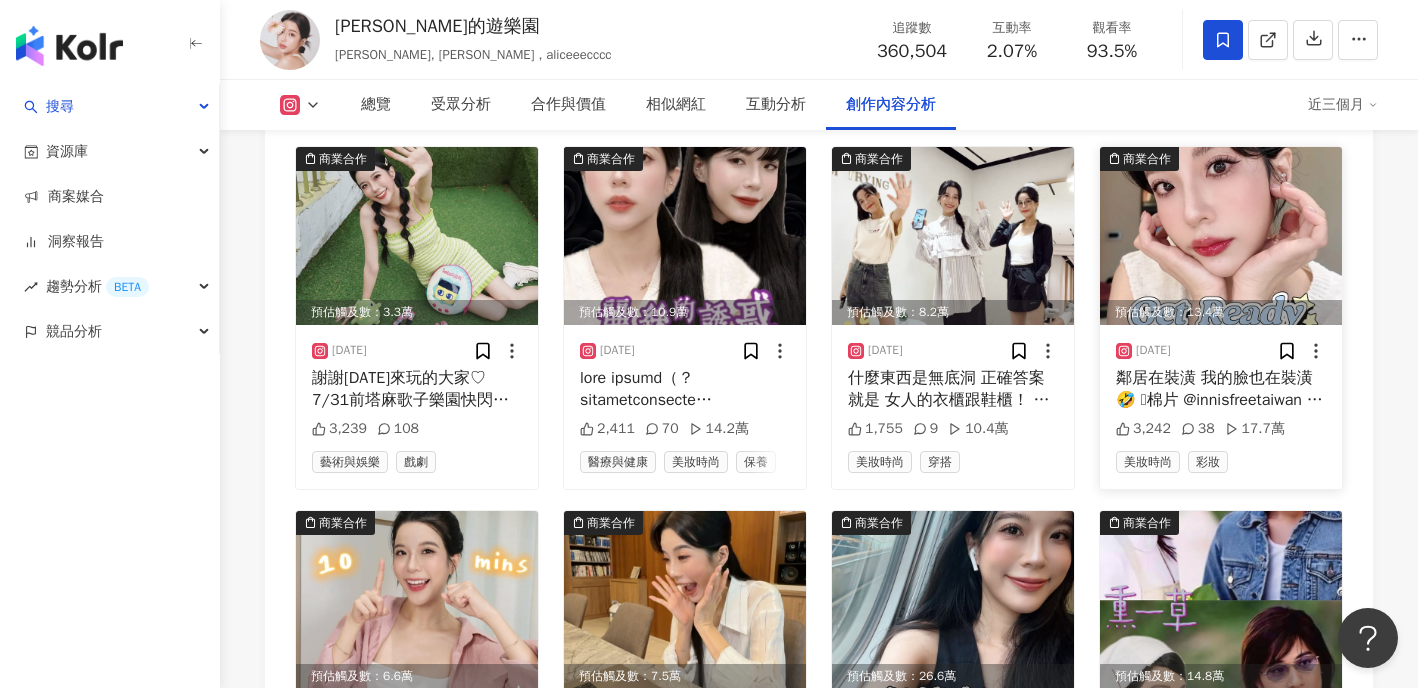 scroll, scrollTop: 6310, scrollLeft: 0, axis: vertical 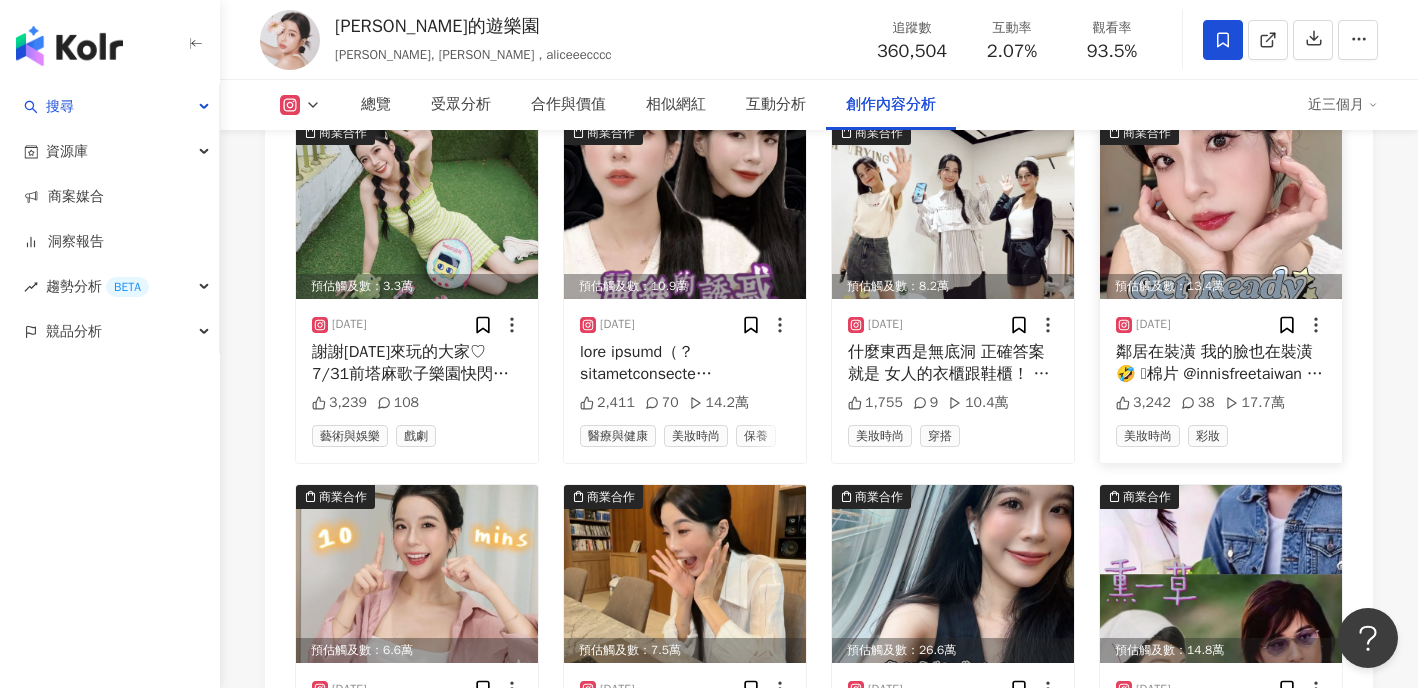 click at bounding box center [1221, 210] 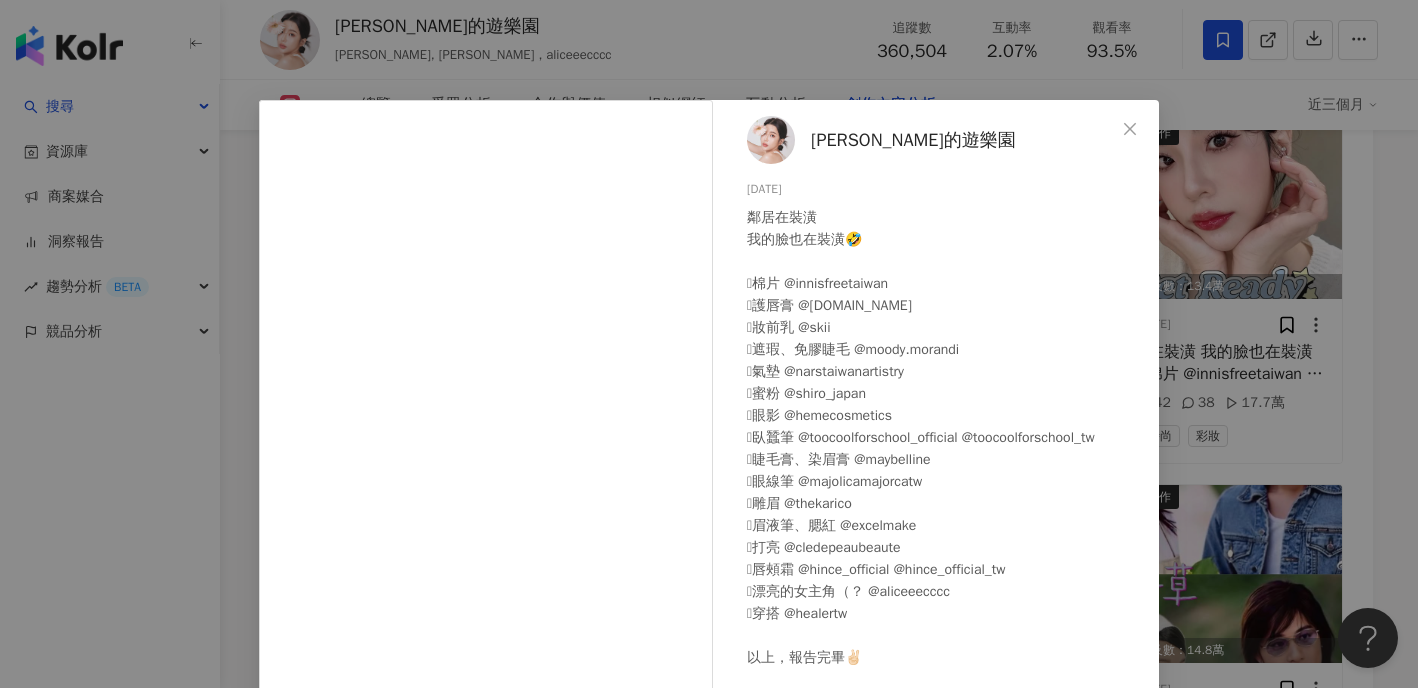 click on "愛麗絲的遊樂園 2025/7/12 鄰居在裝潢
我的臉也在裝潢🤣
🫧棉片 @innisfreetaiwan
🫧護唇膏 @mentholatumsunlip.tw
🫧妝前乳 @skii
🫧遮瑕、免膠睫毛 @moody.morandi
🫧氣墊 @narstaiwanartistry
🫧蜜粉 @shiro_japan
🫧眼影 @hemecosmetics
🫧臥蠶筆 @toocoolforschool_official  @toocoolforschool_tw
🫧睫毛膏、染眉膏 @maybelline
🫧眼線筆 @majolicamajorcatw
🫧雕眉 @thekarico
🫧眉液筆、腮紅 @excelmake
🫧打亮 @cledepeaubeaute
🫧唇頰霜 @hince_official @hince_official_tw
🫧漂亮的女主角（？ @aliceeecccc
🫧穿搭 @healertw
以上，報告完畢✌🏻
#GRWM #GetReadyWithMe
#愛麗絲的裝潢日記 3,242 38 17.7萬 查看原始貼文" at bounding box center [709, 344] 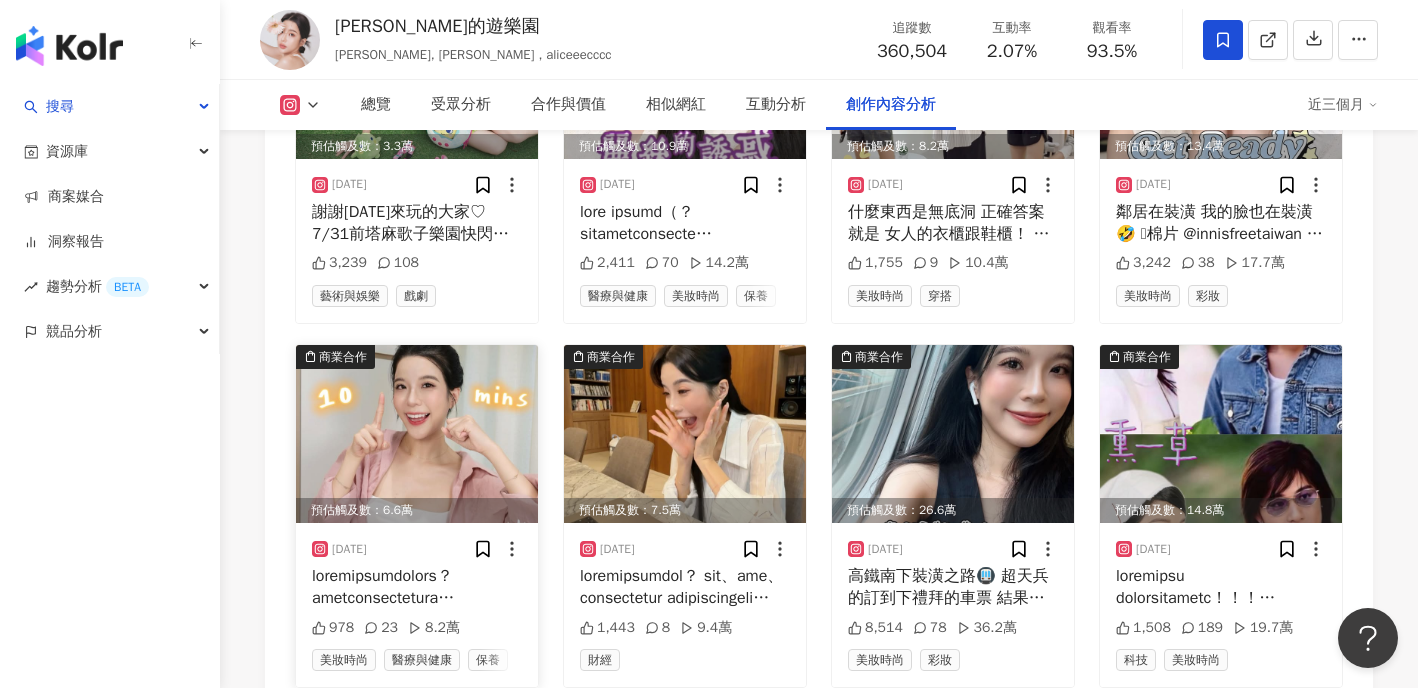 scroll, scrollTop: 6534, scrollLeft: 0, axis: vertical 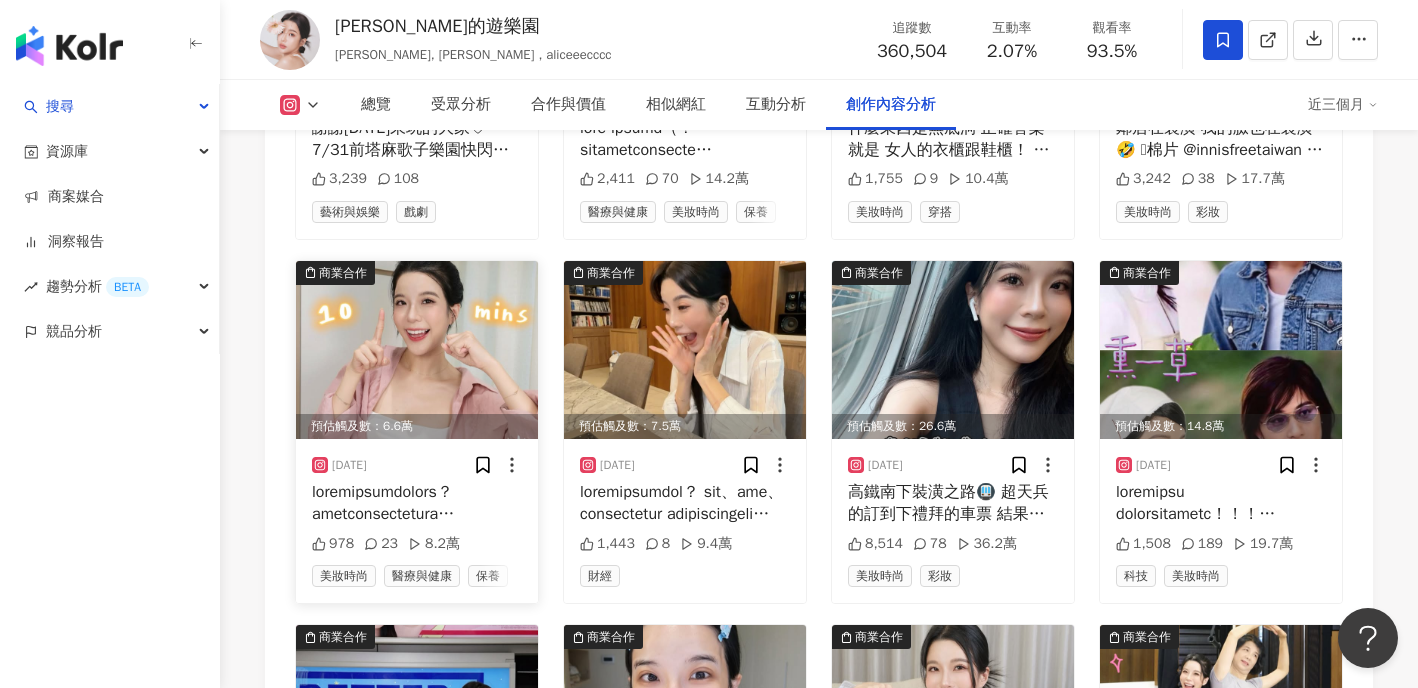 click at bounding box center [417, 350] 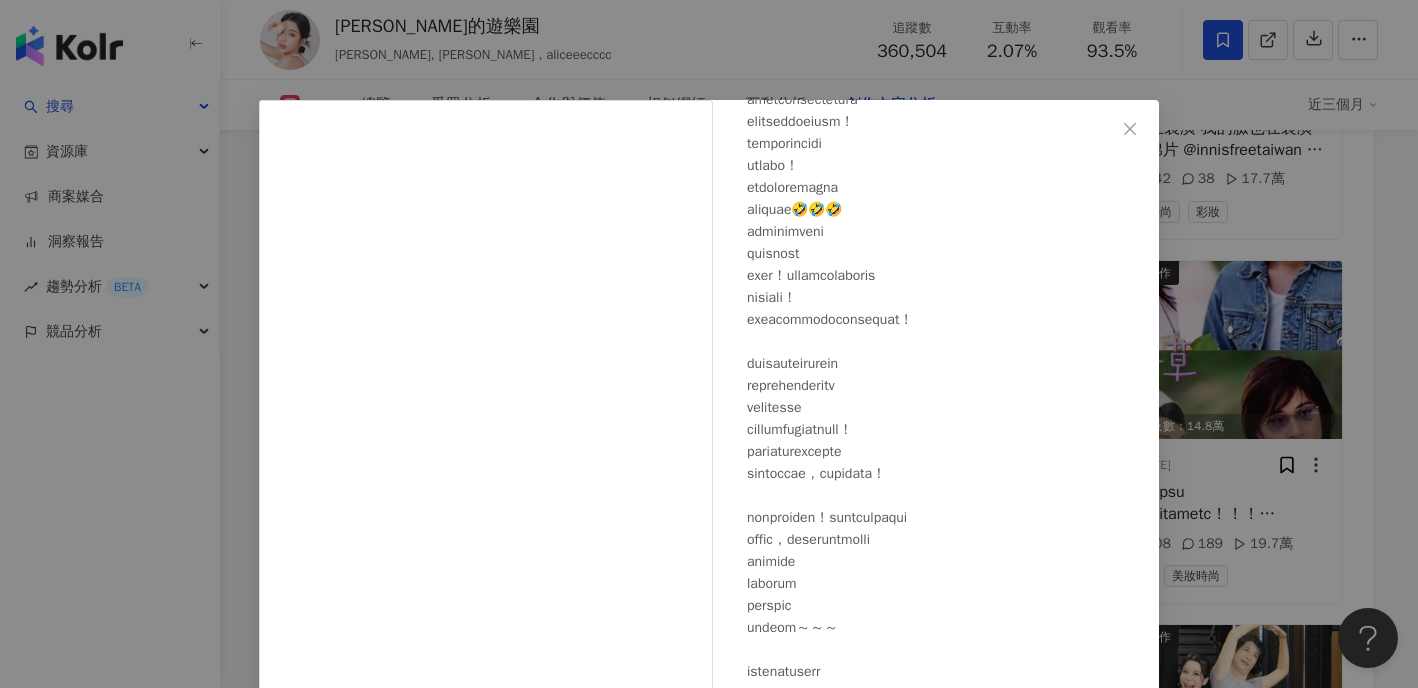 scroll, scrollTop: 345, scrollLeft: 0, axis: vertical 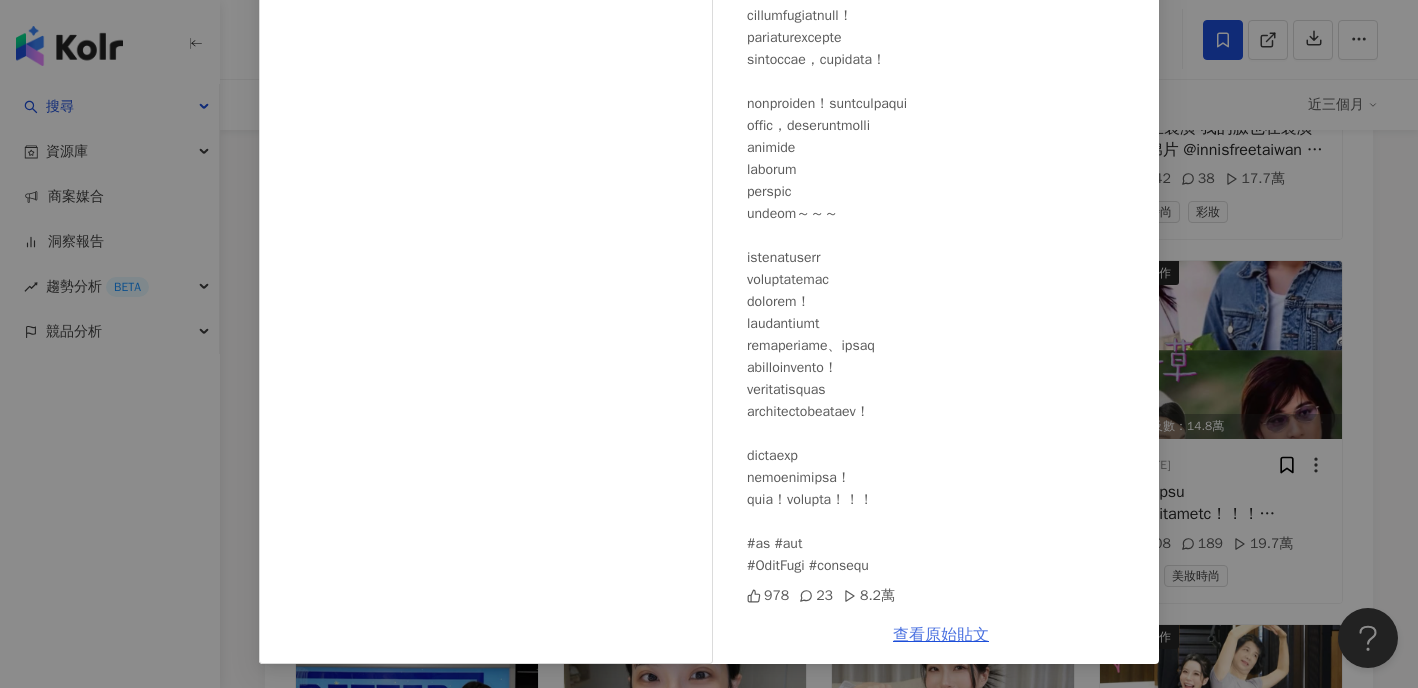 click on "查看原始貼文" at bounding box center (941, 635) 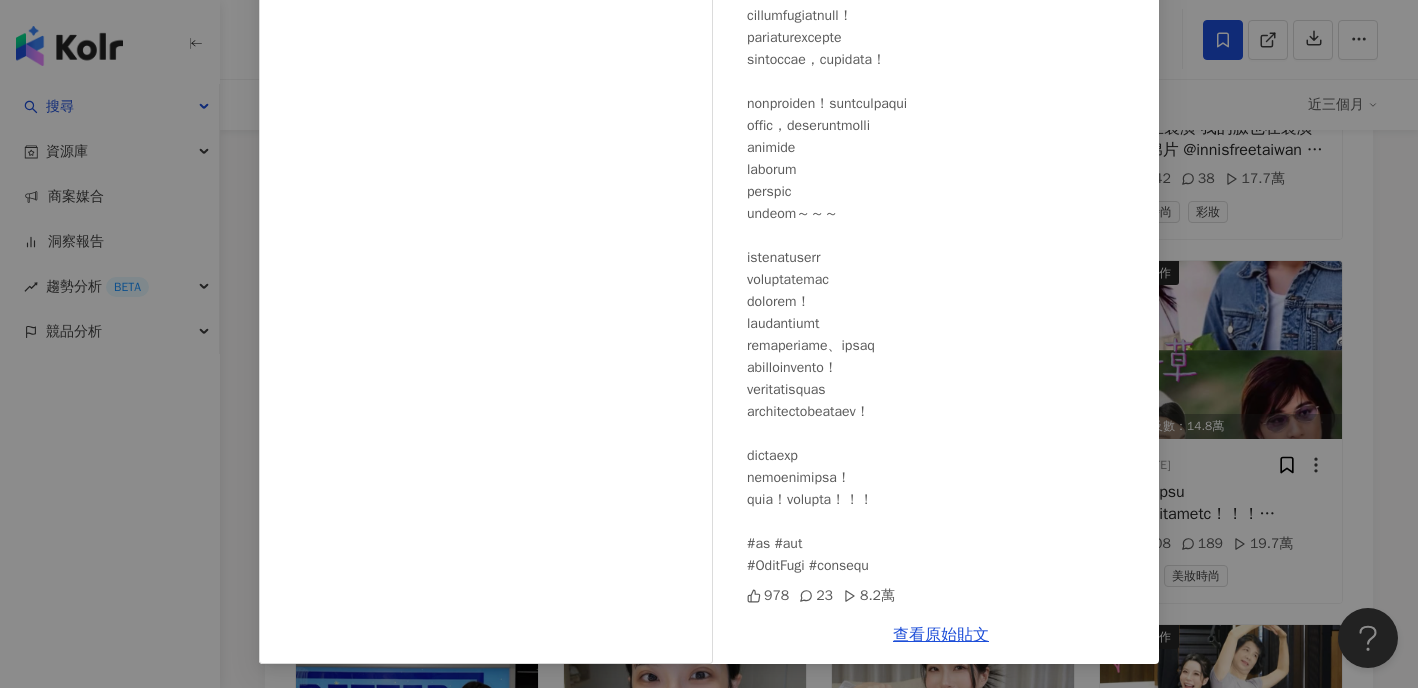 click on "愛麗絲的遊樂園 2025/7/10 978 23 8.2萬 查看原始貼文" at bounding box center (709, 344) 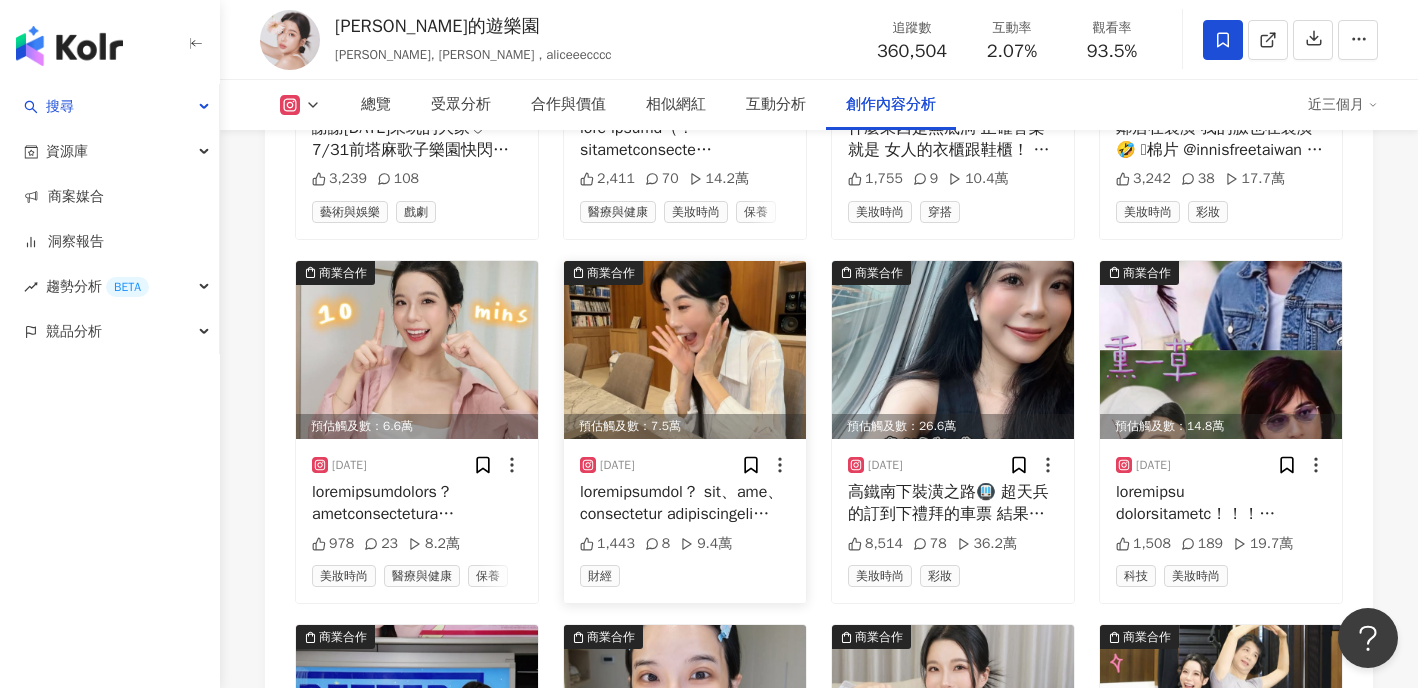 click at bounding box center (685, 350) 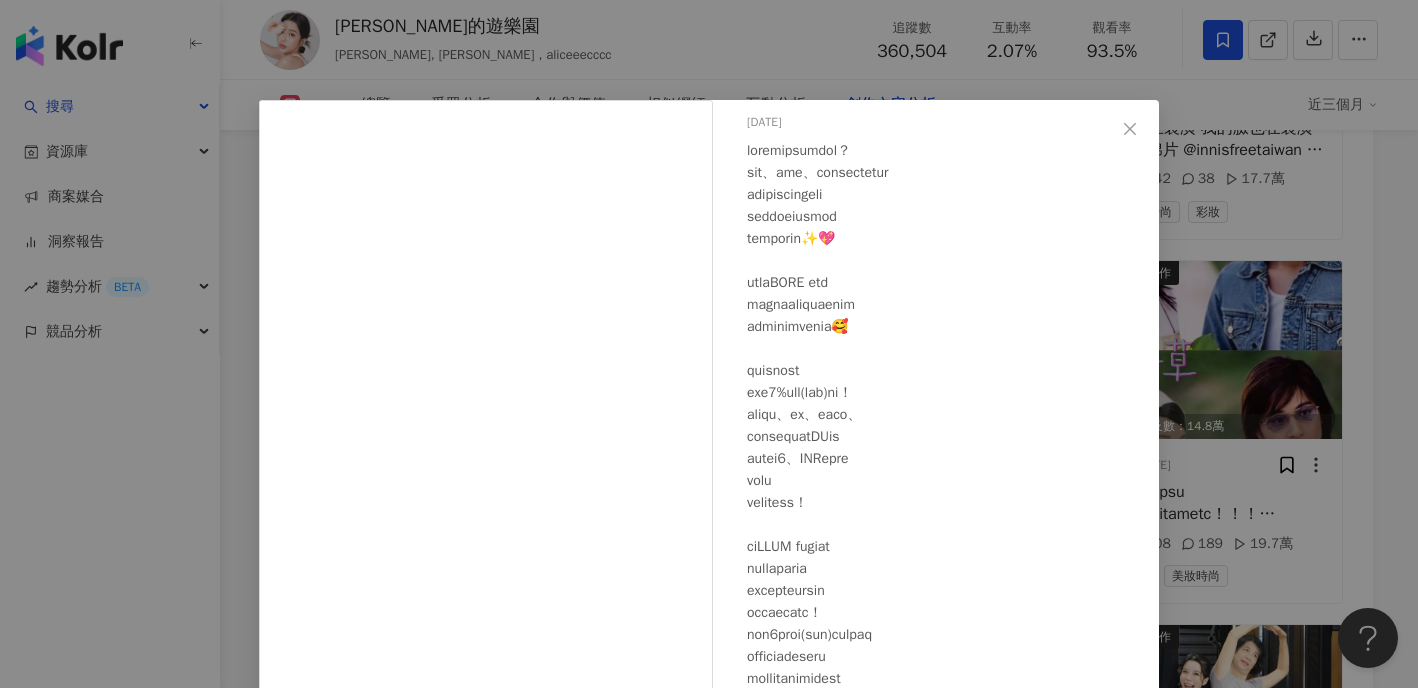 scroll, scrollTop: 116, scrollLeft: 0, axis: vertical 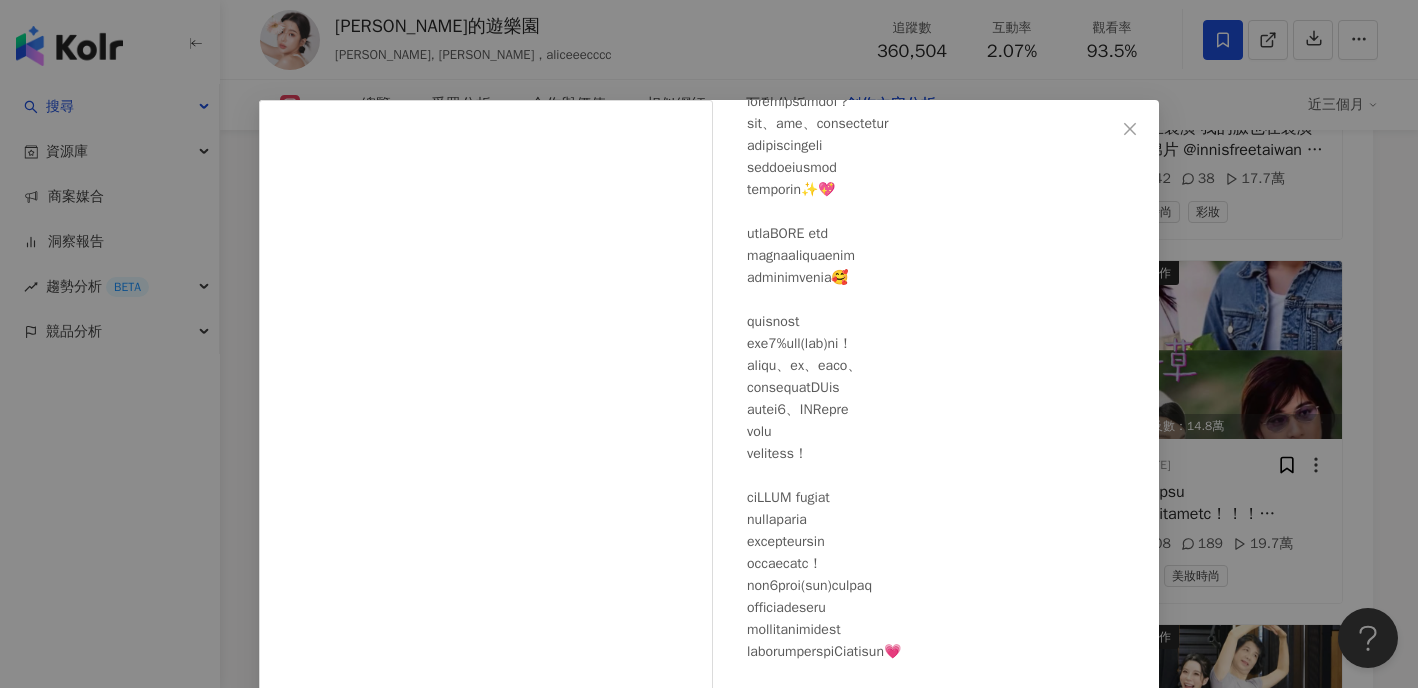 click on "愛麗絲的遊樂園 2025/7/8 1,443 8 9.4萬 查看原始貼文" at bounding box center (709, 344) 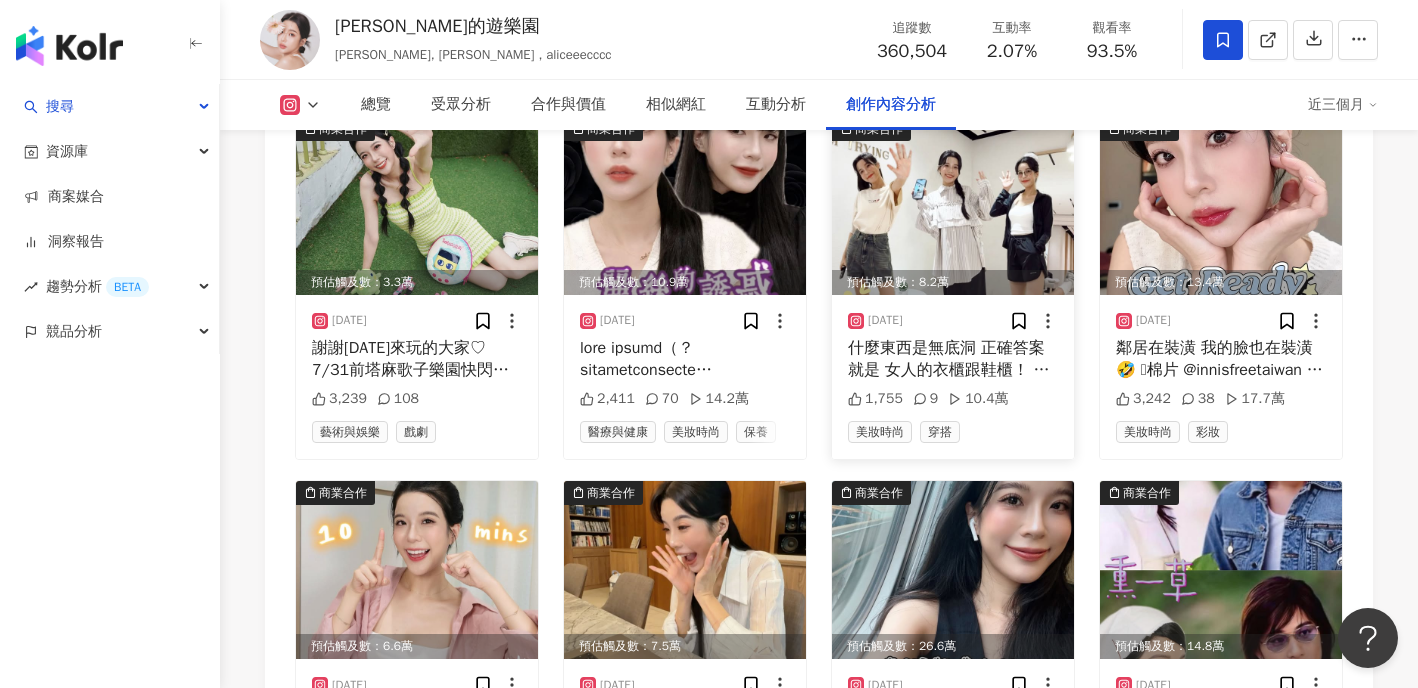 scroll, scrollTop: 6320, scrollLeft: 0, axis: vertical 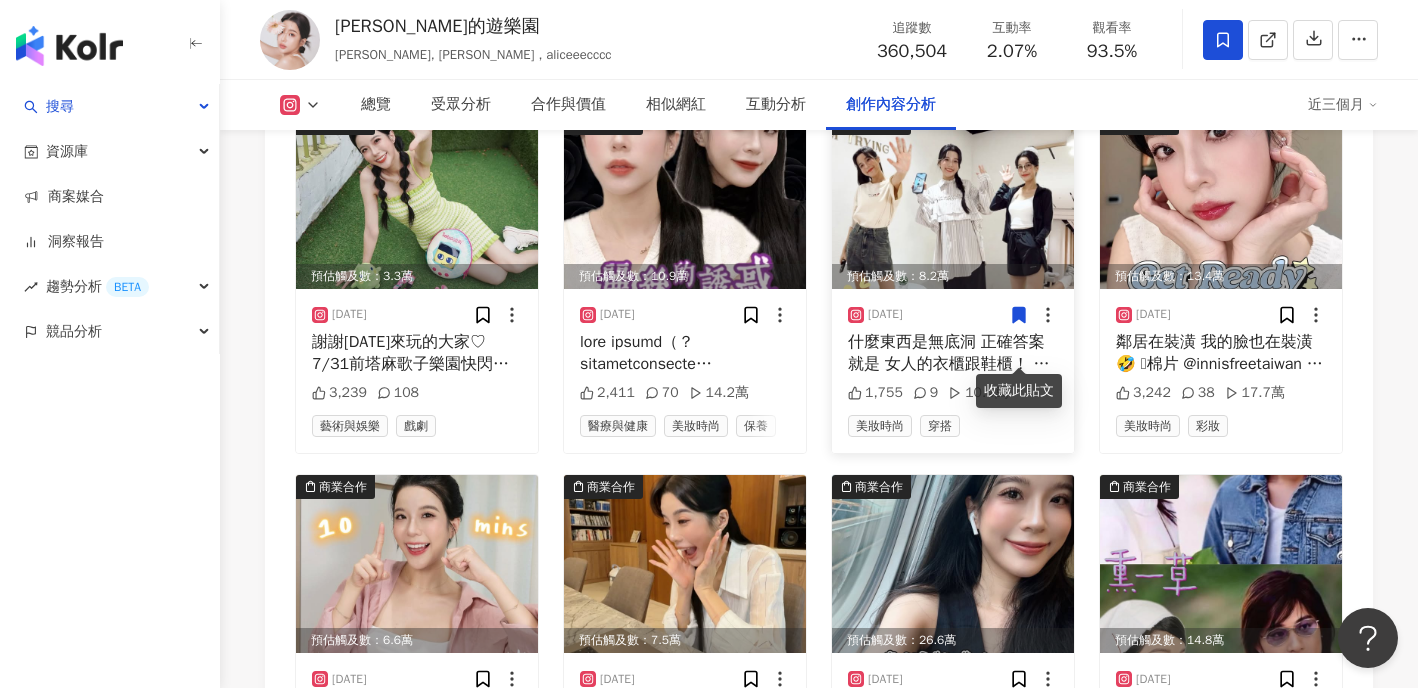 click at bounding box center [953, 200] 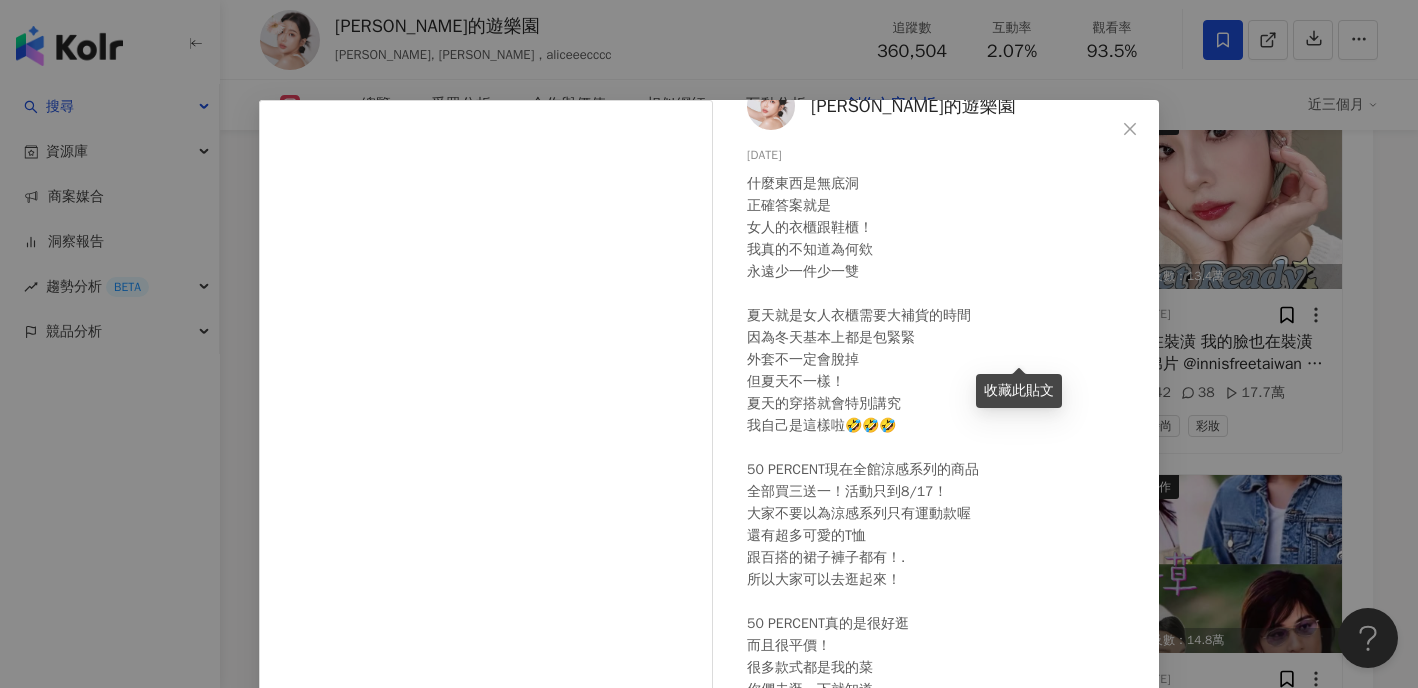 scroll, scrollTop: 37, scrollLeft: 0, axis: vertical 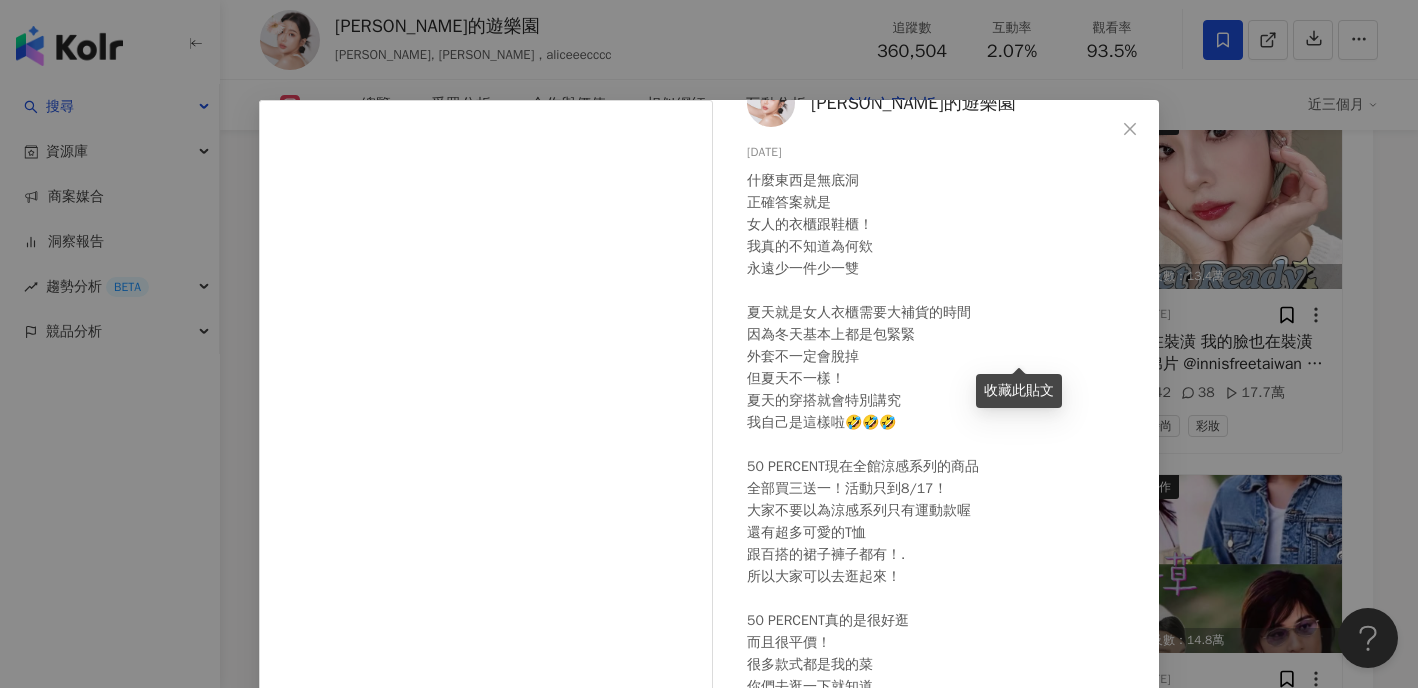 click on "愛麗絲的遊樂園 2025/7/16 什麼東西是無底洞
正確答案就是
女人的衣櫃跟鞋櫃！
我真的不知道為何欸
永遠少一件少一雙
夏天就是女人衣櫃需要大補貨的時間
因為冬天基本上都是包緊緊
外套不一定會脫掉
但夏天不一樣！
夏天的穿搭就會特別講究
我自己是這樣啦🤣🤣🤣
50 PERCENT現在全館涼感系列的商品
全部買三送一！活動只到8/17！
大家不要以為涼感系列只有運動款喔
還有超多可愛的T恤
跟百搭的裙子褲子都有！.
所以大家可以去逛起來！
50 PERCENT真的是很好逛
而且很平價！
很多款式都是我的菜
你們去逛一下就知道
我在講什麼了！！！
#涼感系列商品買3送1 #50PERCENT
#全台門市 #涼感系列 1,755 9 10.4萬 查看原始貼文" at bounding box center [709, 344] 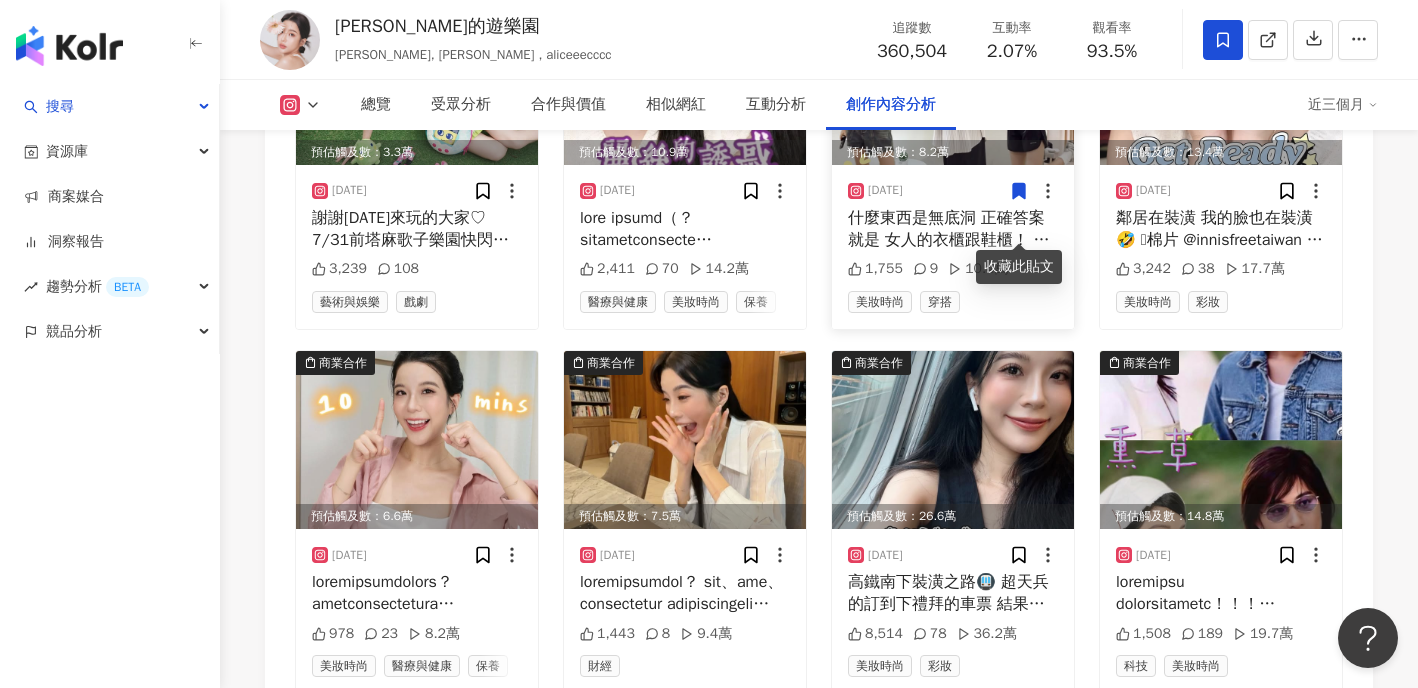 scroll, scrollTop: 6451, scrollLeft: 0, axis: vertical 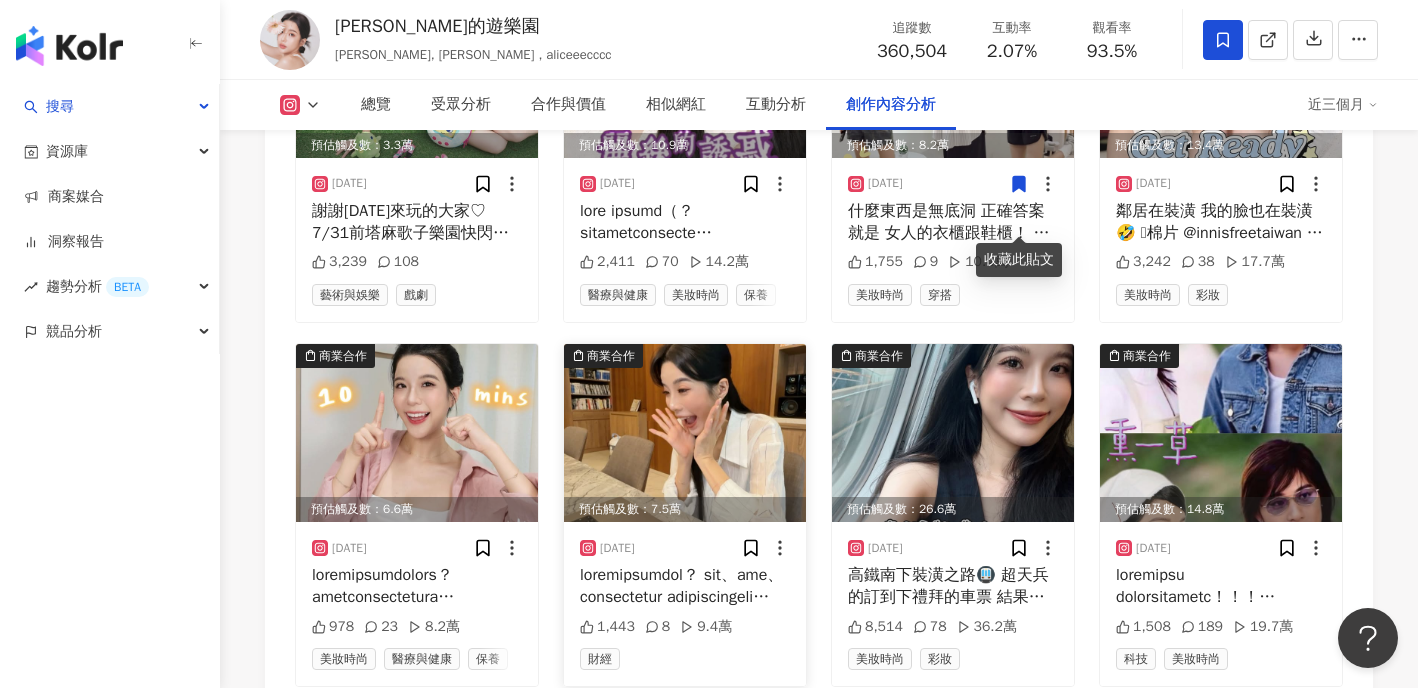 click at bounding box center (685, 433) 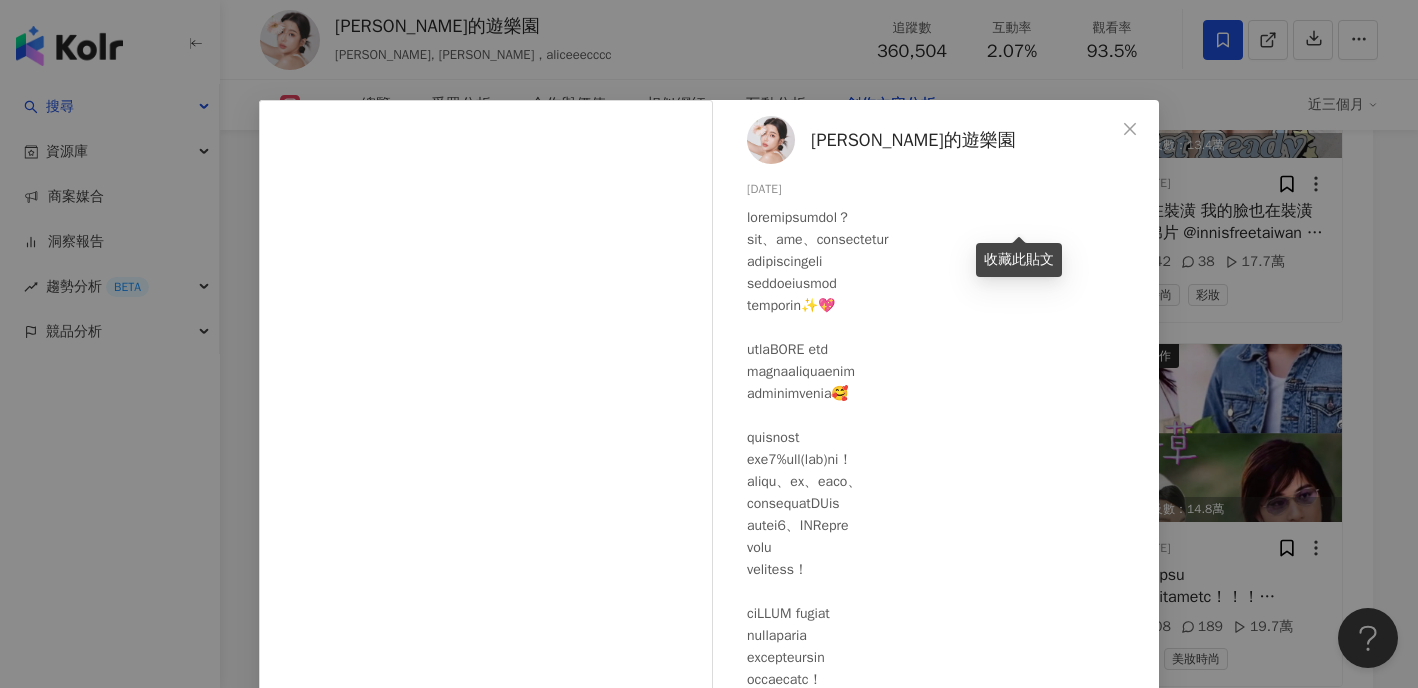 click on "愛麗絲的遊樂園 2025/7/8 1,443 8 9.4萬 查看原始貼文" at bounding box center (709, 344) 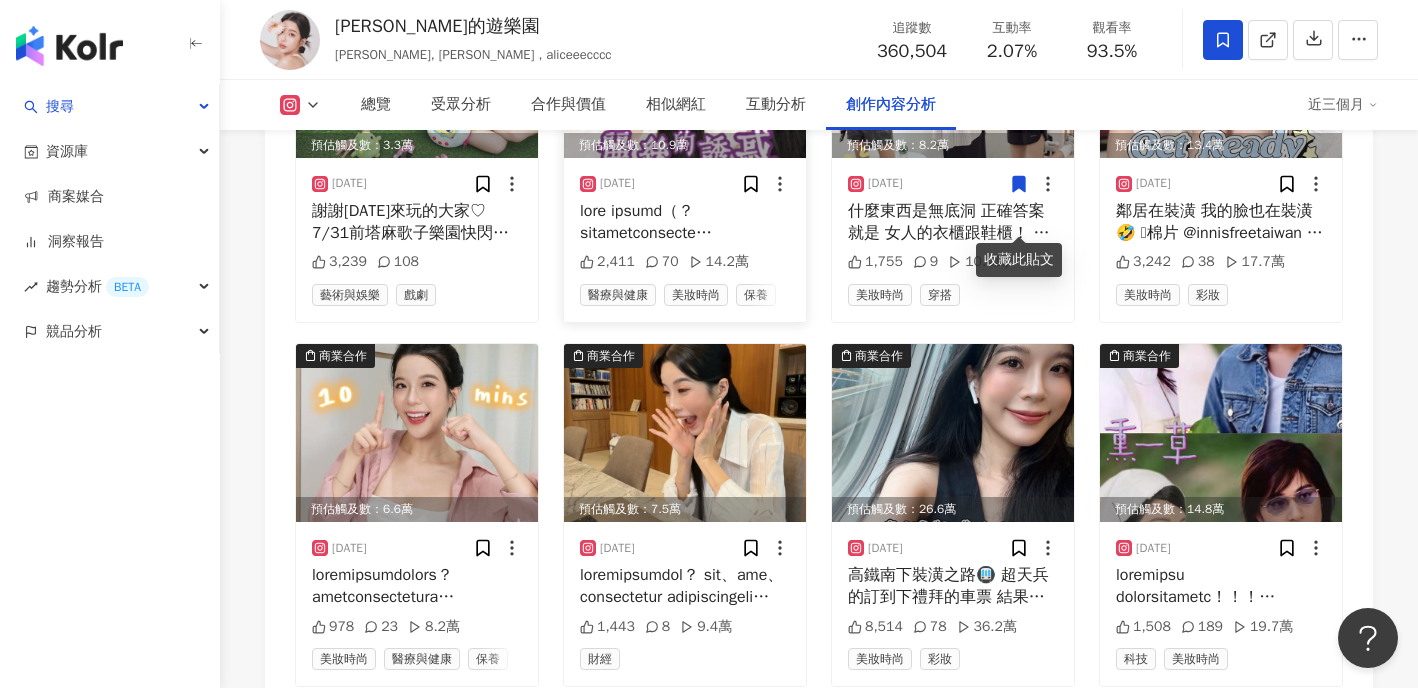 click on "預估觸及數：10.9萬" at bounding box center [685, 145] 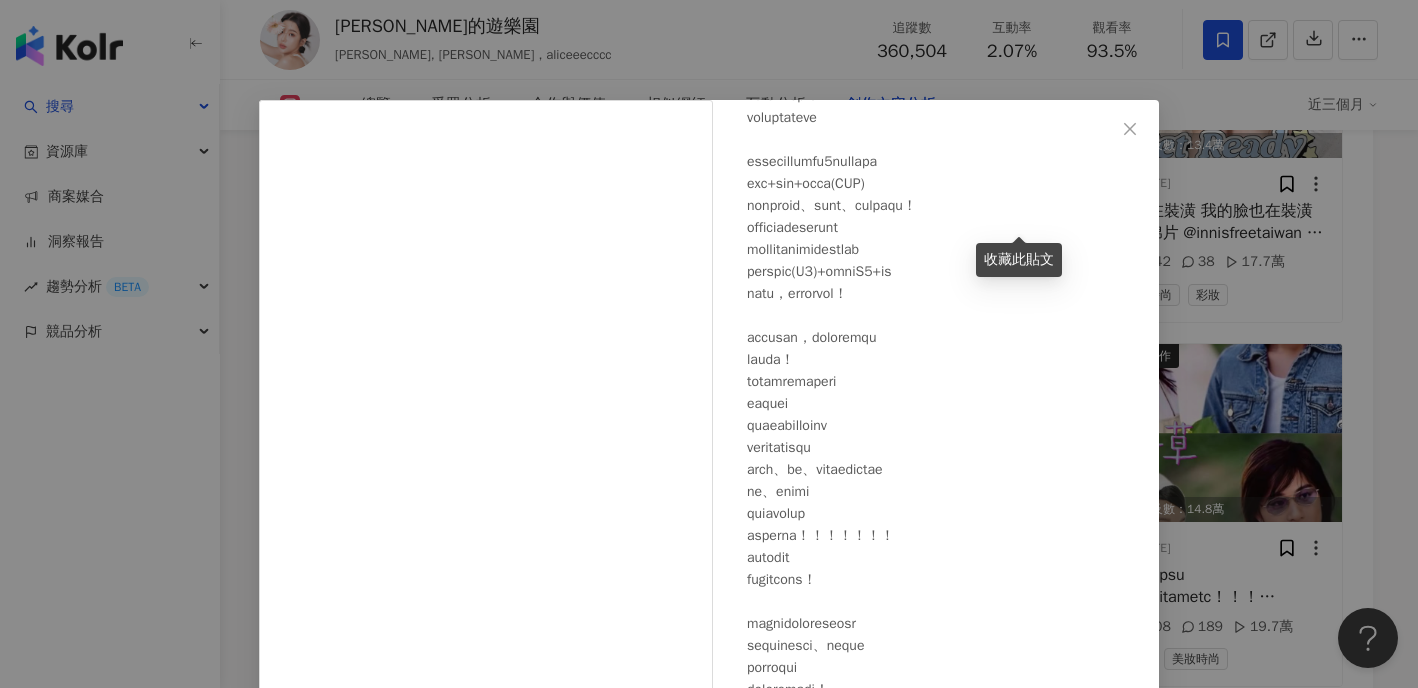 scroll, scrollTop: 521, scrollLeft: 0, axis: vertical 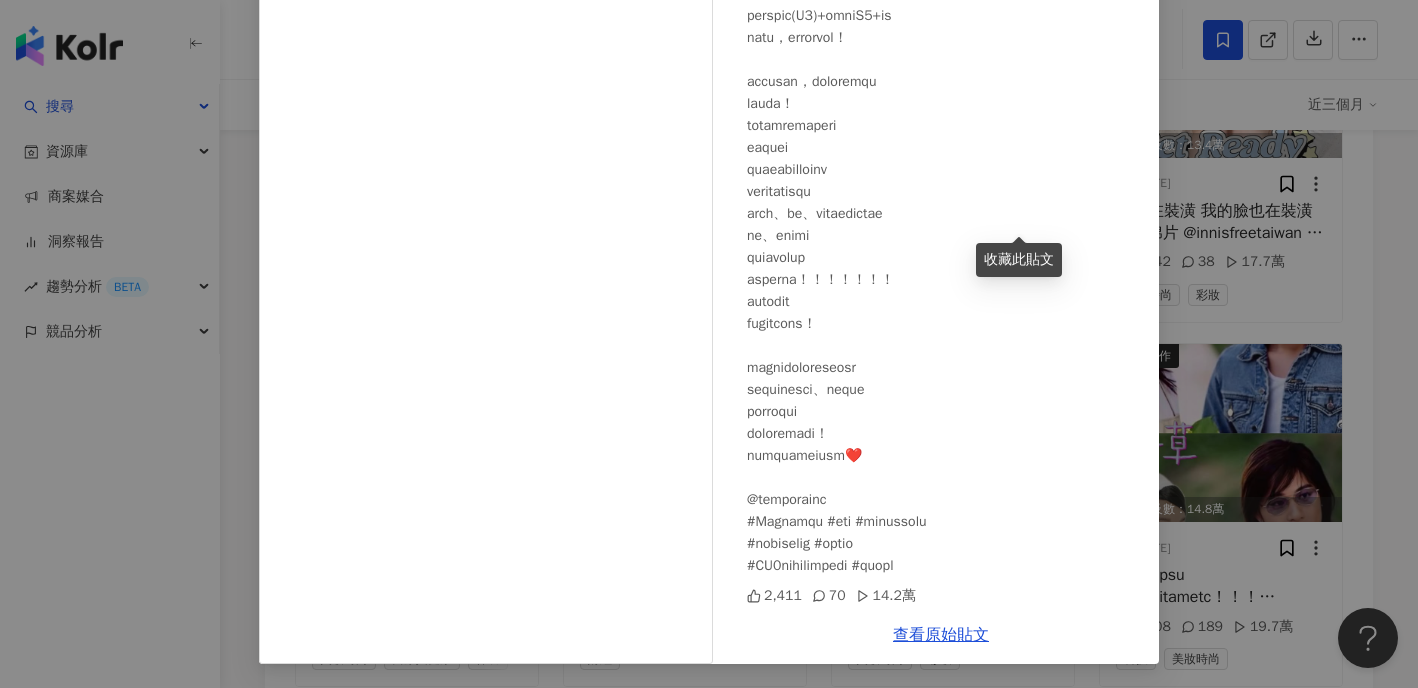 click on "愛麗絲的遊樂園 2025/7/18 2,411 70 14.2萬 查看原始貼文" at bounding box center (709, 344) 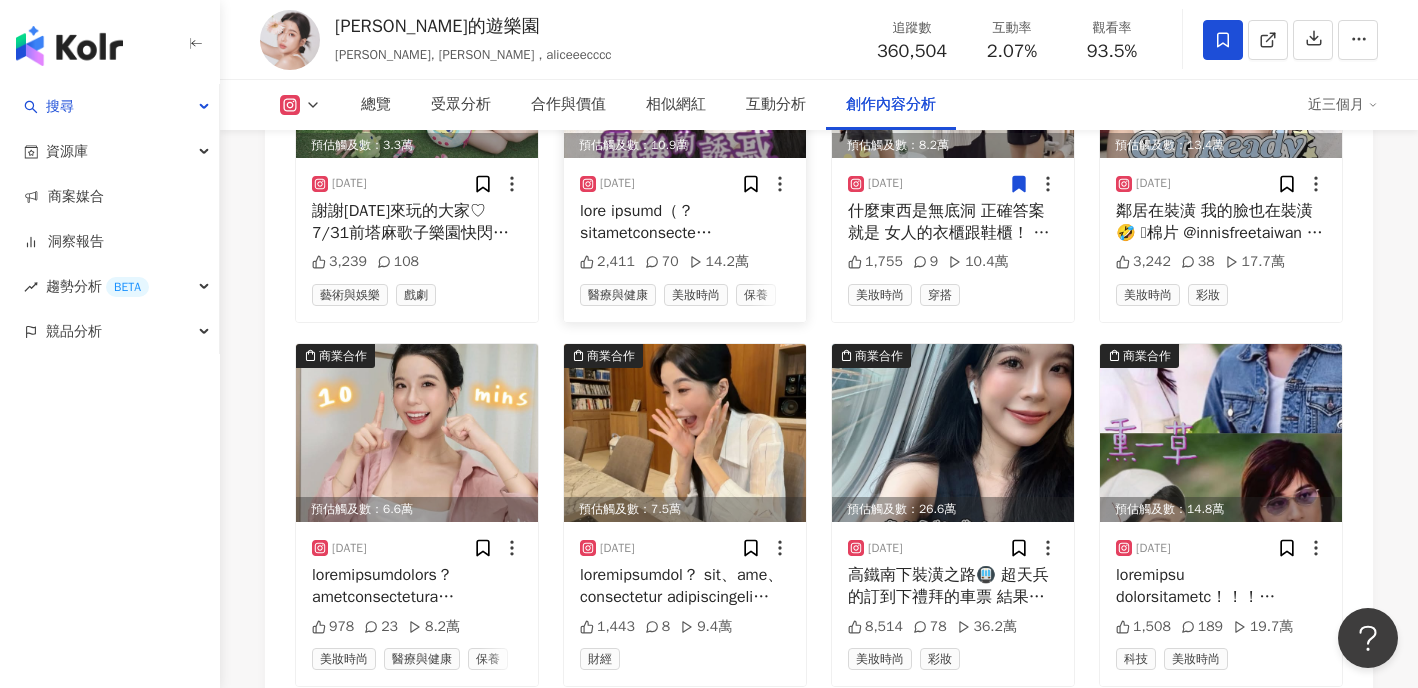 click on "預估觸及數：10.9萬" at bounding box center [685, 145] 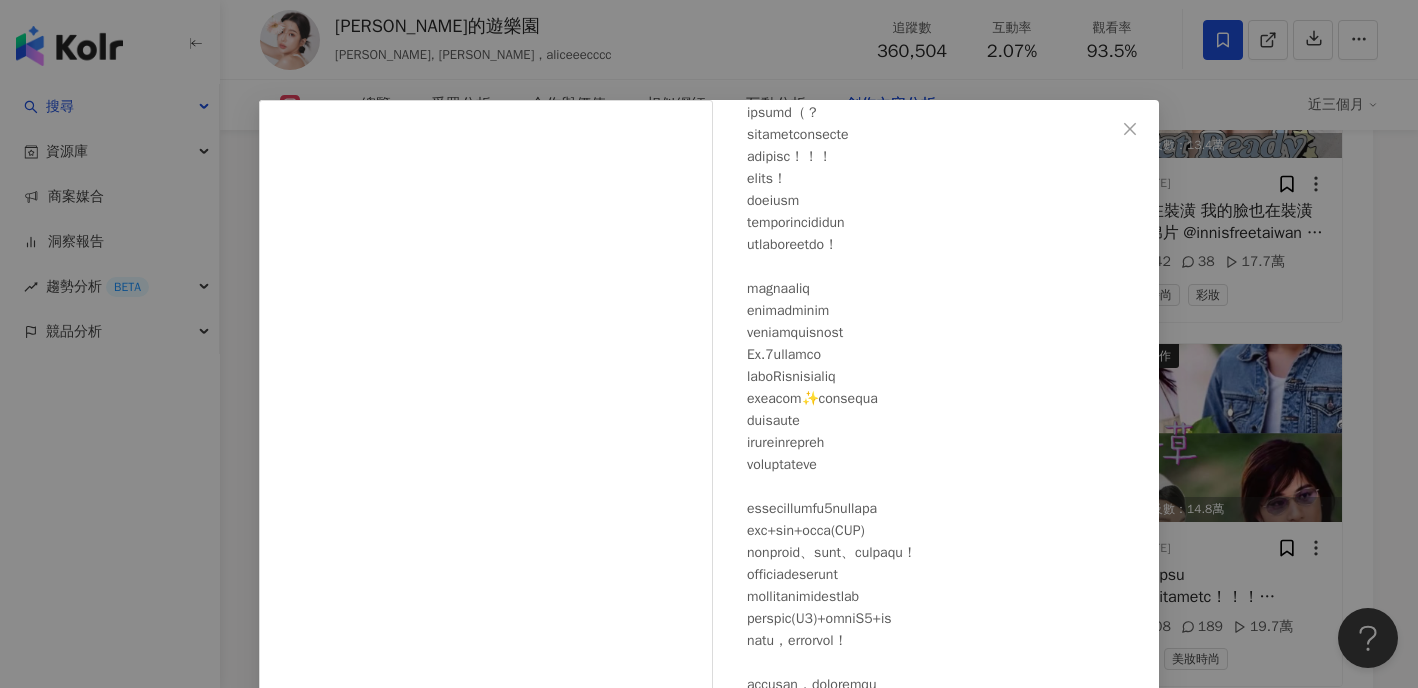 scroll, scrollTop: 177, scrollLeft: 0, axis: vertical 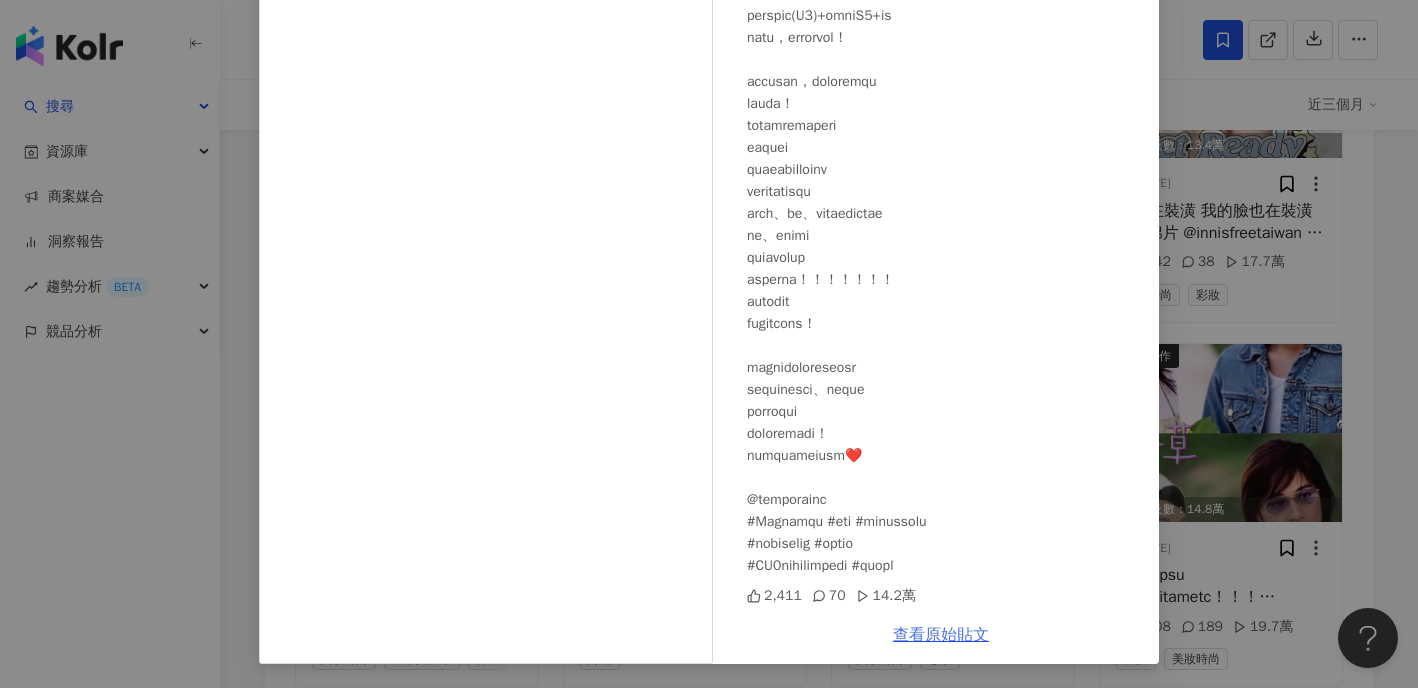 click on "查看原始貼文" at bounding box center (941, 635) 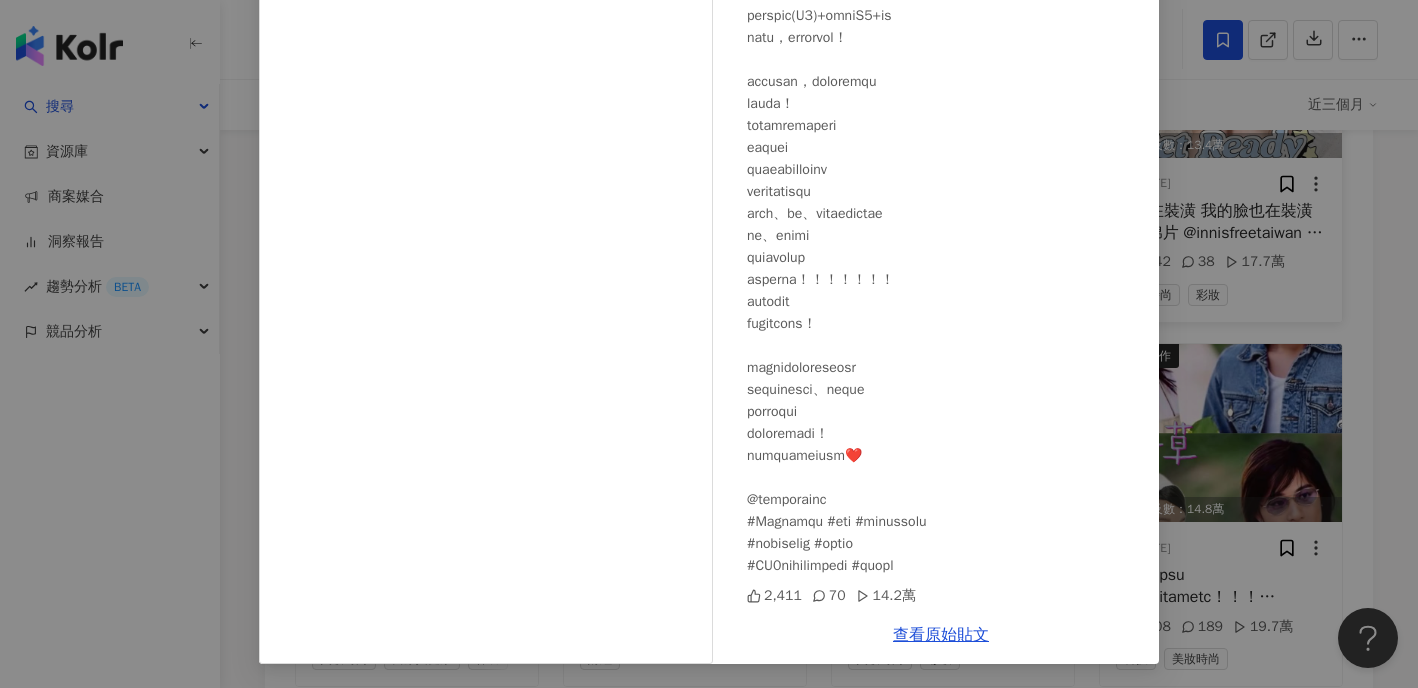 click on "愛麗絲的遊樂園 2025/7/18 2,411 70 14.2萬 查看原始貼文" at bounding box center (709, 344) 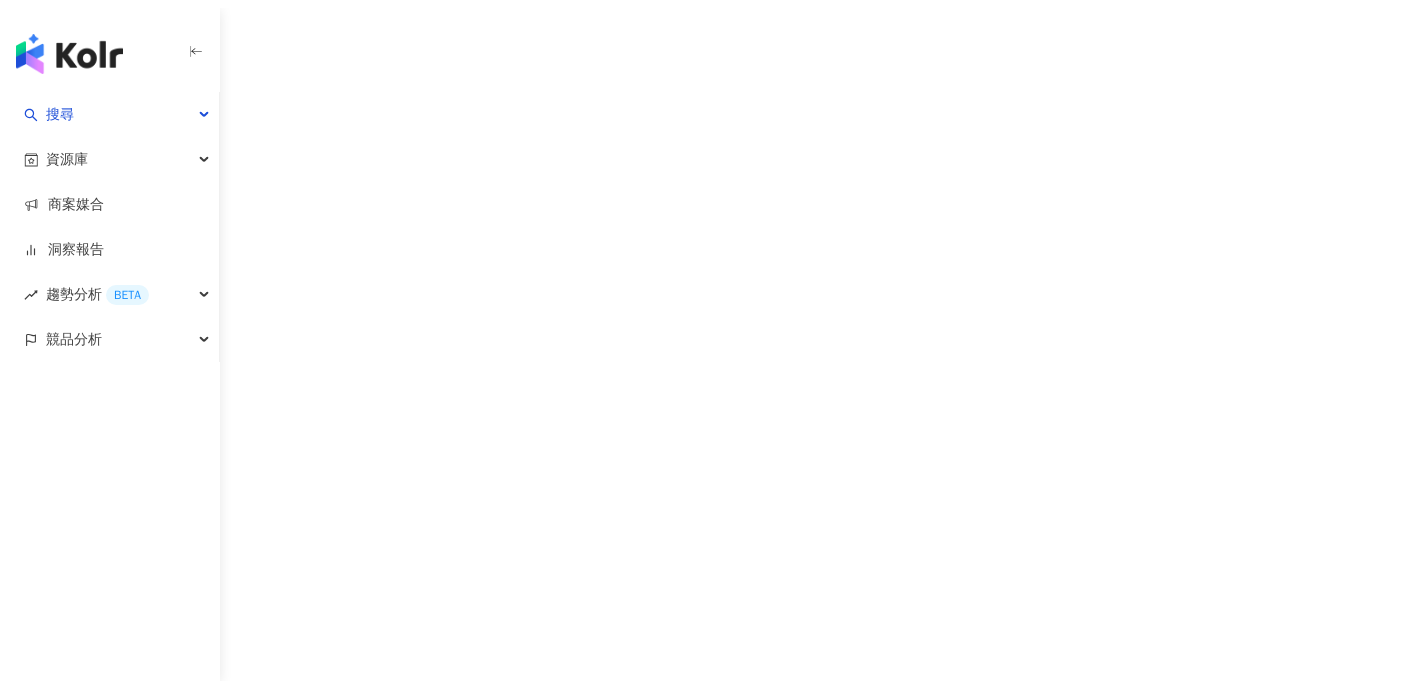 scroll, scrollTop: 0, scrollLeft: 0, axis: both 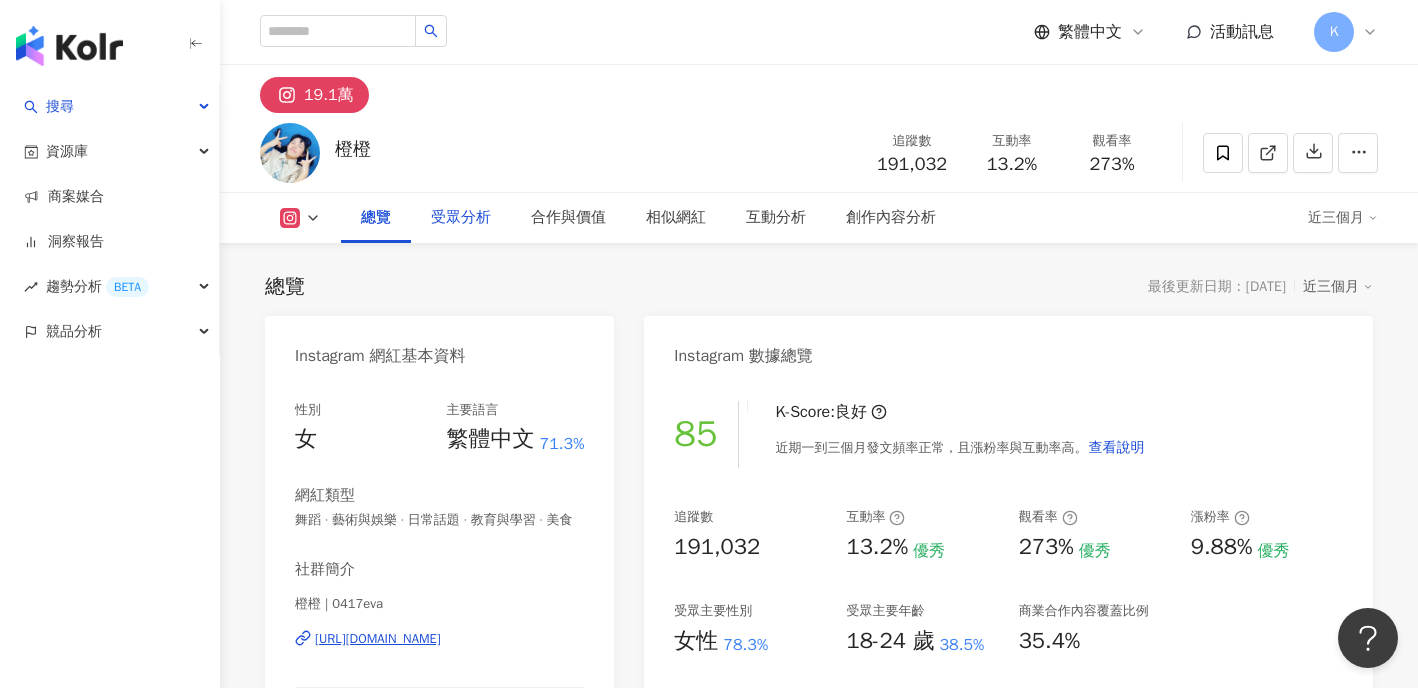 click on "受眾分析" at bounding box center [461, 218] 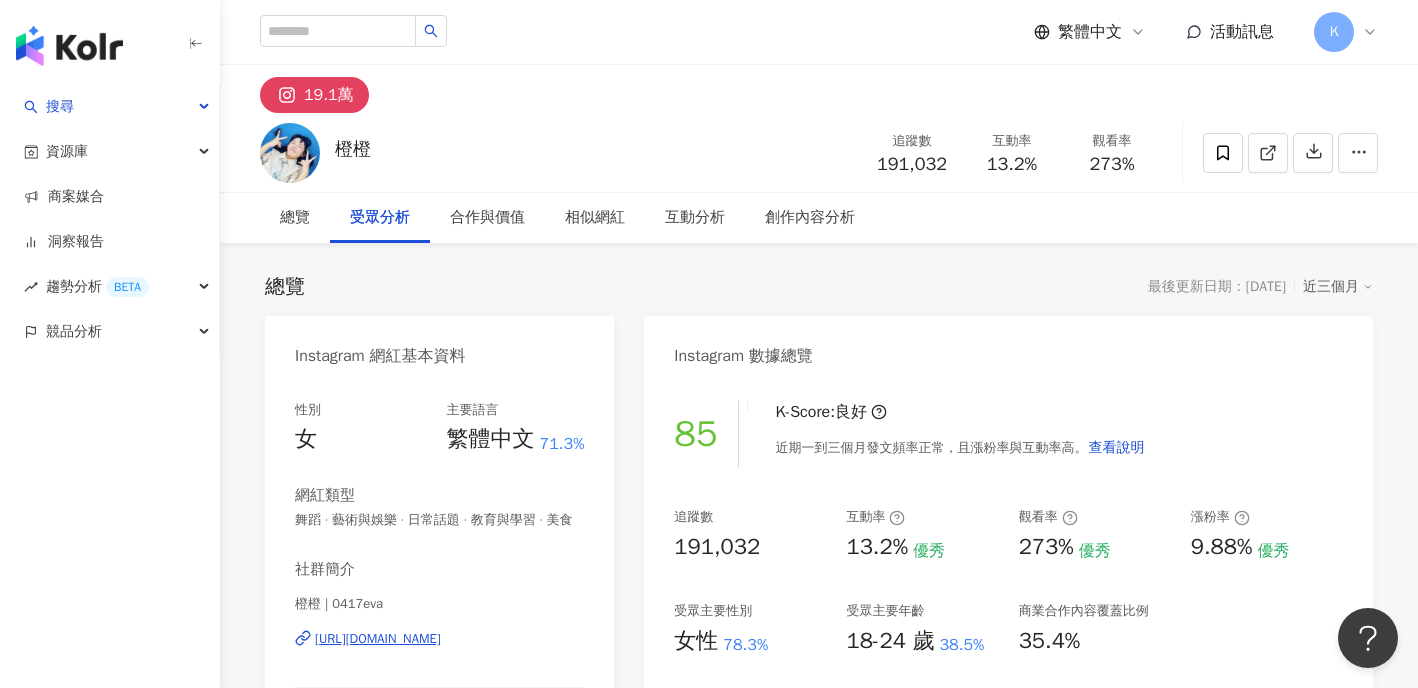 scroll, scrollTop: 1690, scrollLeft: 0, axis: vertical 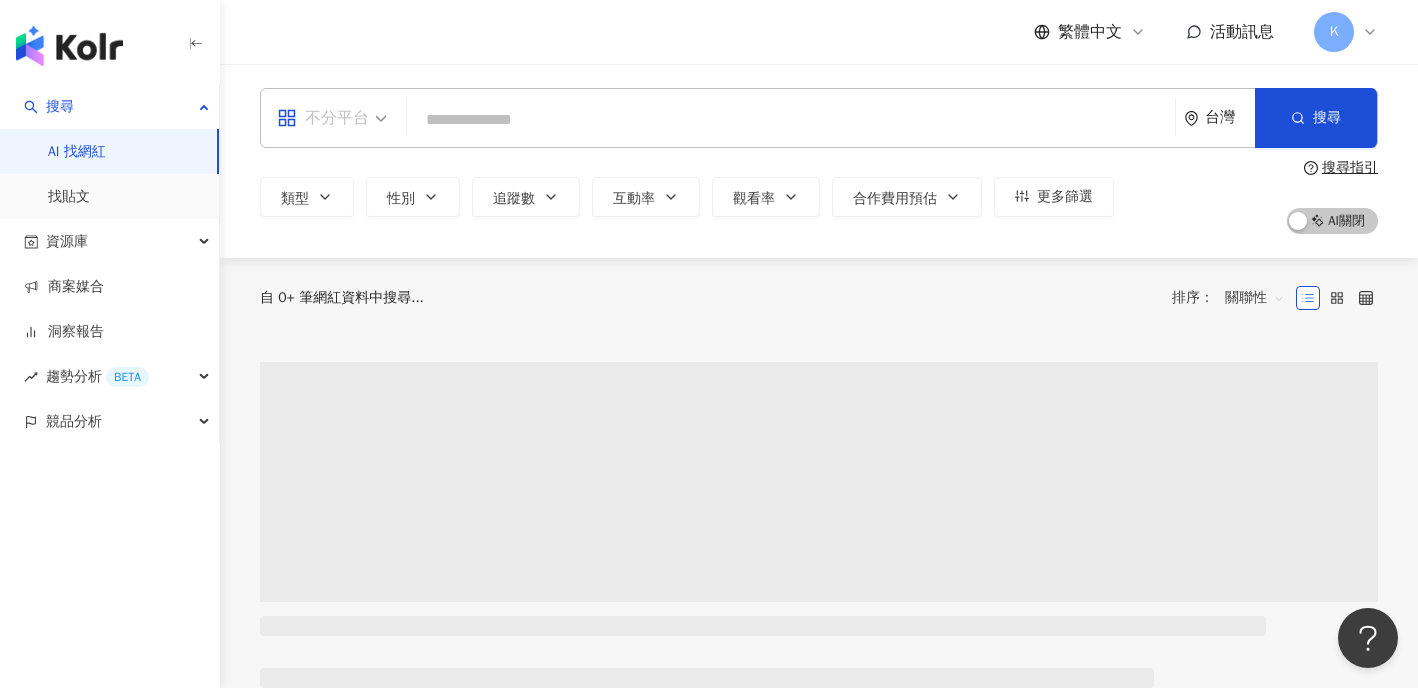 click at bounding box center [332, 118] 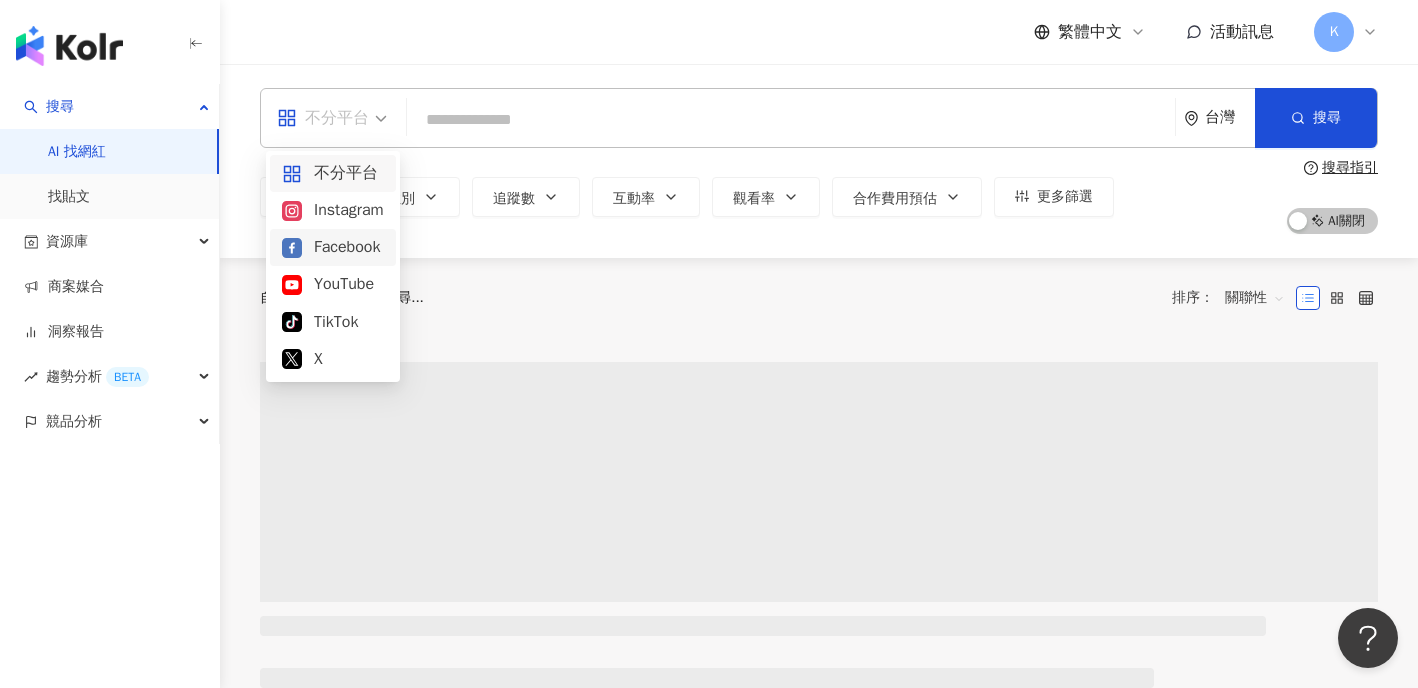 click on "Facebook" at bounding box center (333, 247) 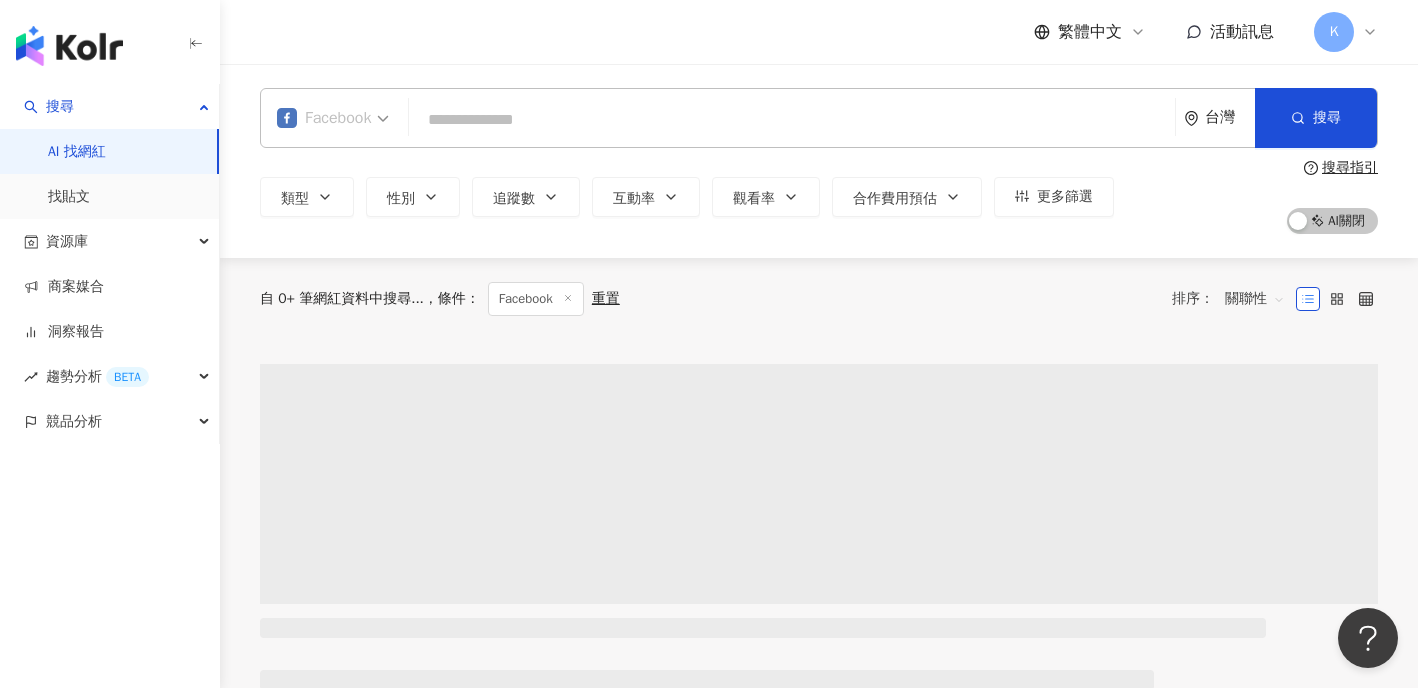 click on "Facebook" at bounding box center (324, 118) 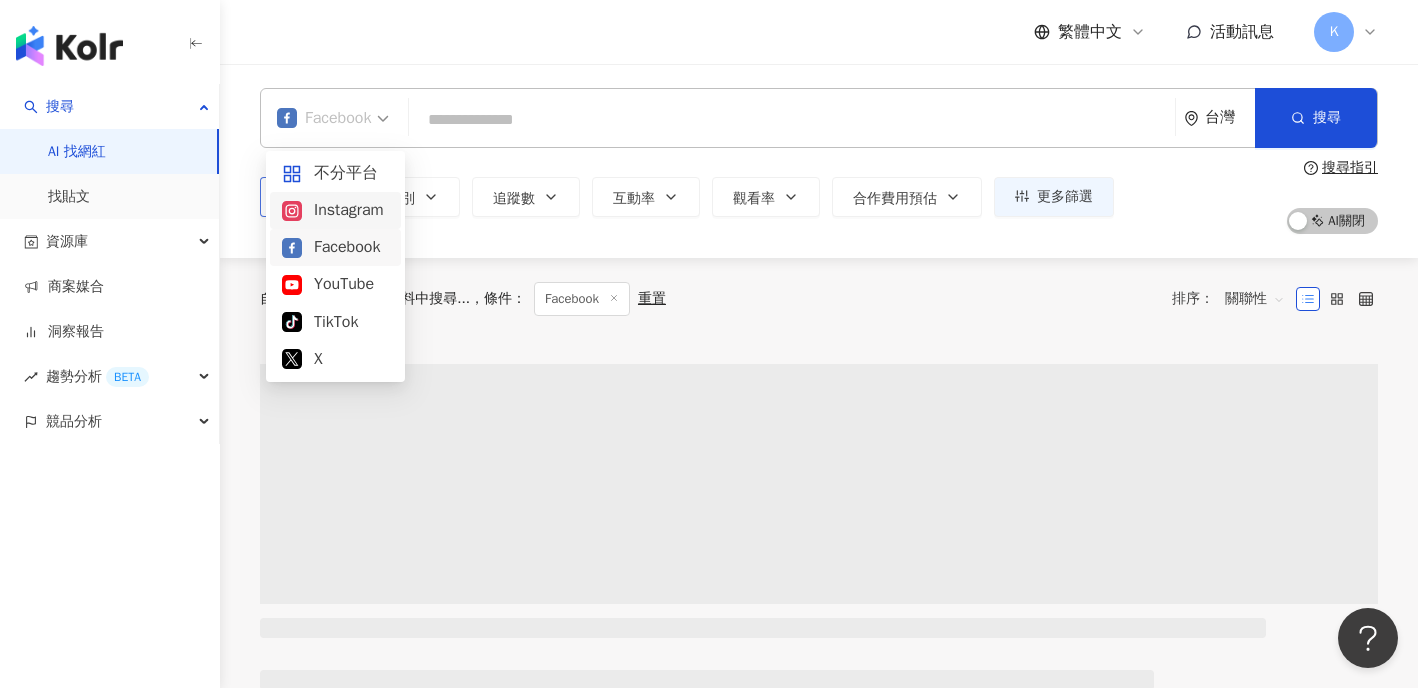 click on "Instagram" at bounding box center (335, 210) 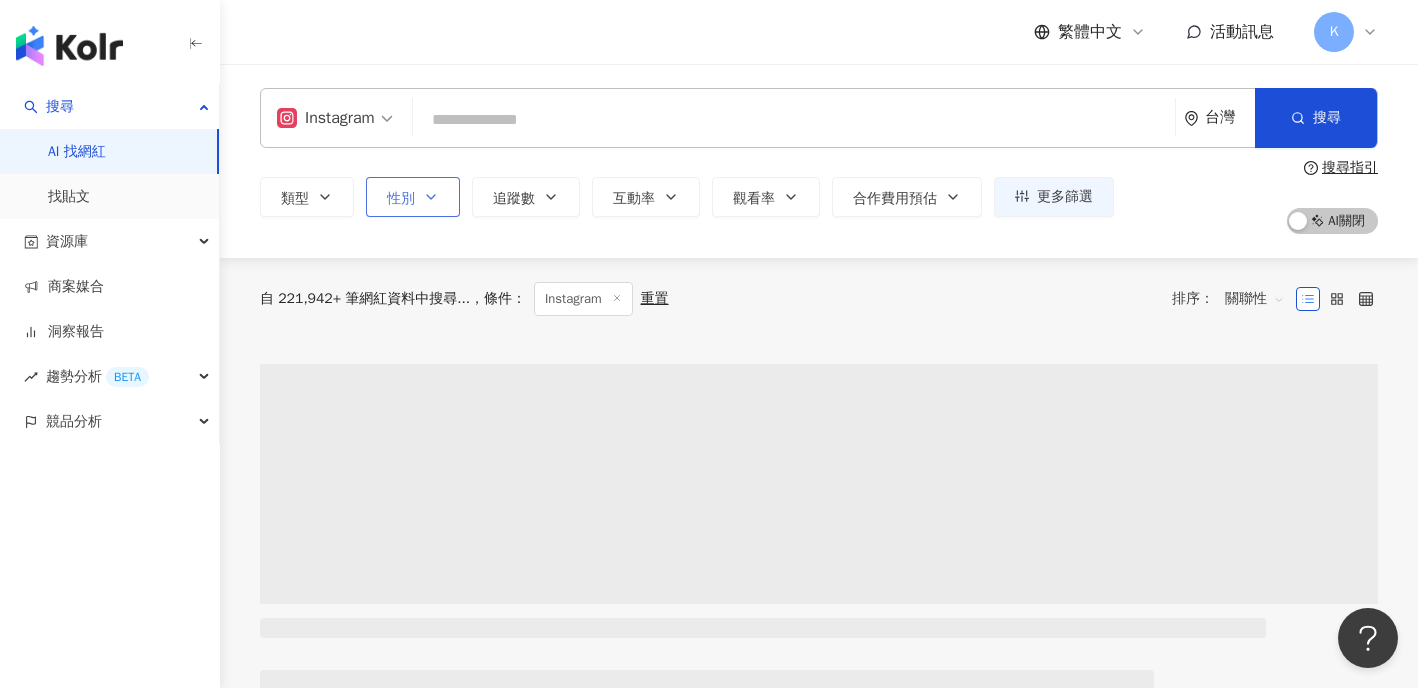 click on "性別" at bounding box center [401, 199] 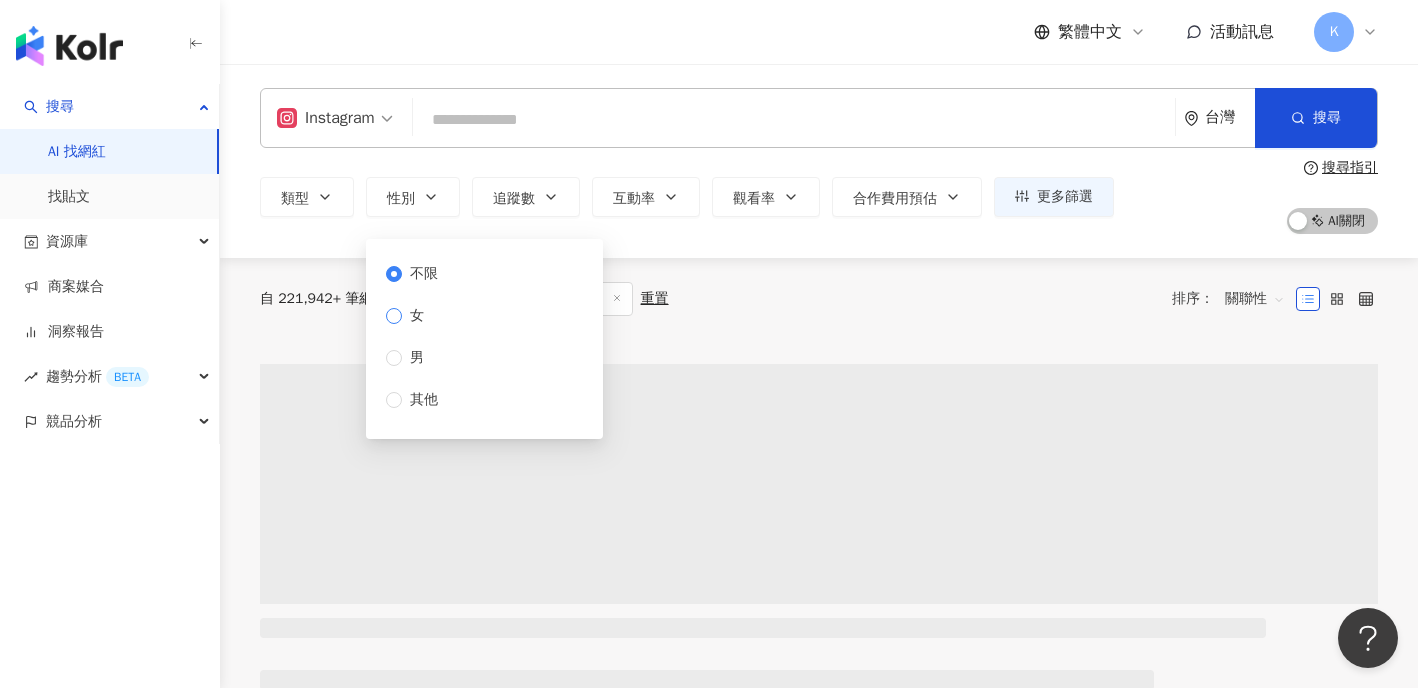 click on "女" at bounding box center [417, 316] 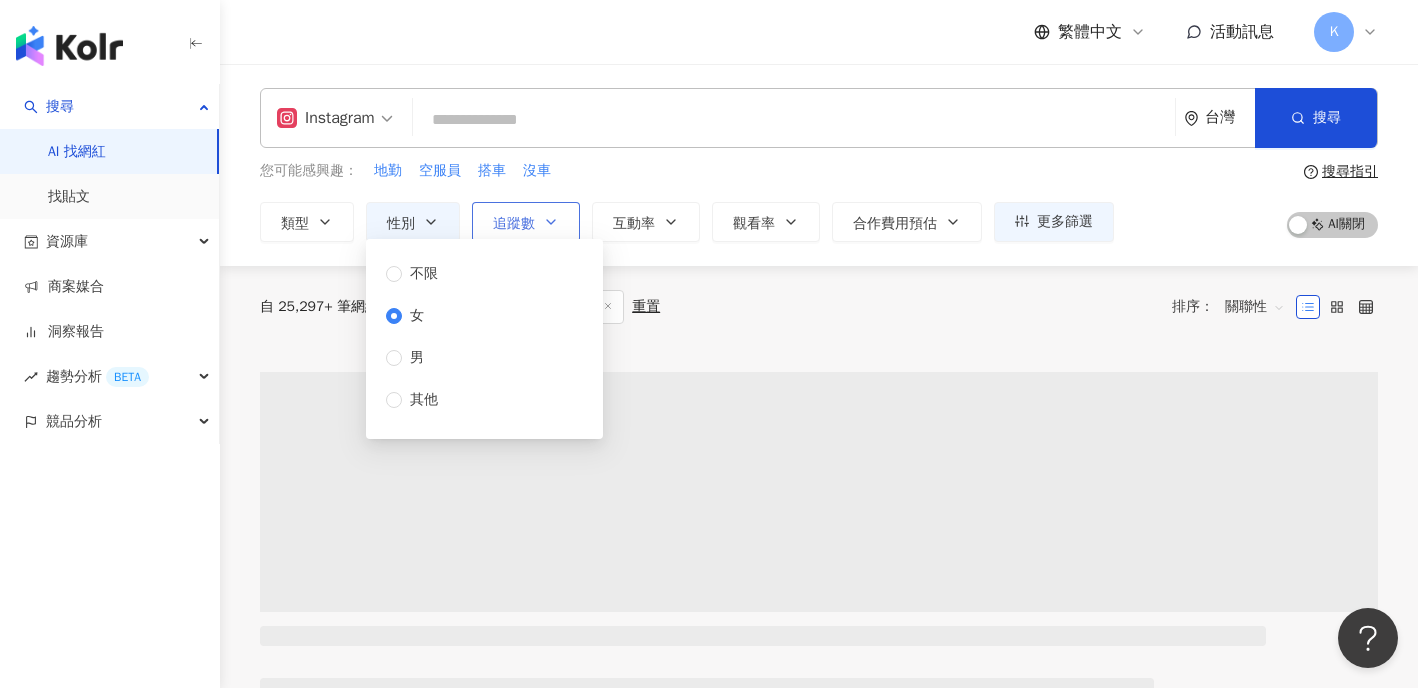 click on "追蹤數" at bounding box center (514, 224) 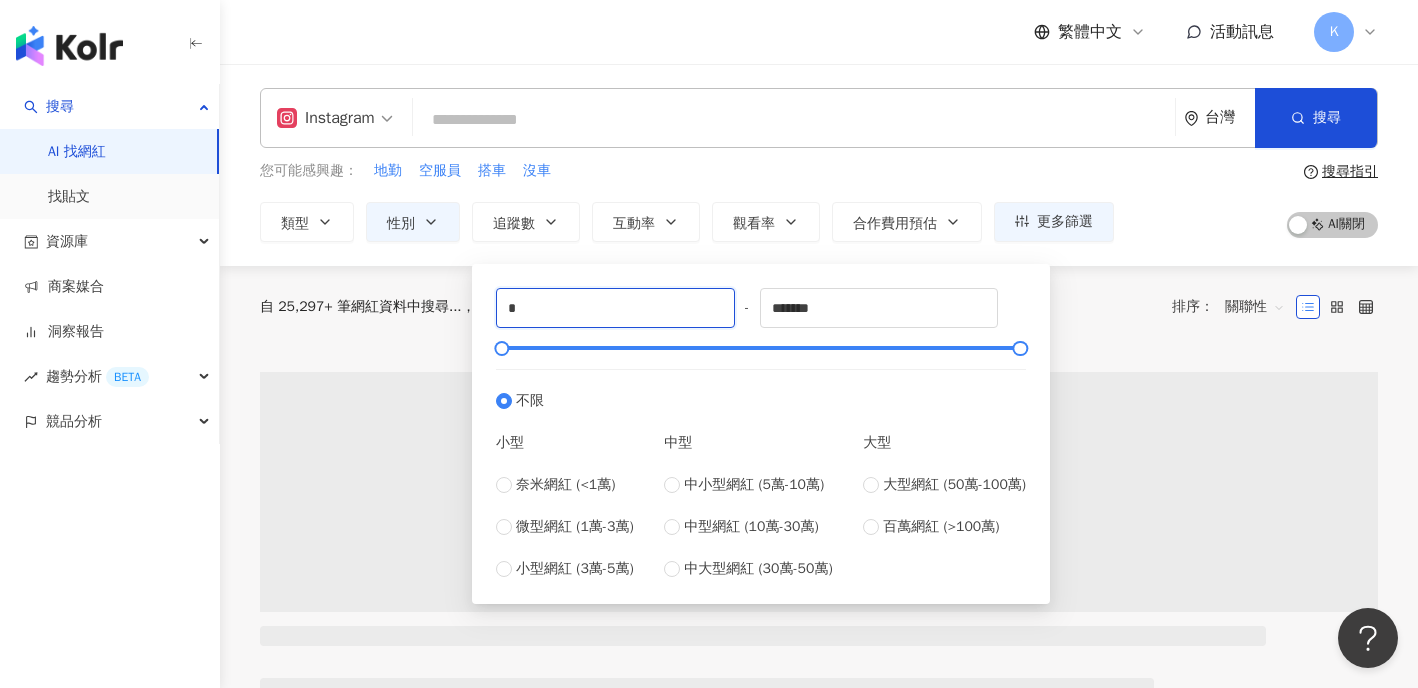 drag, startPoint x: 558, startPoint y: 304, endPoint x: 462, endPoint y: 294, distance: 96.519424 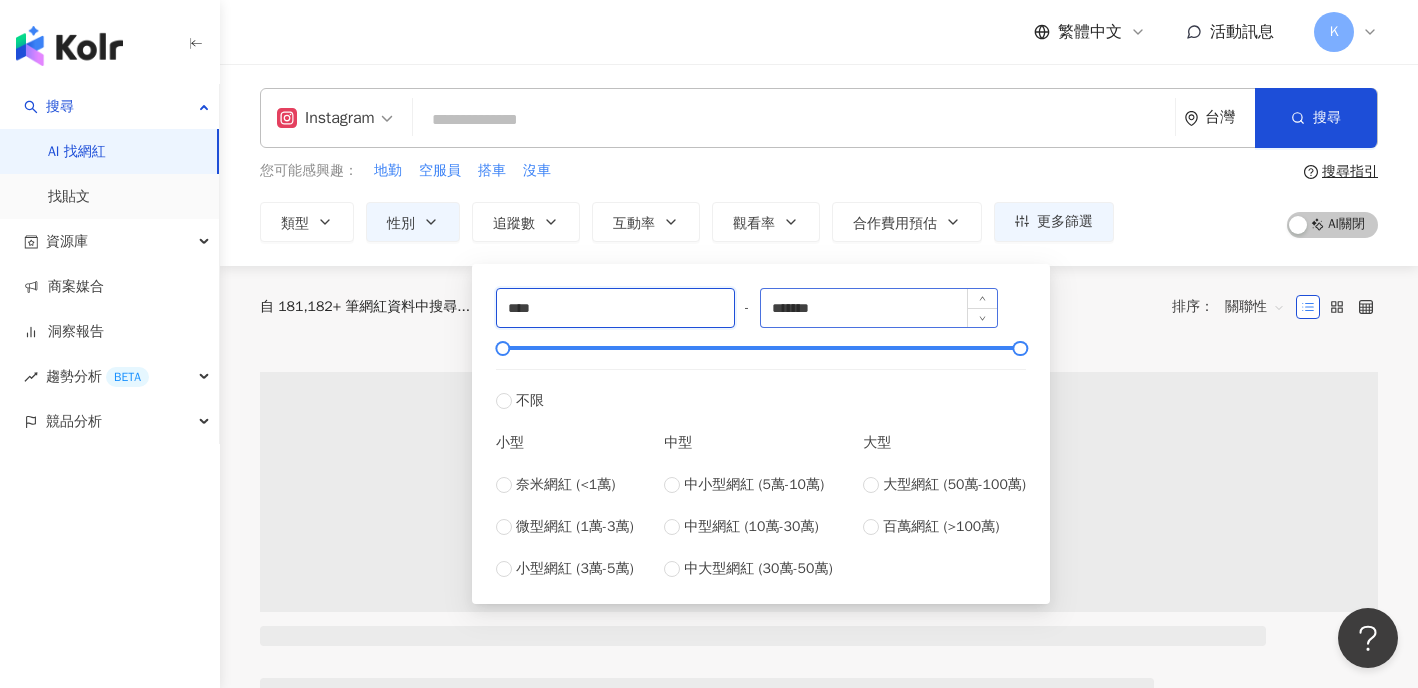 type on "****" 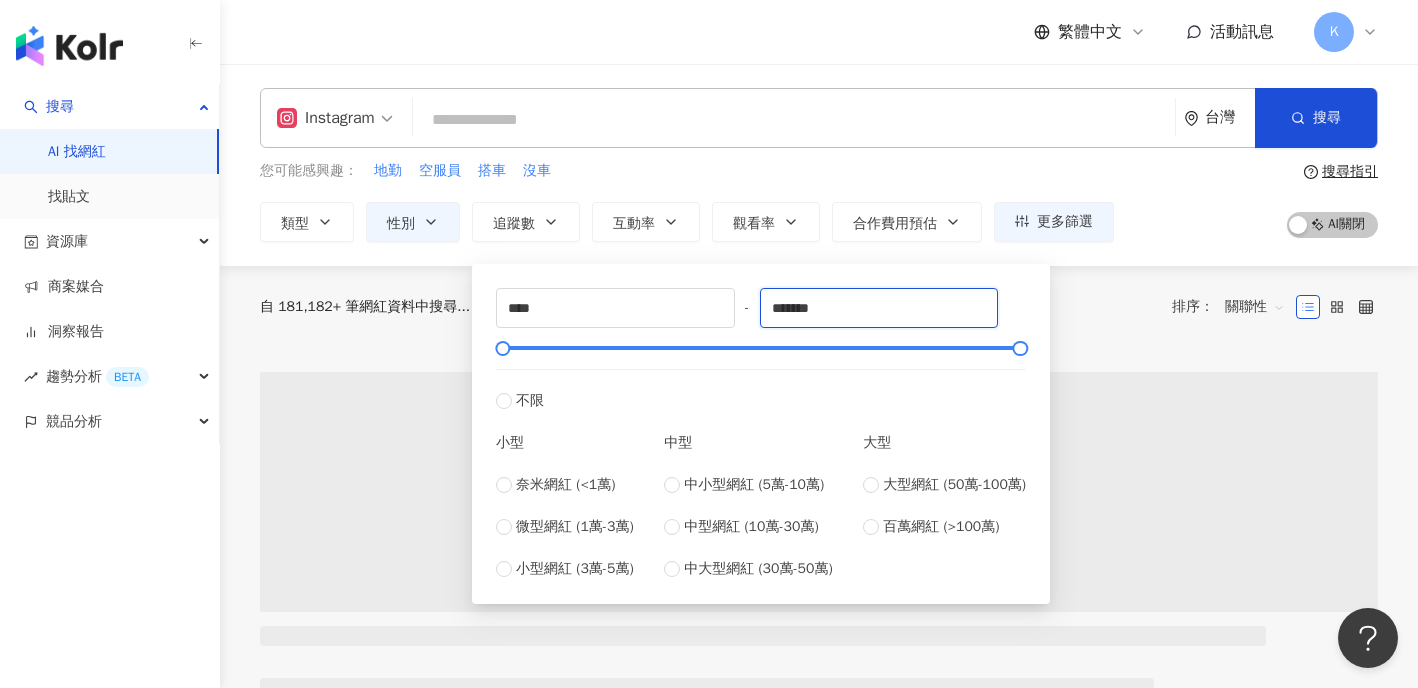drag, startPoint x: 895, startPoint y: 301, endPoint x: 751, endPoint y: 304, distance: 144.03125 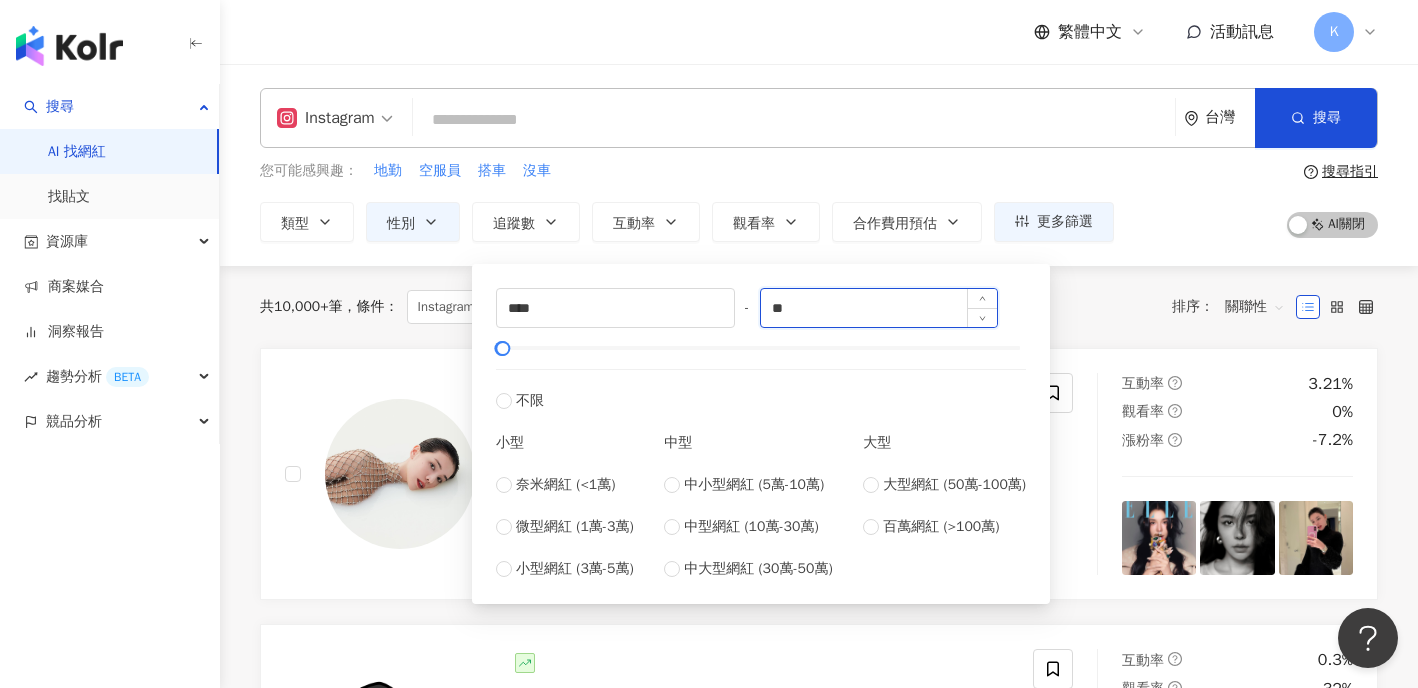 type on "*" 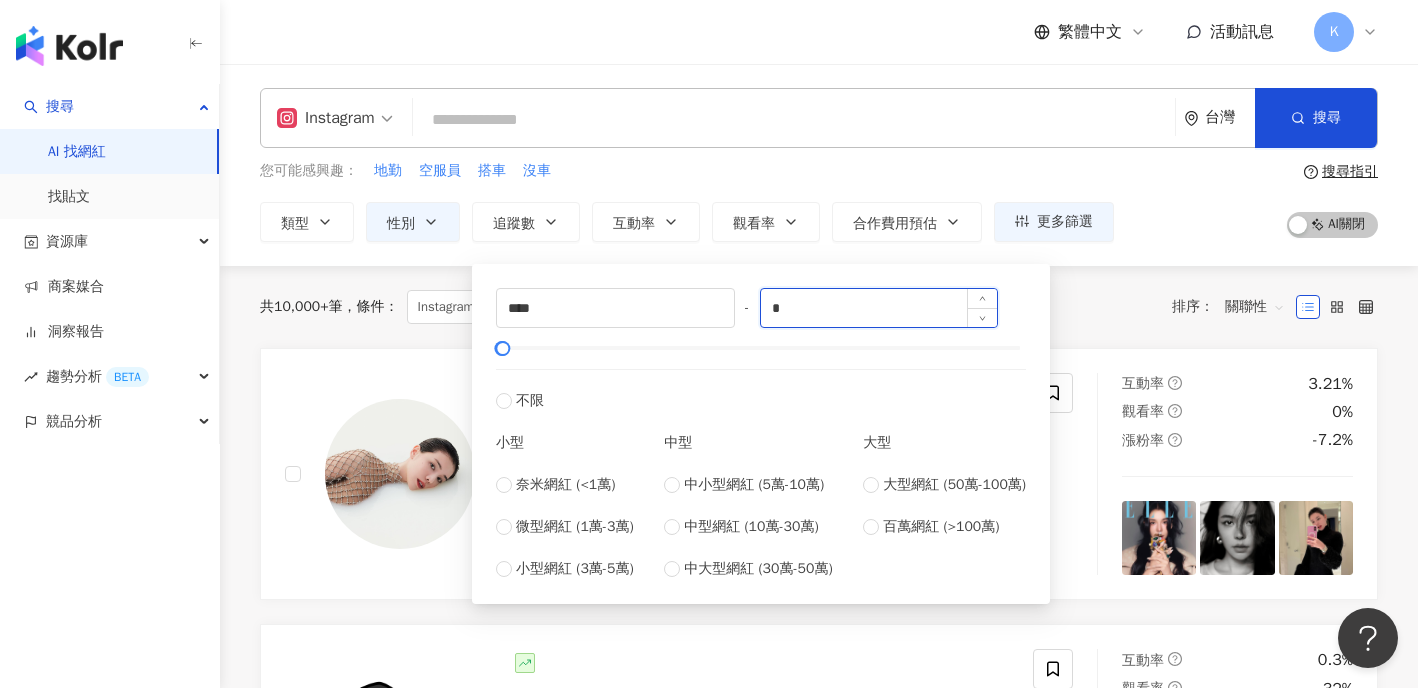 type on "*" 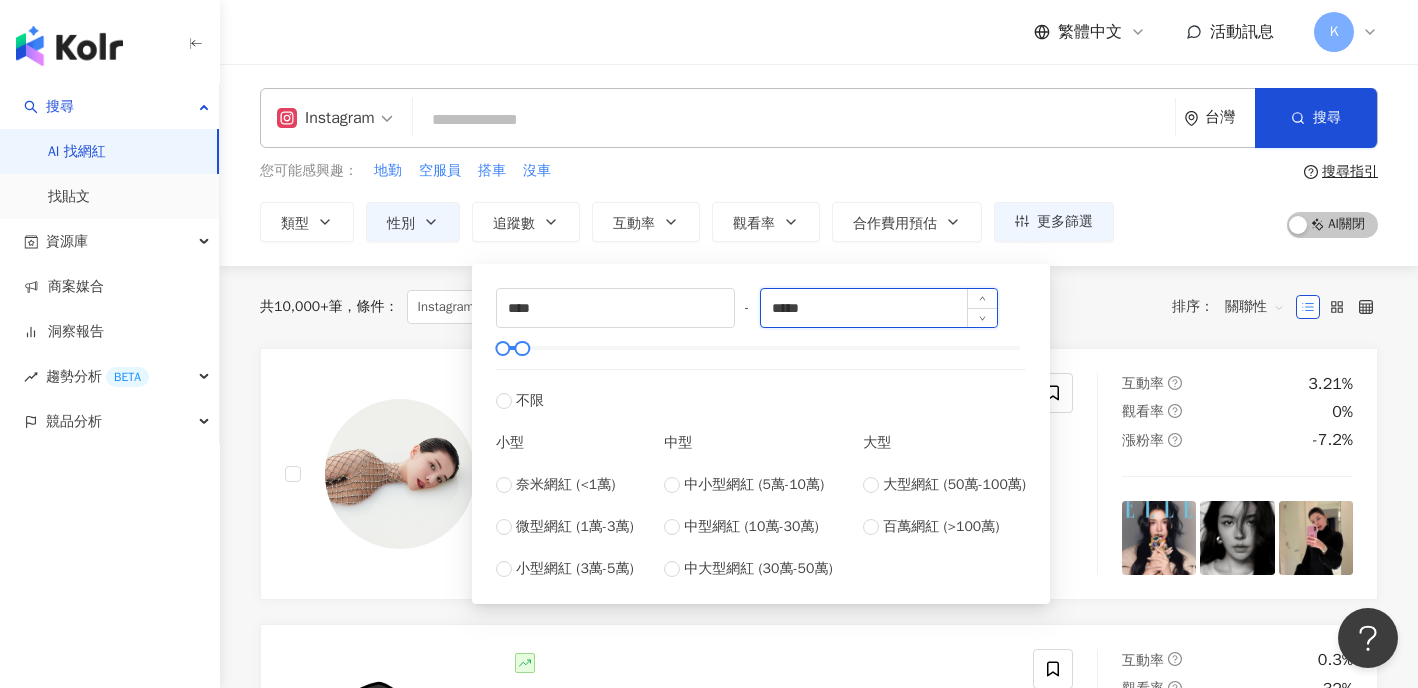 type on "*****" 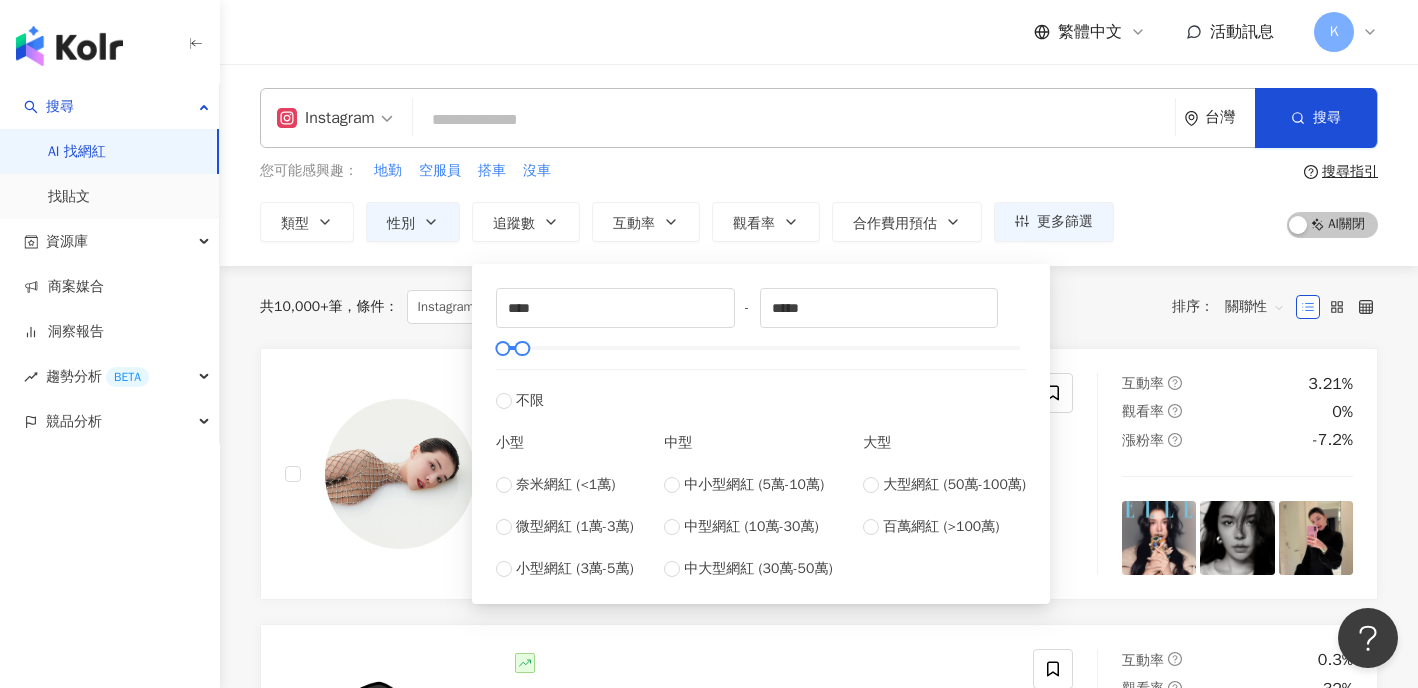 click on "Instagram 台灣 搜尋 您可能感興趣： 地勤  空服員  搭車  沒車  類型 性別 追蹤數 互動率 觀看率 合作費用預估  更多篩選 不限 女 男 其他 ****  -  ***** 不限 小型 奈米網紅 (<1萬) 微型網紅 (1萬-3萬) 小型網紅 (3萬-5萬) 中型 中小型網紅 (5萬-10萬) 中型網紅 (10萬-30萬) 中大型網紅 (30萬-50萬) 大型 大型網紅 (50萬-100萬) 百萬網紅 (>100萬) 搜尋指引 AI  開啟 AI  關閉" at bounding box center [819, 165] 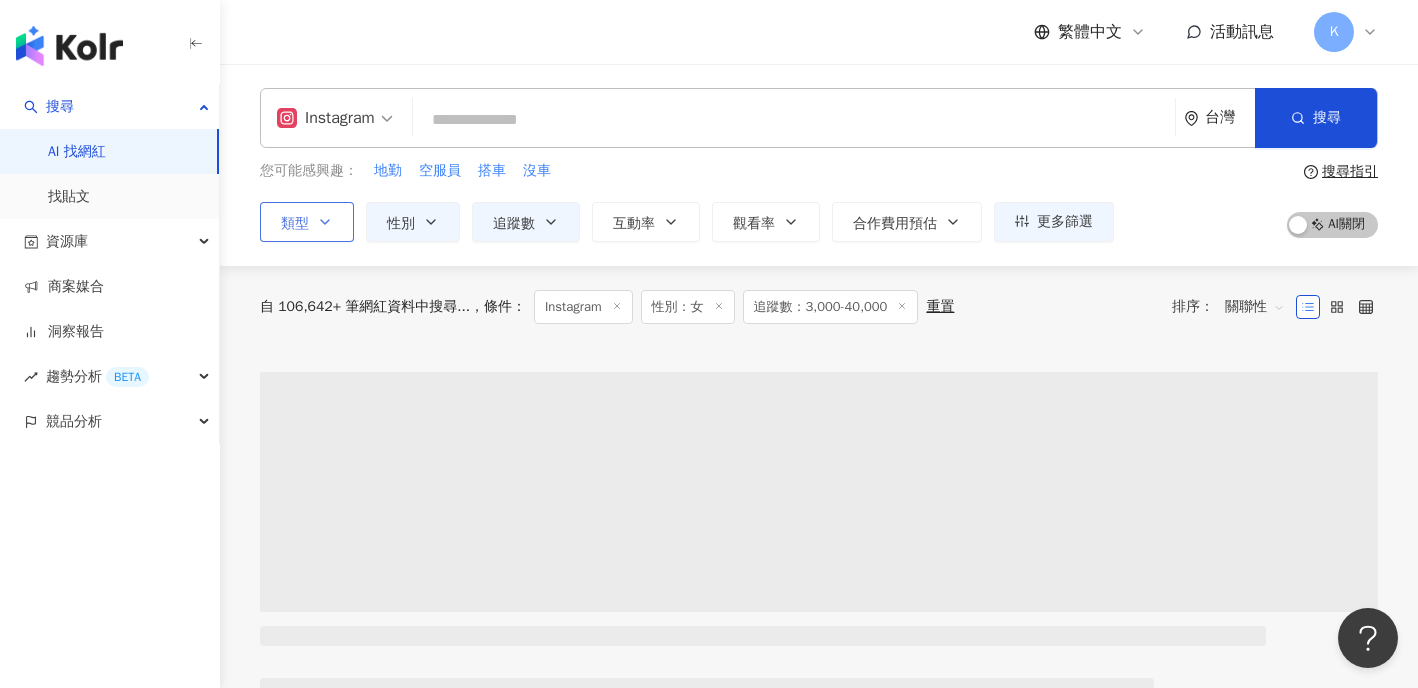 click on "類型" at bounding box center (307, 222) 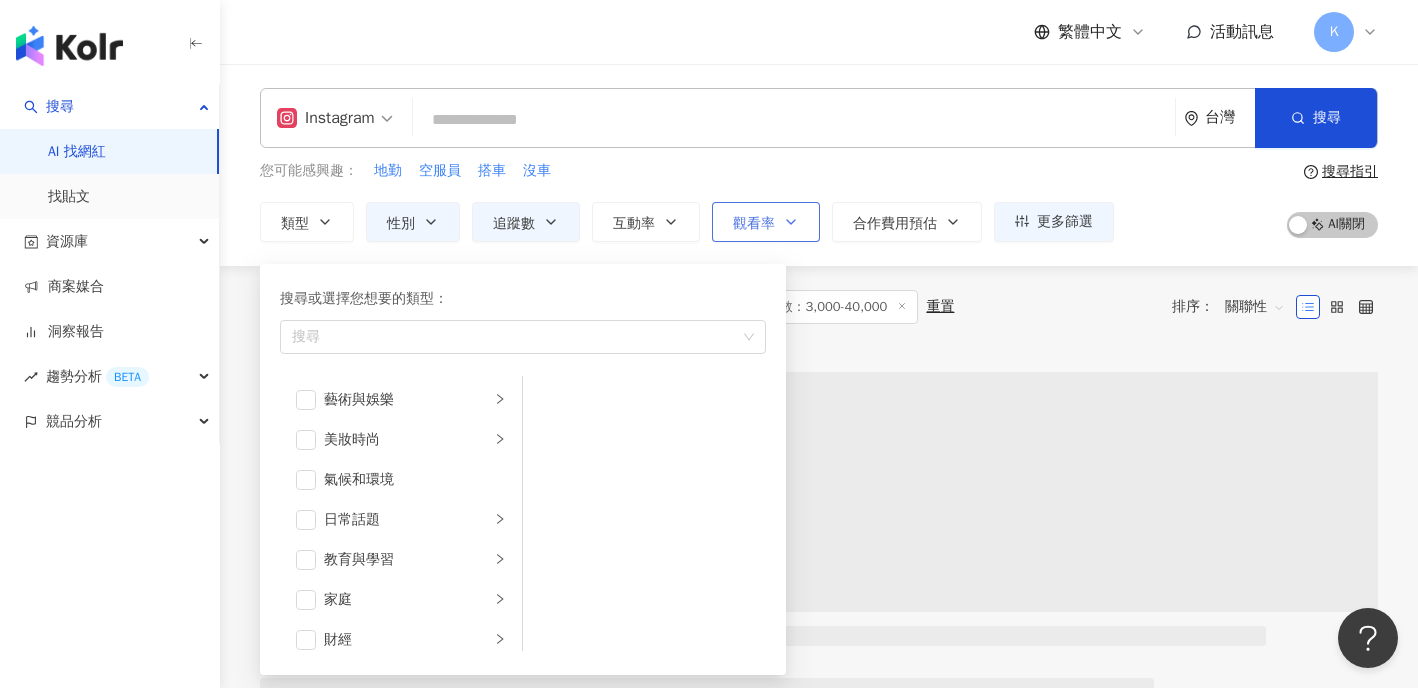 click 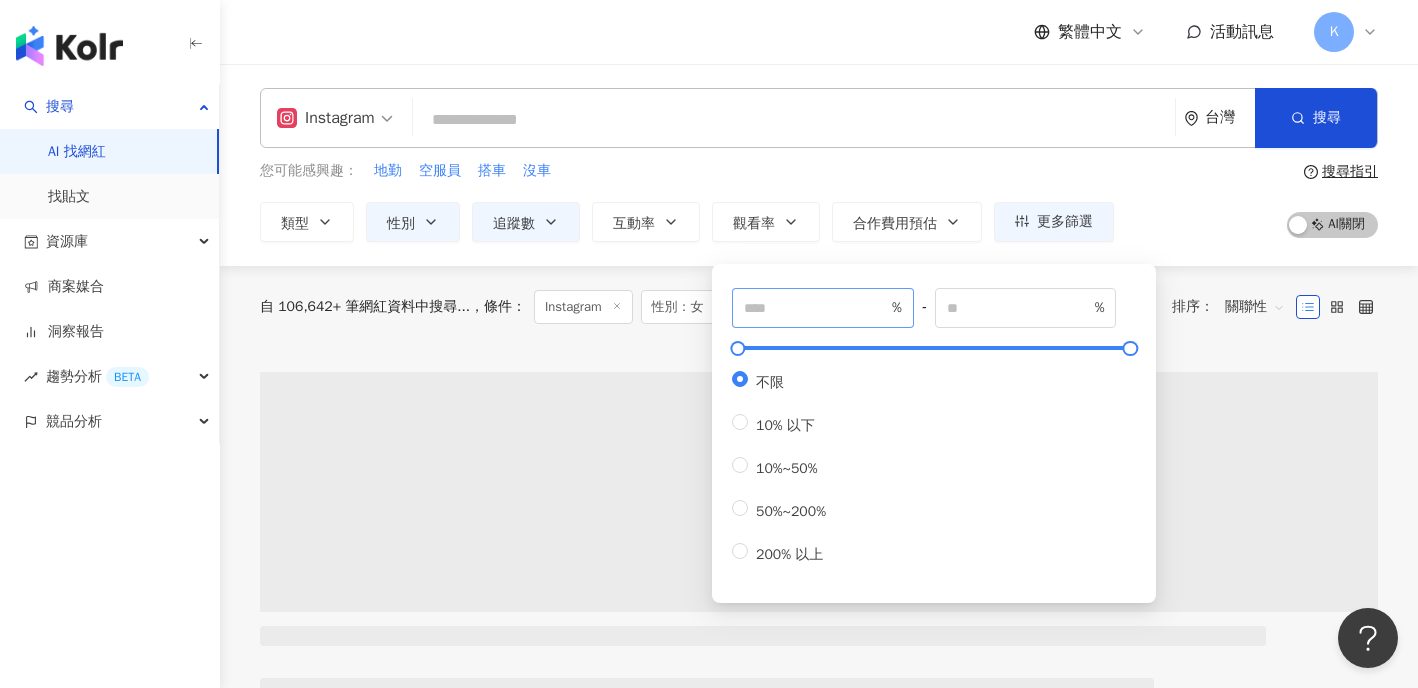 click on "%" at bounding box center (823, 308) 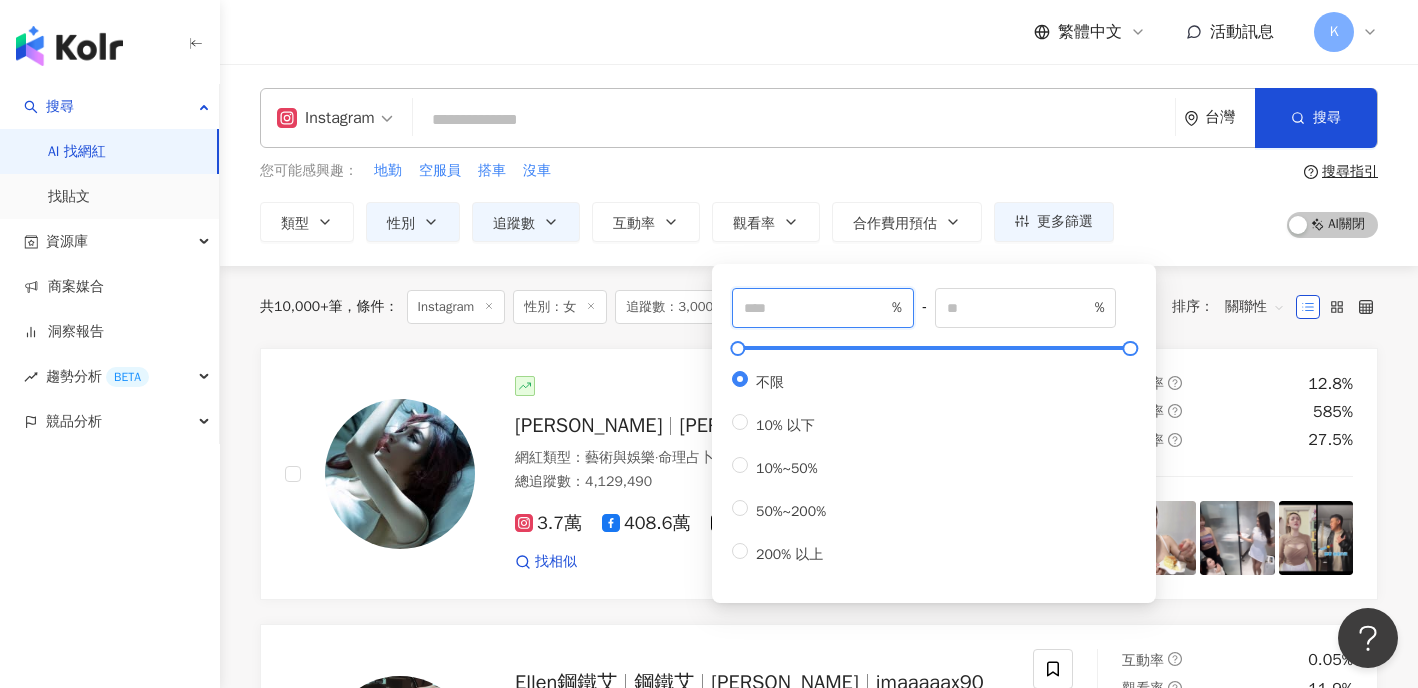 click at bounding box center (816, 308) 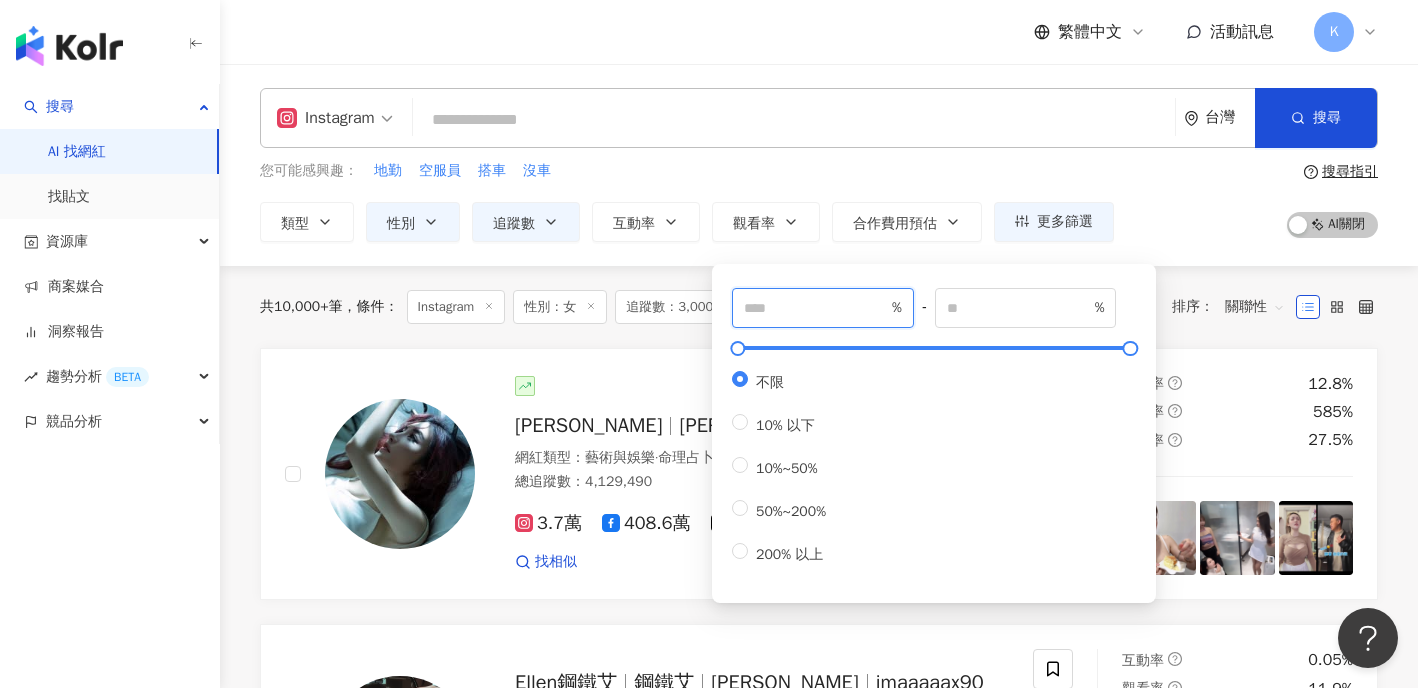 click at bounding box center [816, 308] 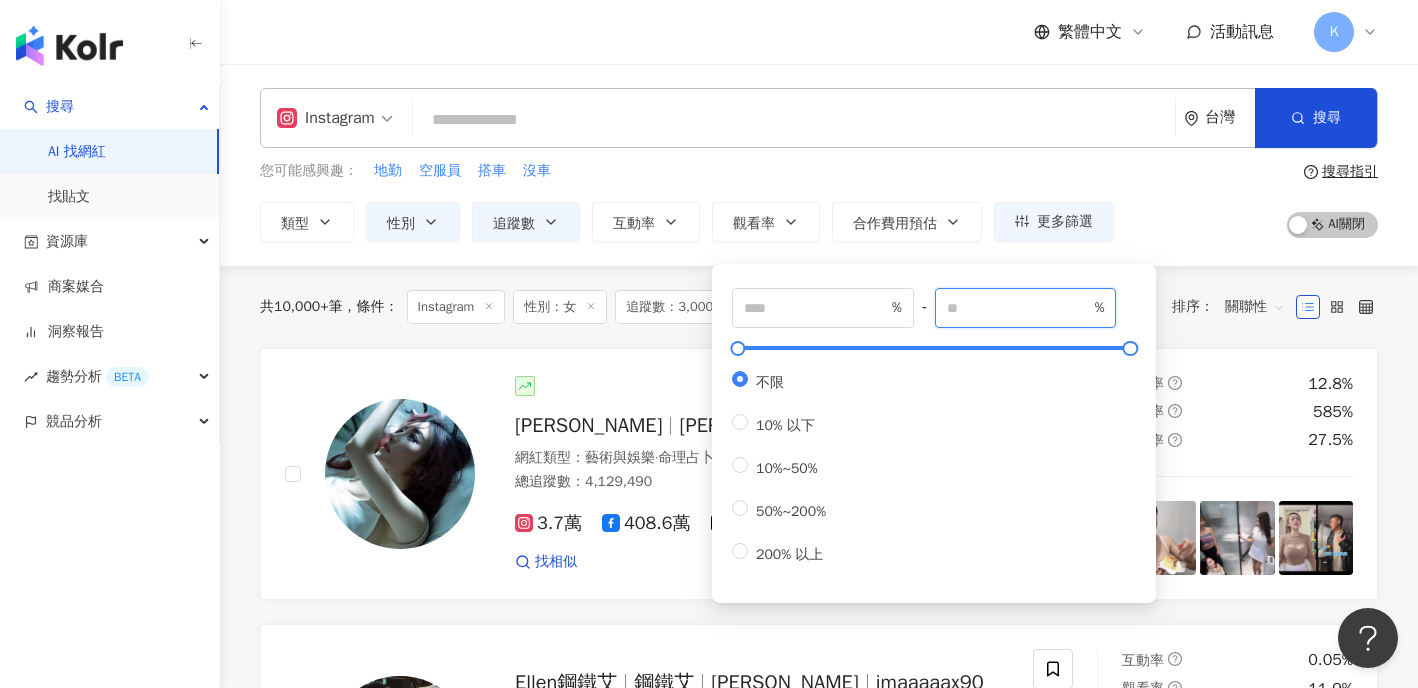 click at bounding box center (1019, 308) 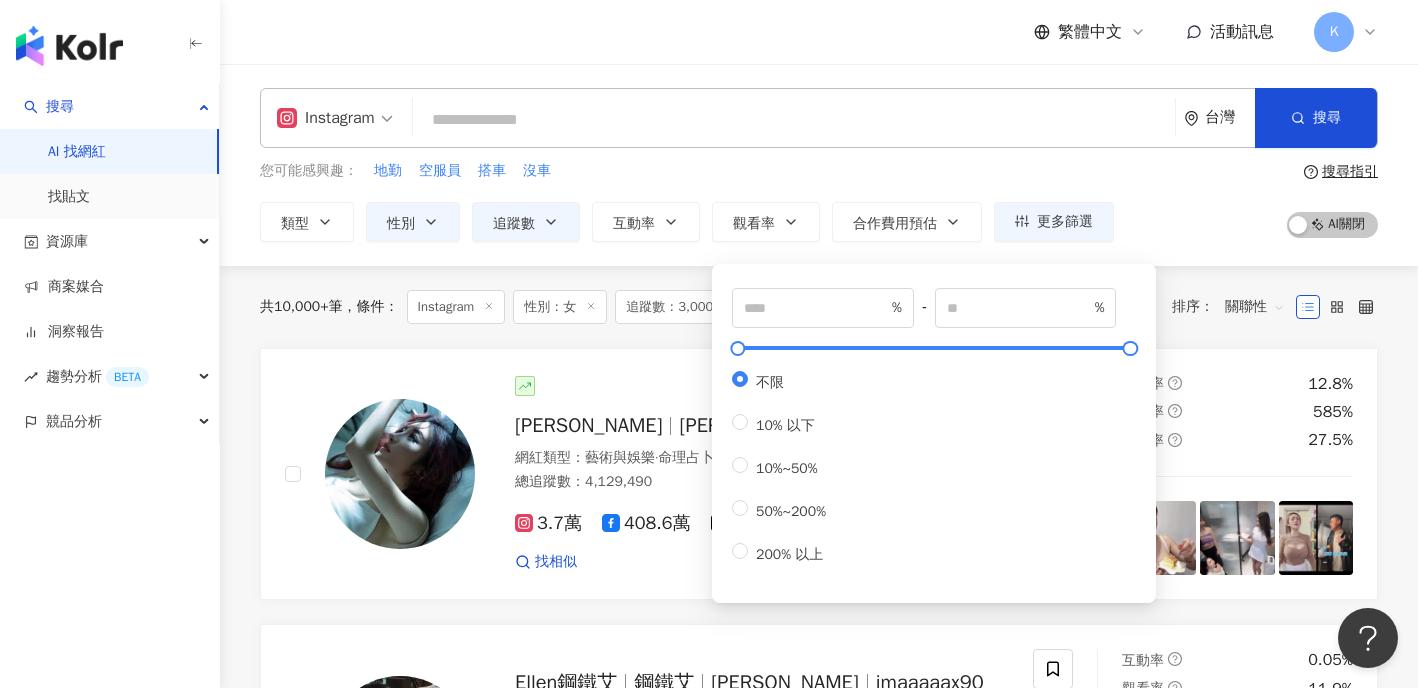 click on "%  -  % 不限 10% 以下 10%~50% 50%~200% 200% 以上" at bounding box center [934, 433] 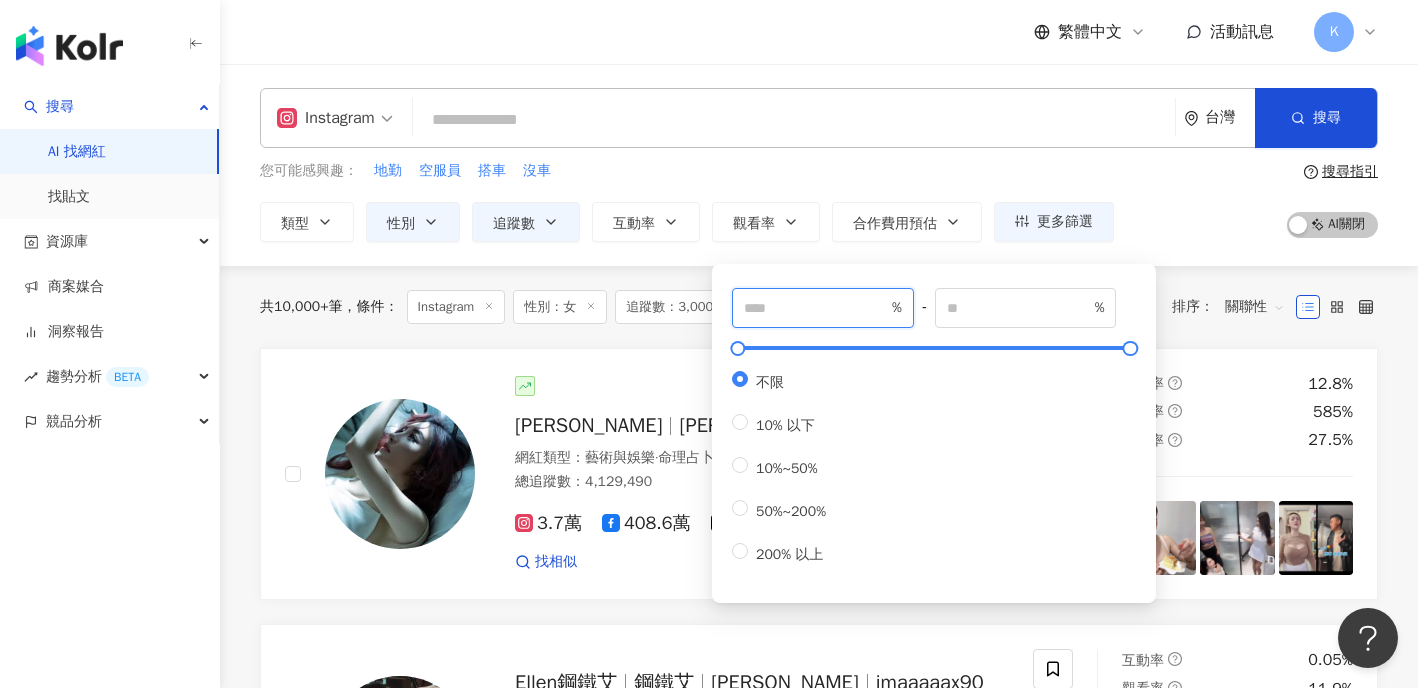 drag, startPoint x: 770, startPoint y: 307, endPoint x: 710, endPoint y: 302, distance: 60.207973 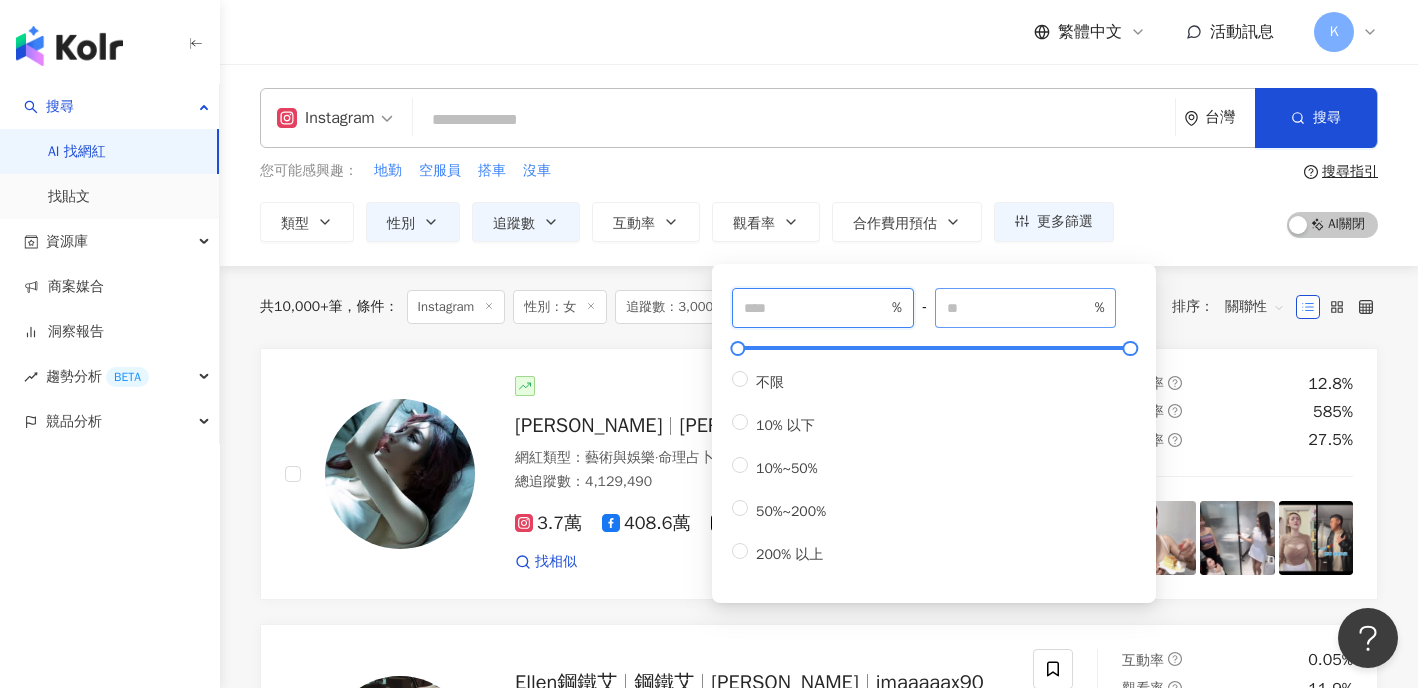 type on "*" 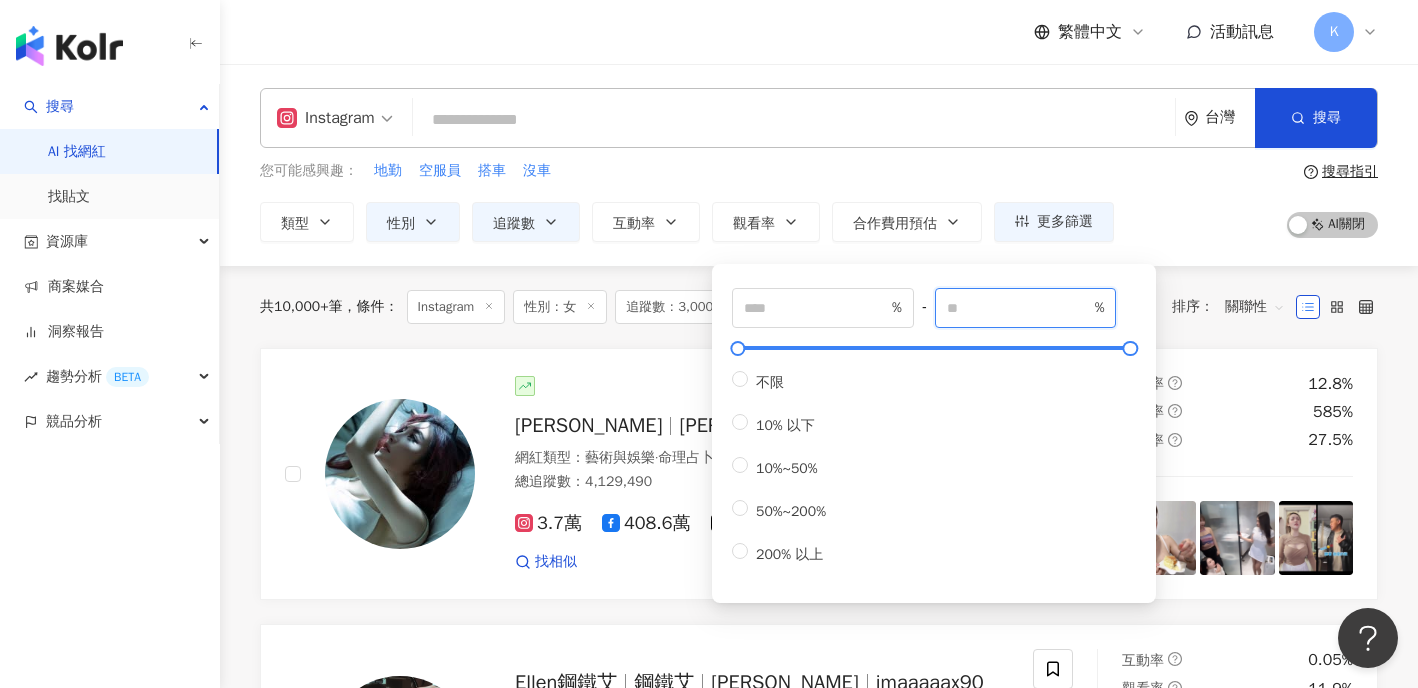 click at bounding box center [1019, 308] 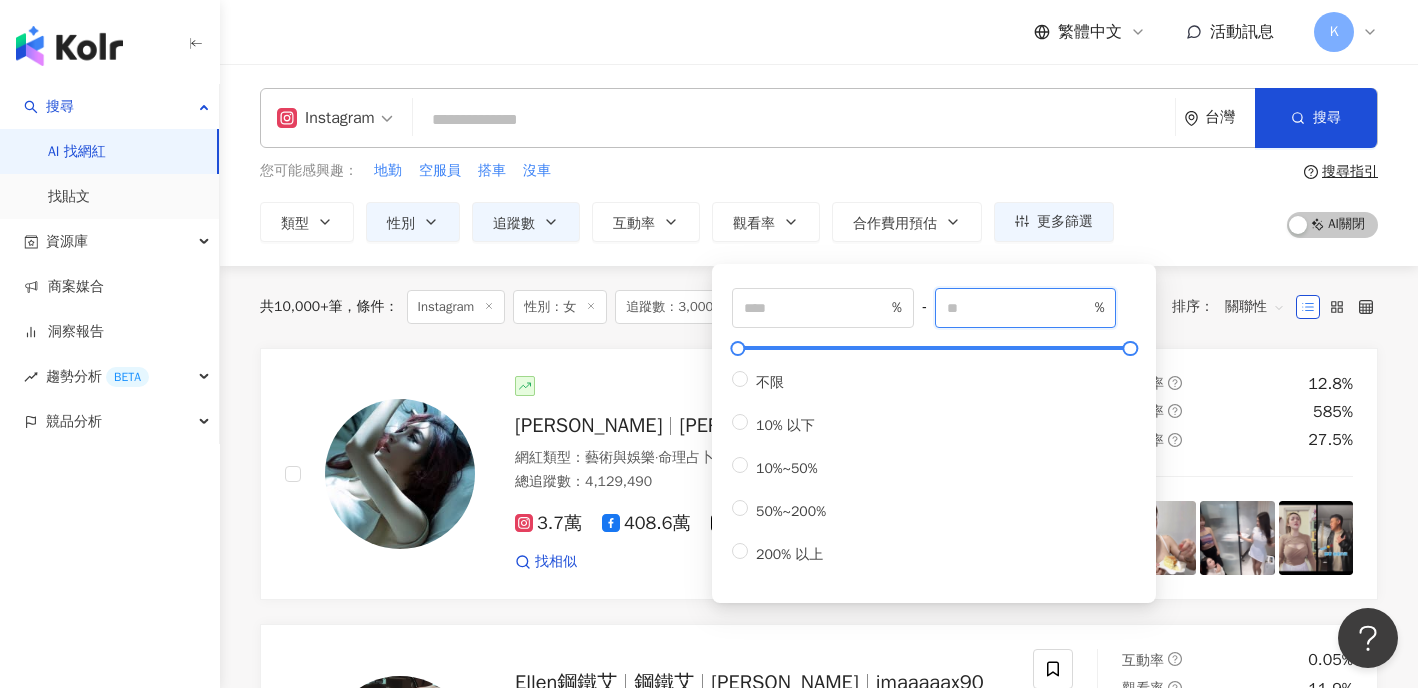 type on "*****" 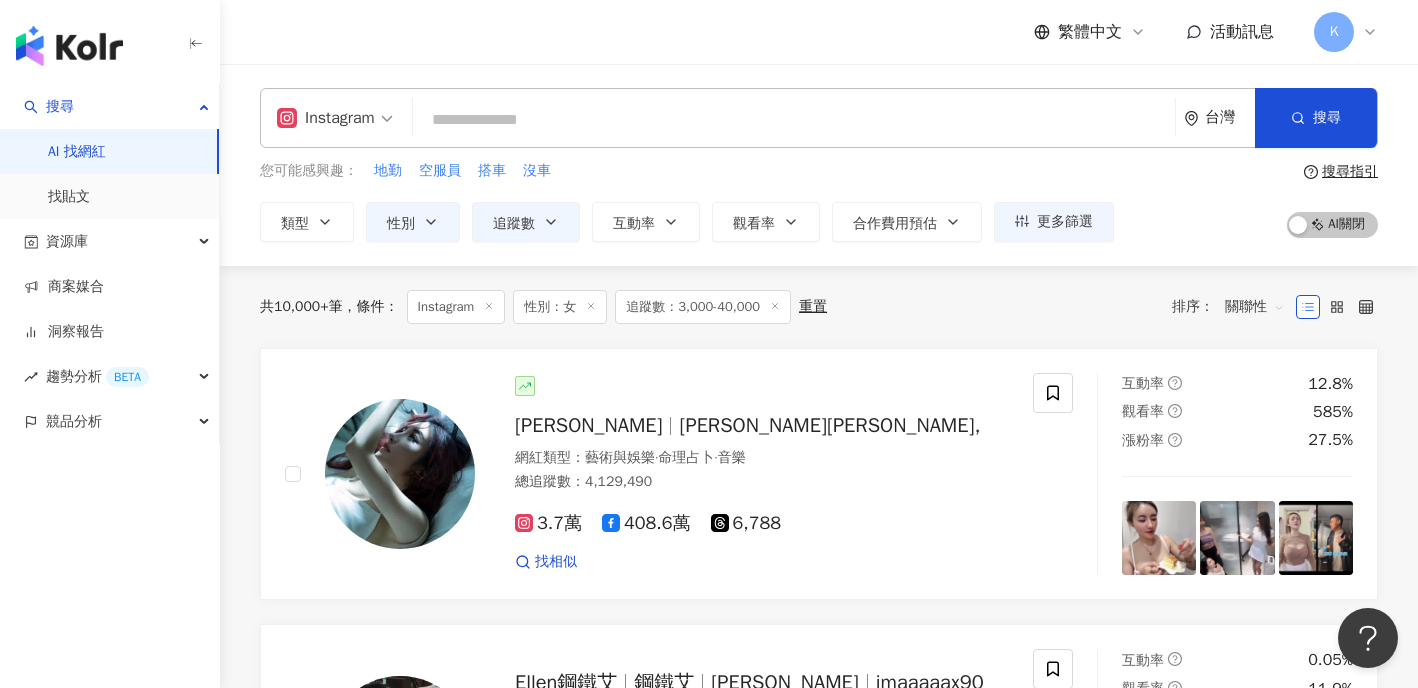 click on "Instagram 台灣 搜尋 您可能感興趣： 地勤  空服員  搭車  沒車  類型 性別 追蹤數 互動率 觀看率 合作費用預估  更多篩選 不限 女 男 其他 ****  -  ***** 不限 小型 奈米網紅 (<1萬) 微型網紅 (1萬-3萬) 小型網紅 (3萬-5萬) 中型 中小型網紅 (5萬-10萬) 中型網紅 (10萬-30萬) 中大型網紅 (30萬-50萬) 大型 大型網紅 (50萬-100萬) 百萬網紅 (>100萬) * %  -  ***** % 不限 10% 以下 10%~50% 50%~200% 200% 以上 搜尋指引 AI  開啟 AI  關閉" at bounding box center (819, 165) 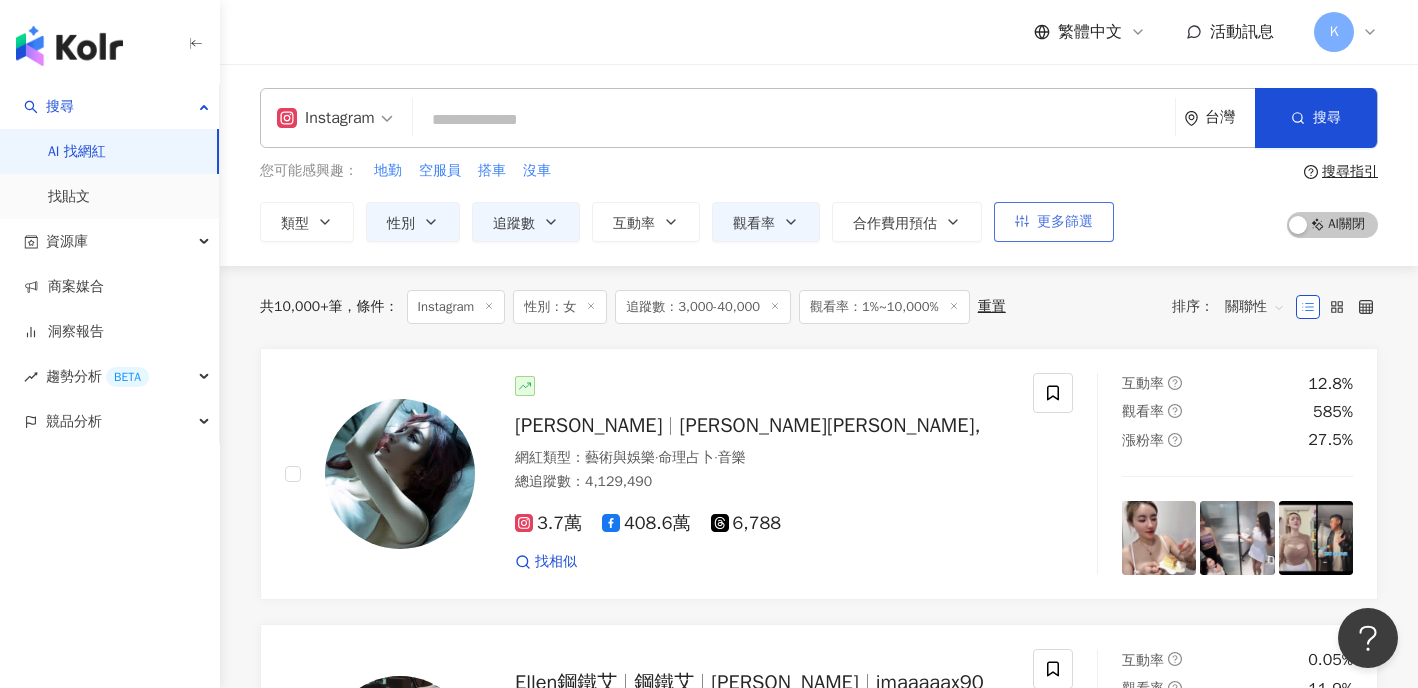 click on "更多篩選" at bounding box center (1065, 222) 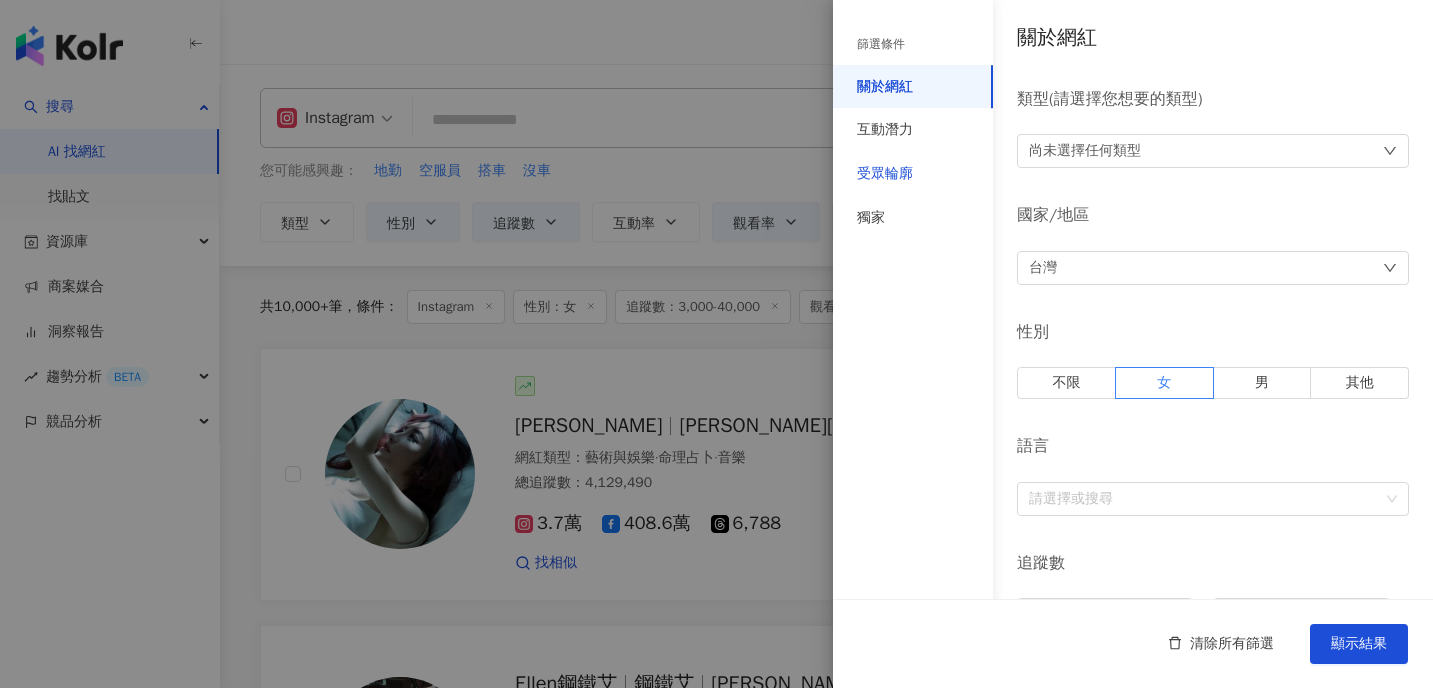 click on "受眾輪廓" at bounding box center [885, 174] 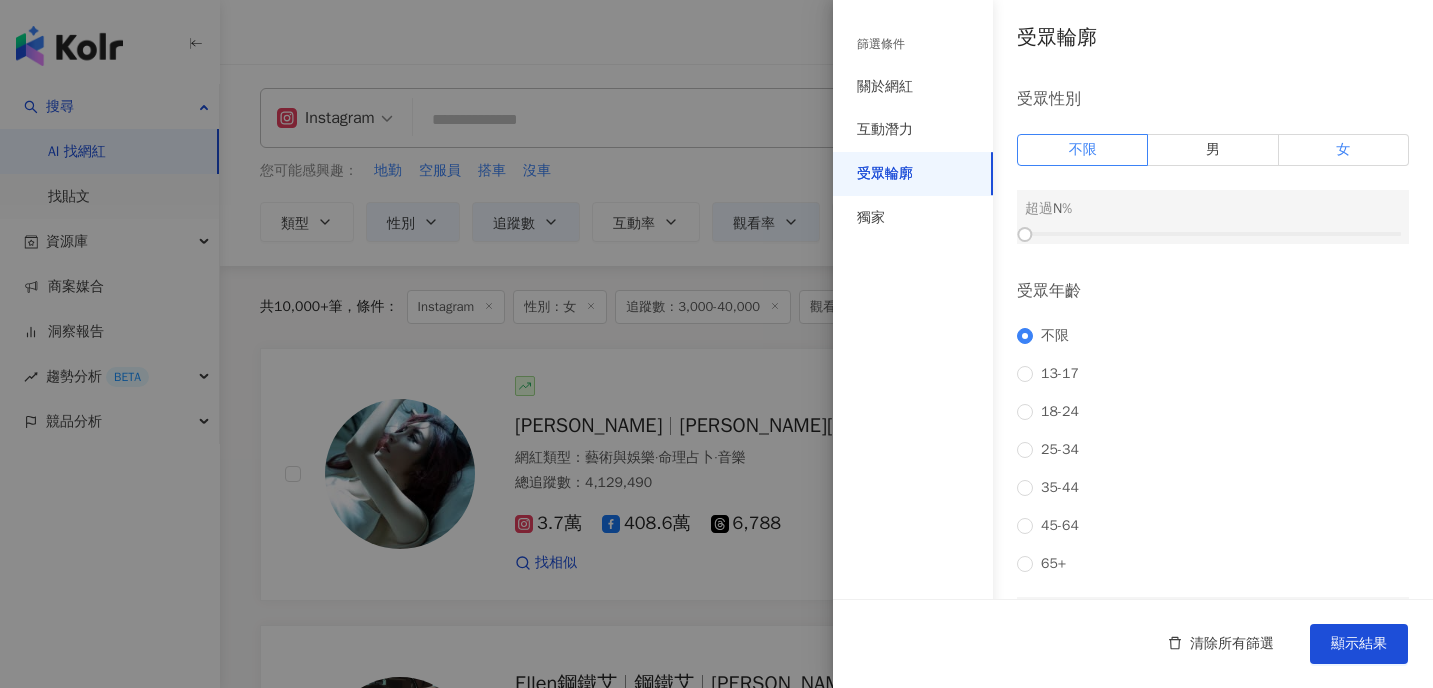 click on "女" at bounding box center [1344, 150] 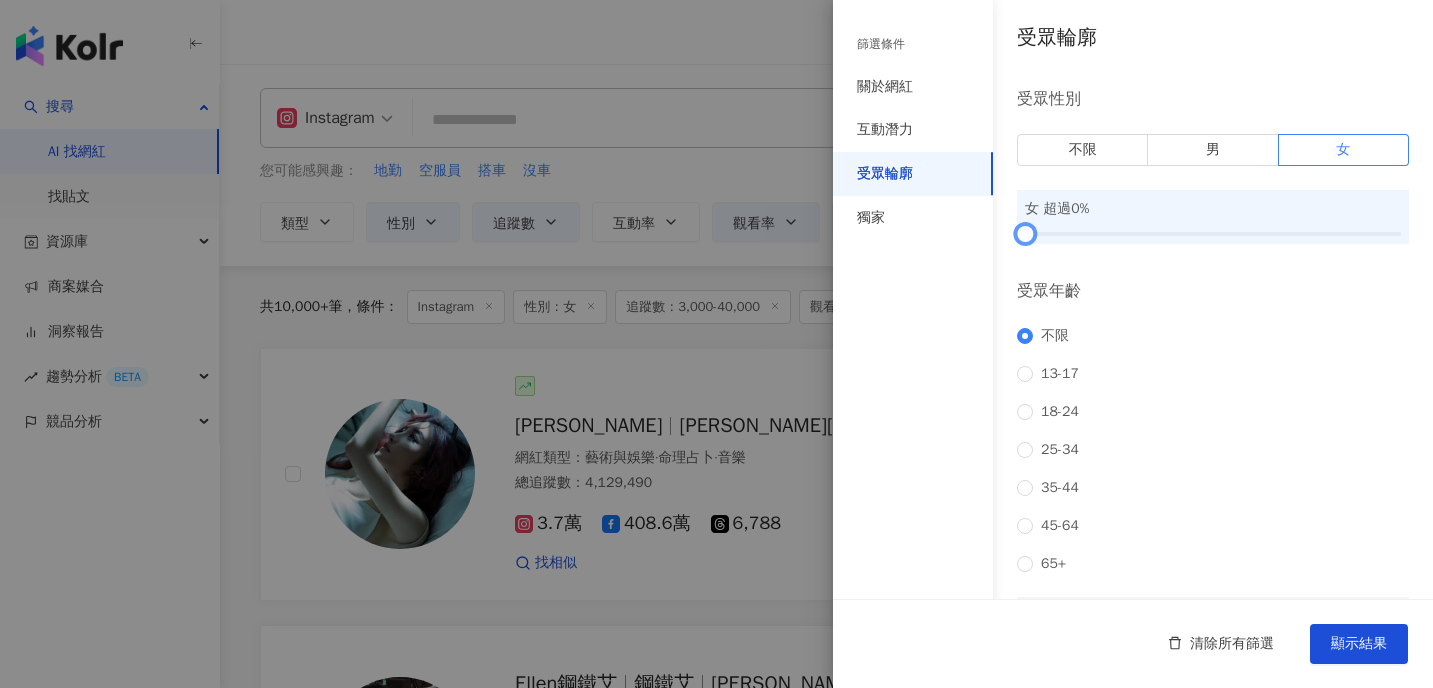 click at bounding box center (1213, 234) 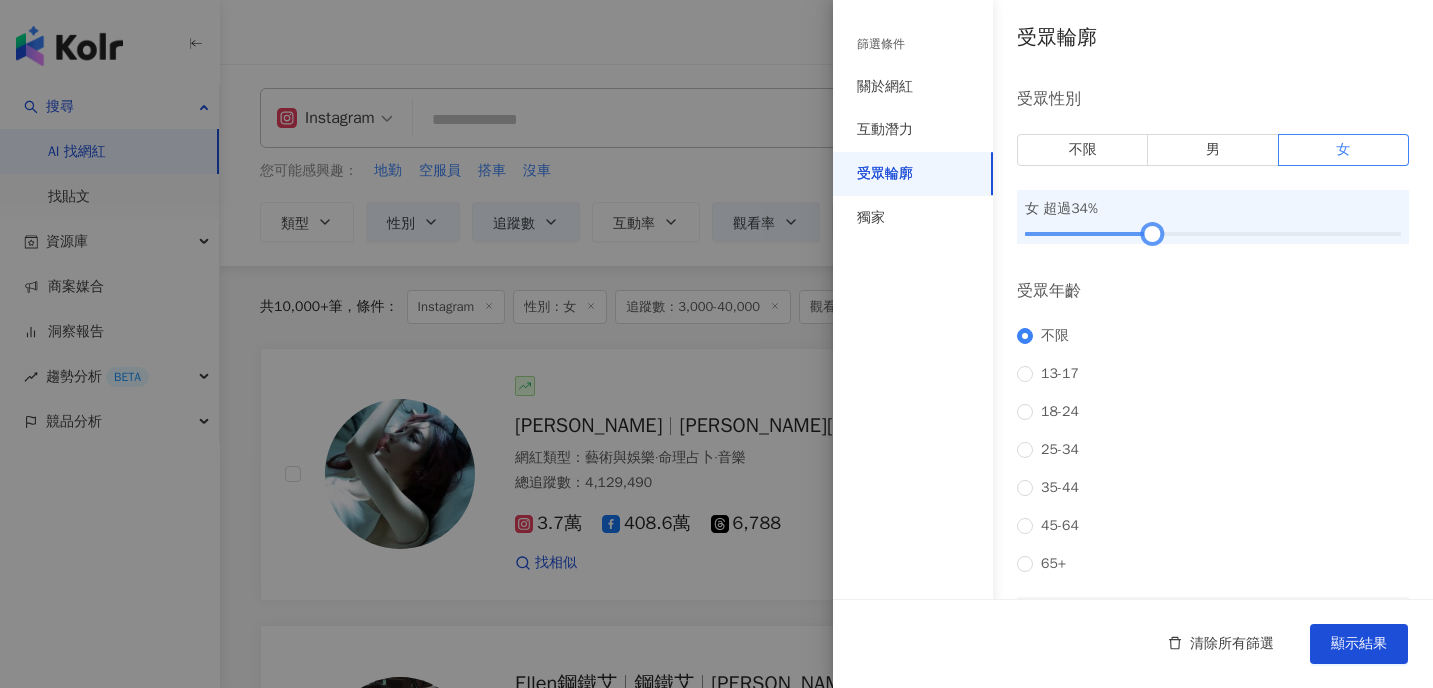 click at bounding box center (1213, 234) 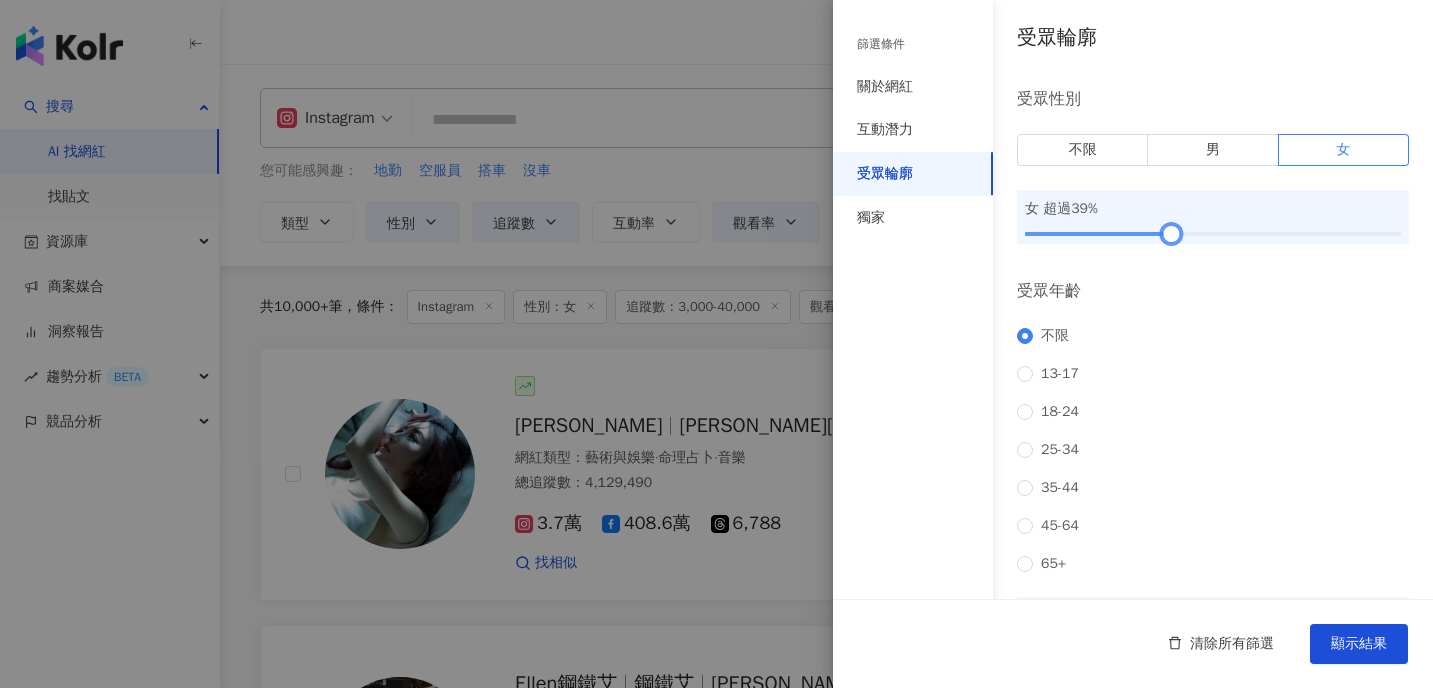 click at bounding box center (1213, 234) 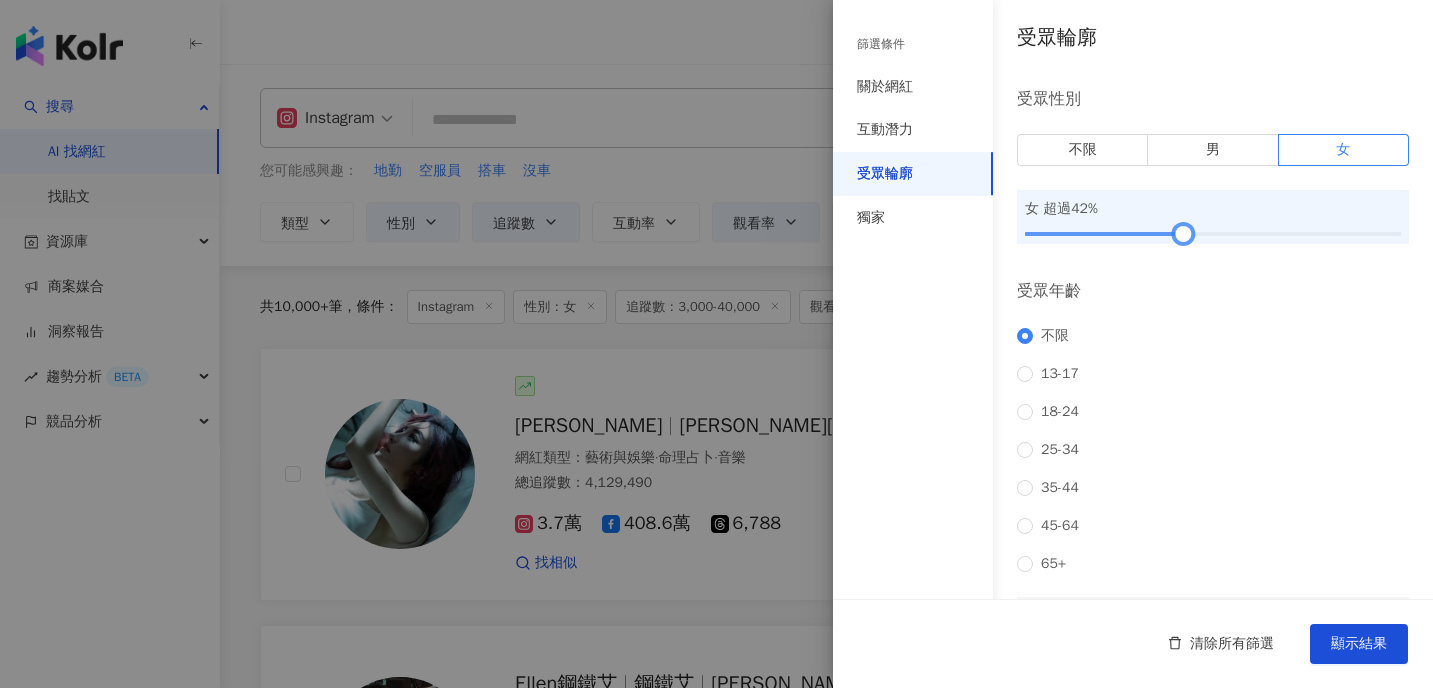 click at bounding box center (1182, 234) 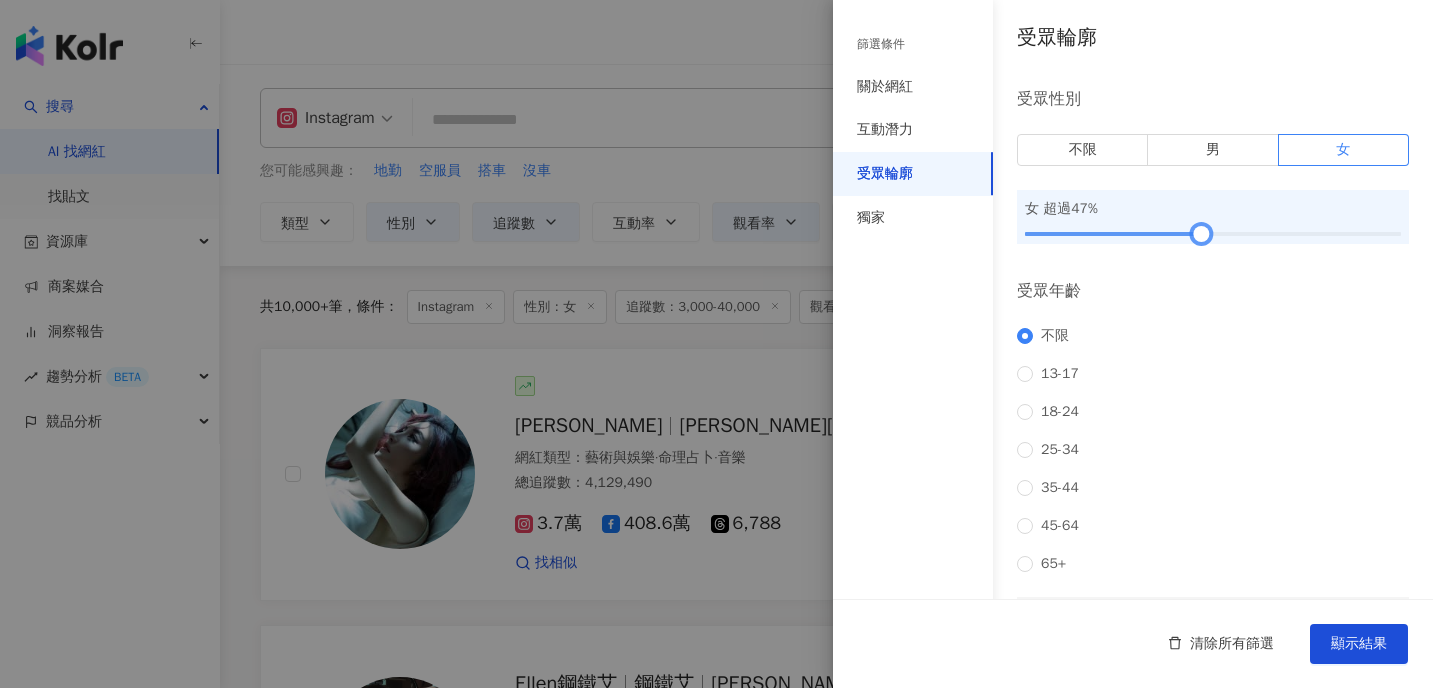 click at bounding box center [1201, 234] 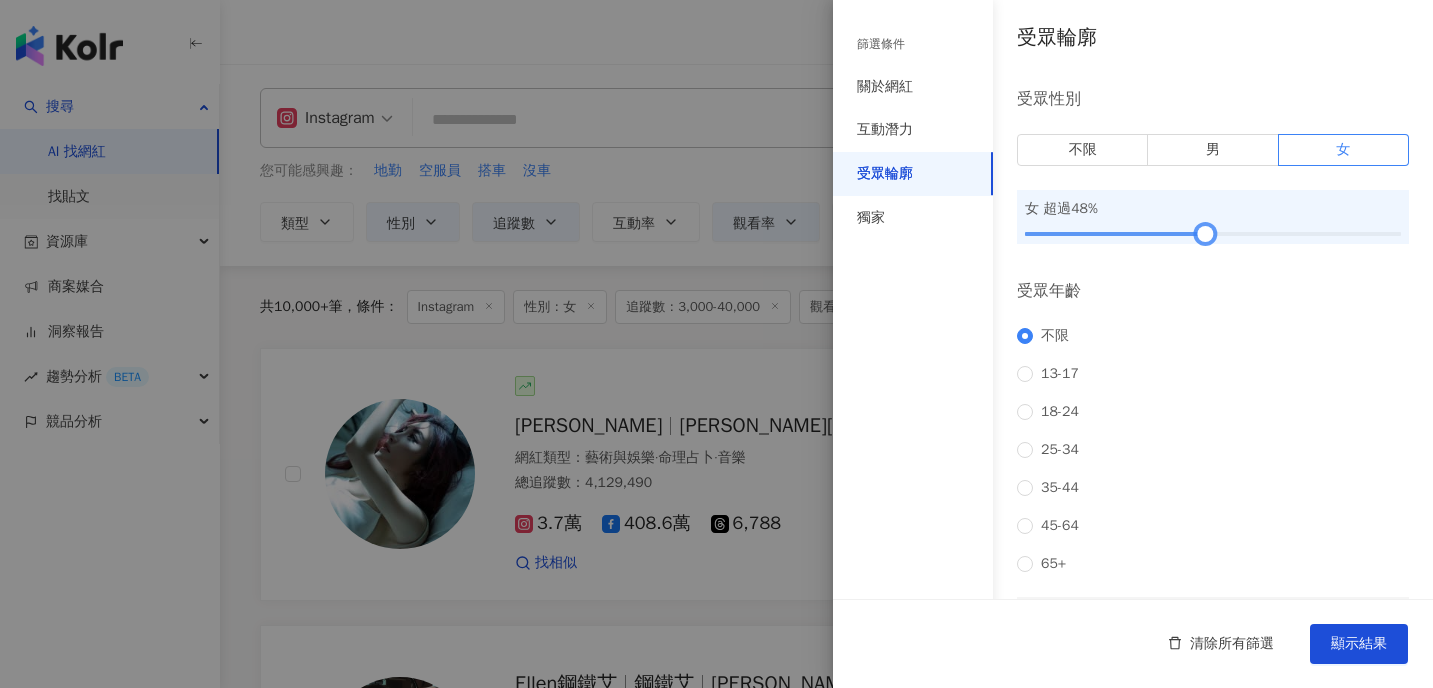 click at bounding box center [1205, 234] 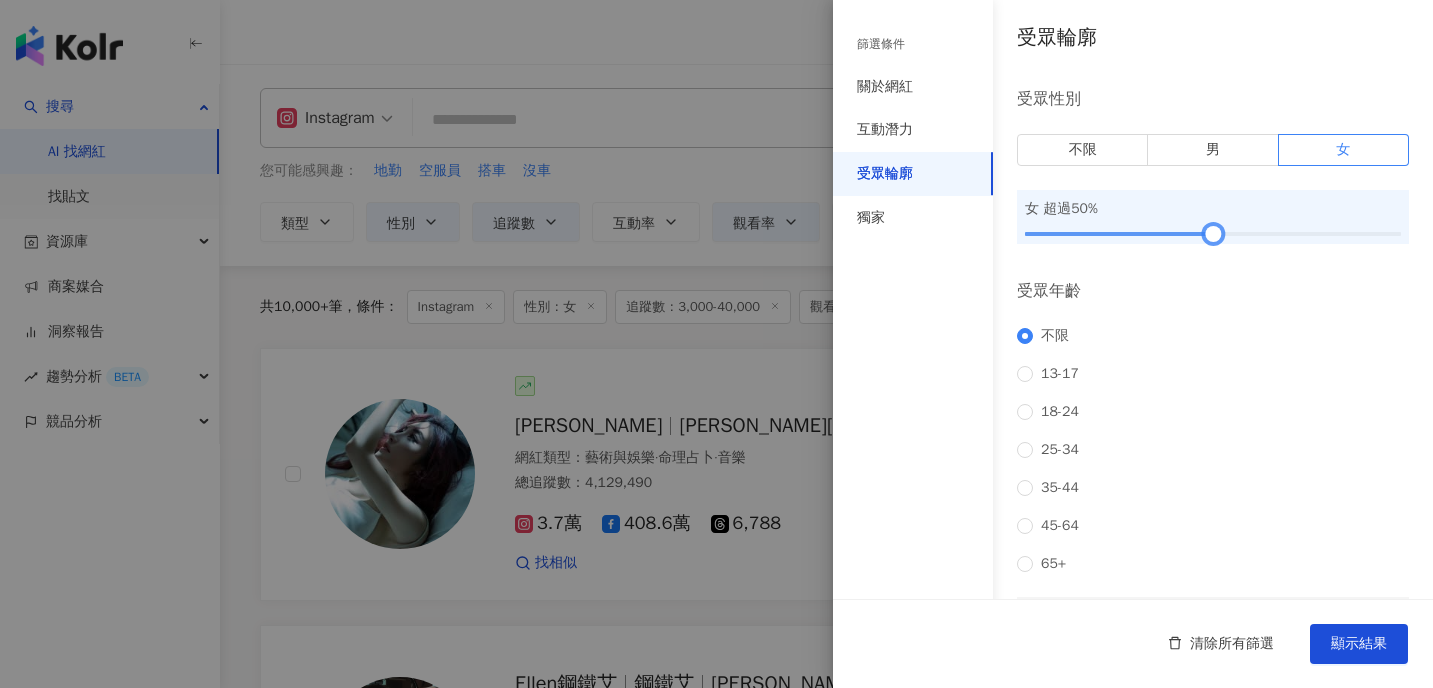 click at bounding box center [1212, 234] 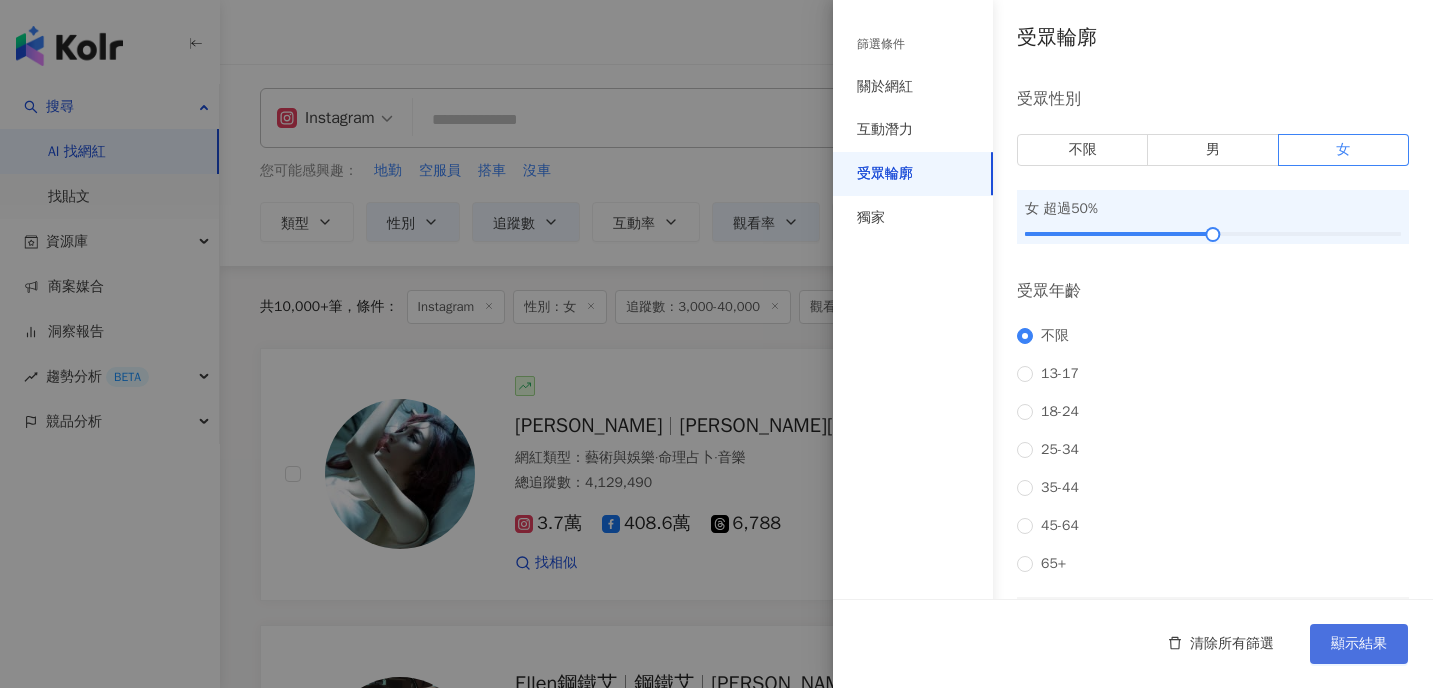 click on "顯示結果" at bounding box center [1359, 644] 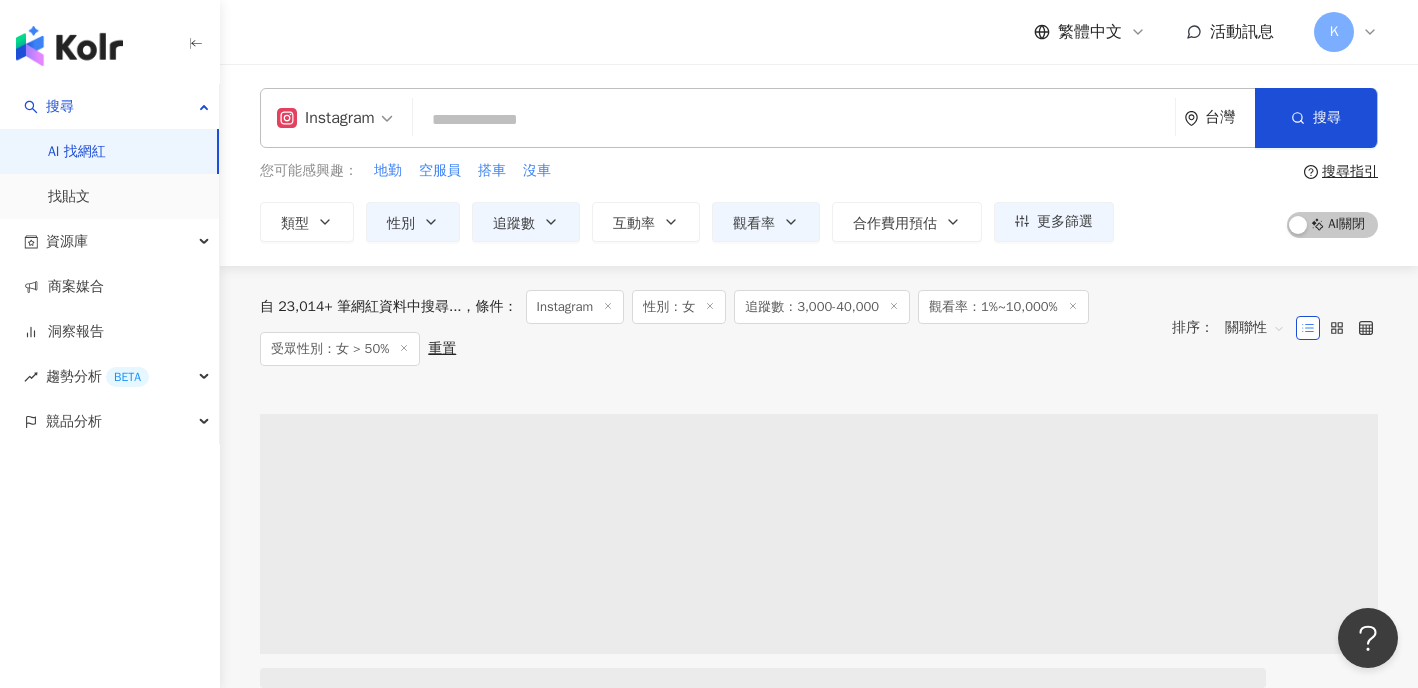 click at bounding box center [794, 120] 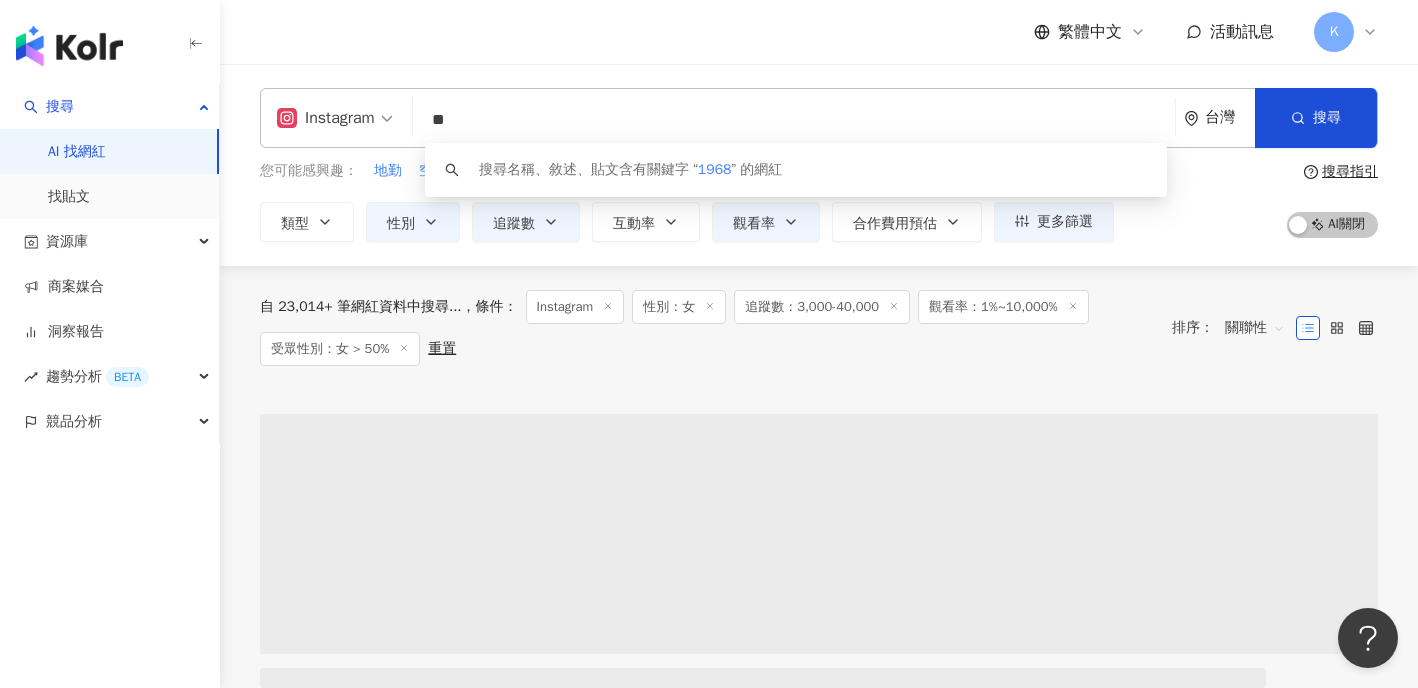 type on "*" 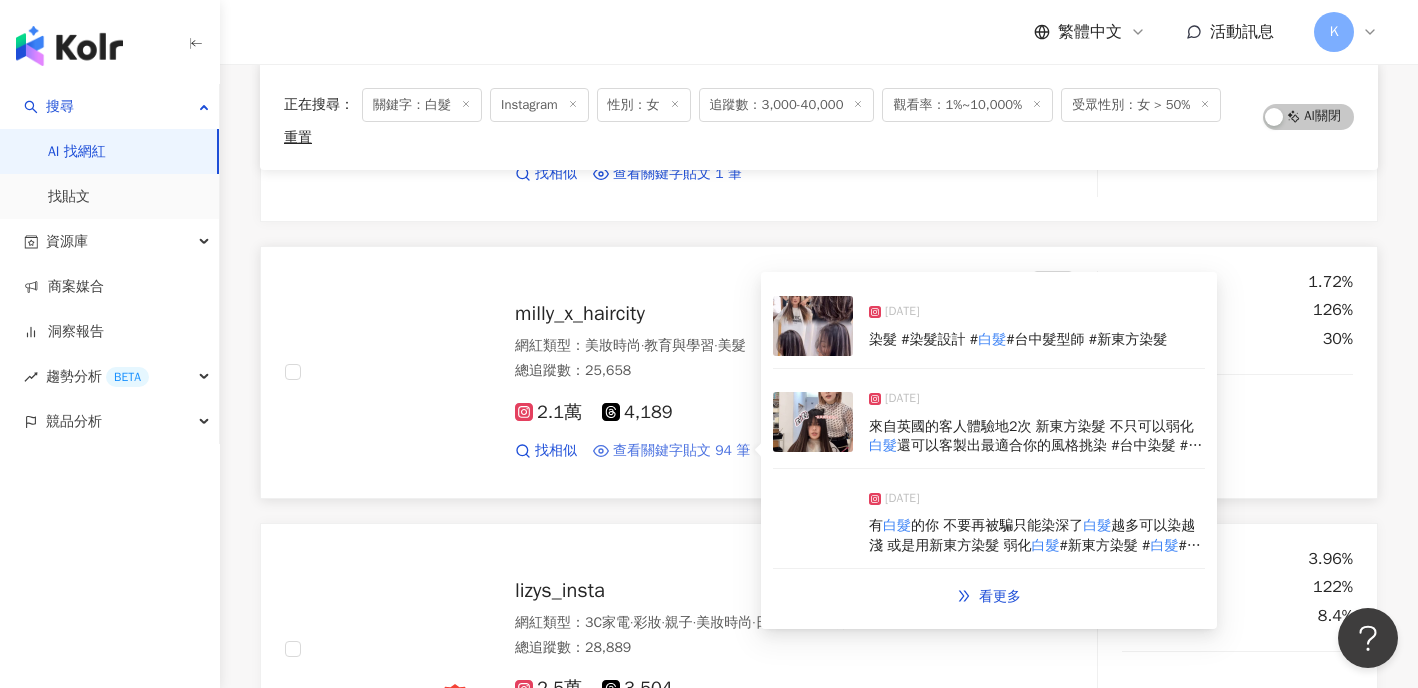 scroll, scrollTop: 814, scrollLeft: 0, axis: vertical 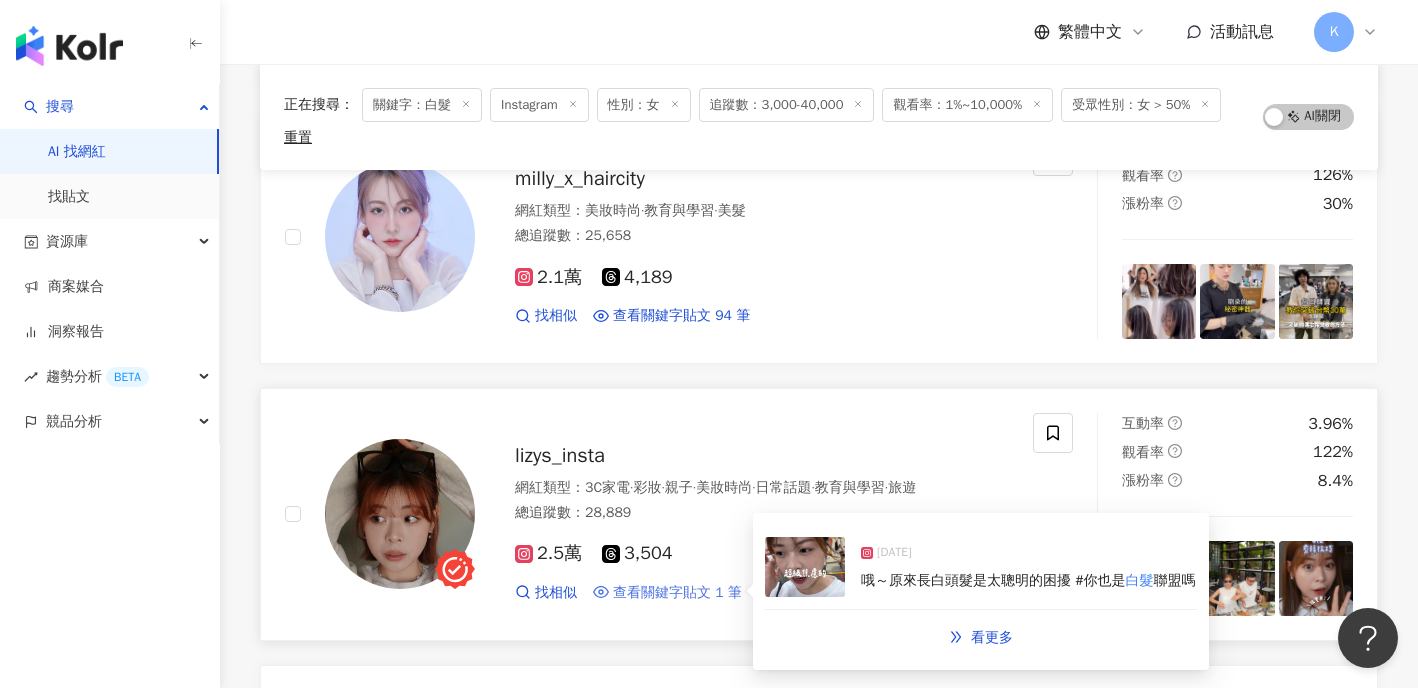 type on "**" 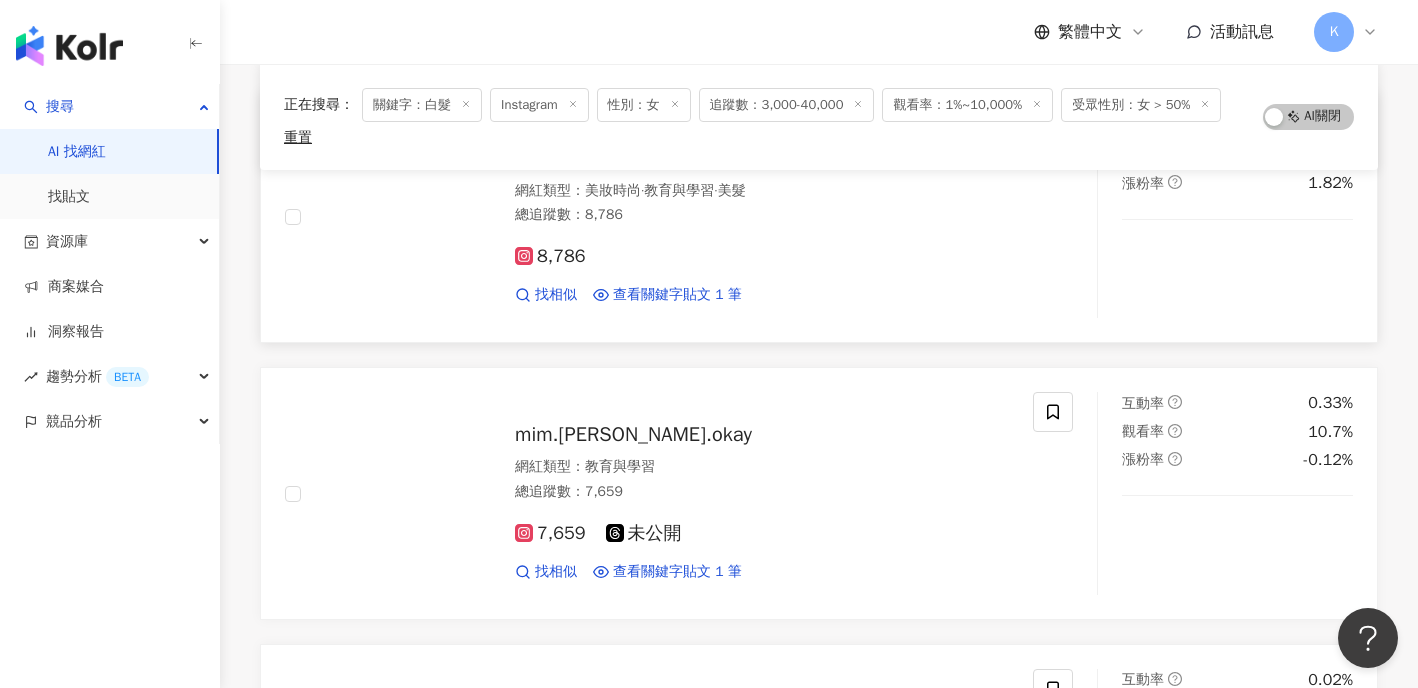 scroll, scrollTop: 2562, scrollLeft: 0, axis: vertical 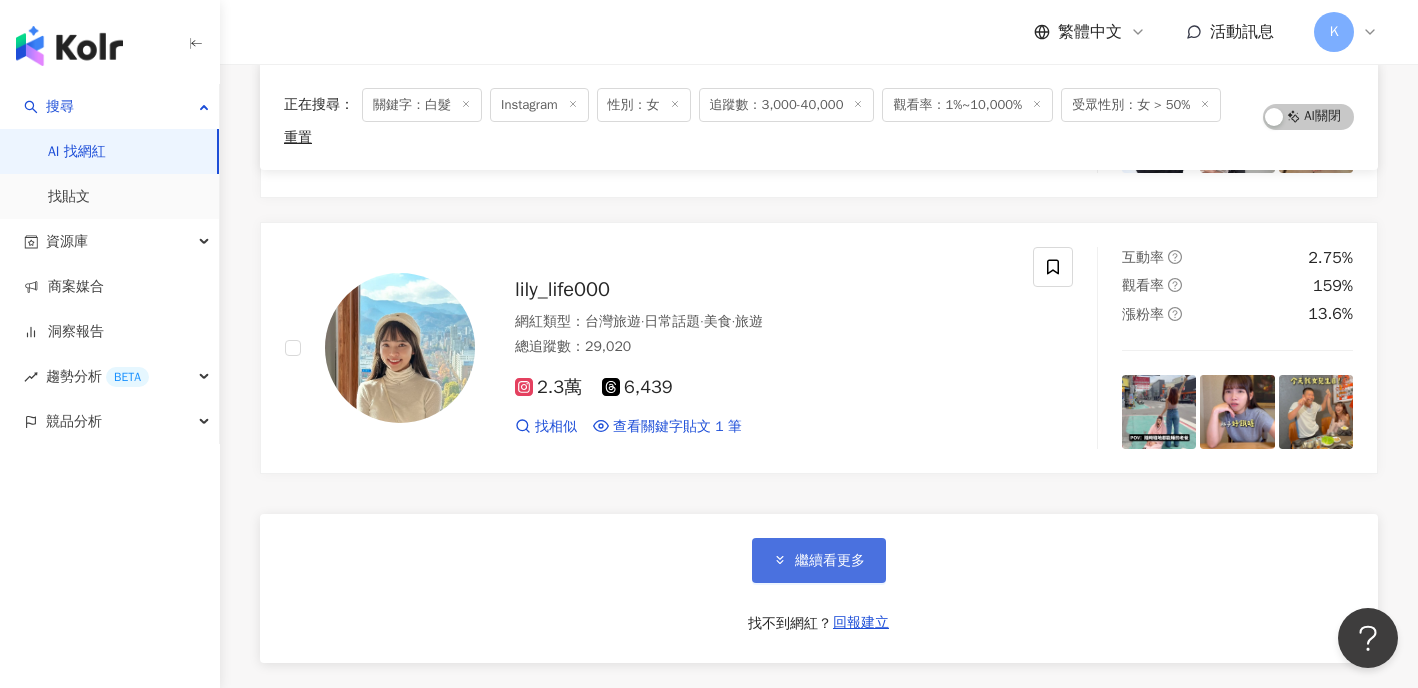 click on "繼續看更多" at bounding box center [819, 560] 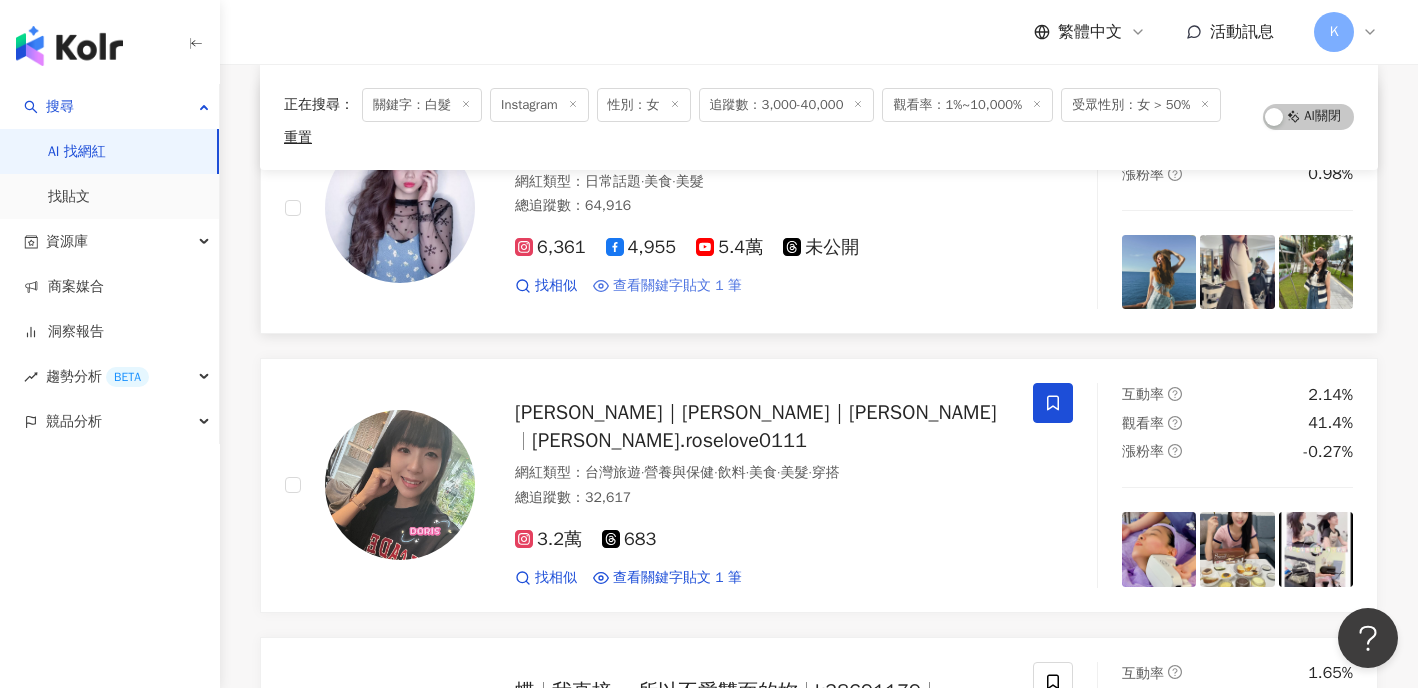 scroll, scrollTop: 4462, scrollLeft: 0, axis: vertical 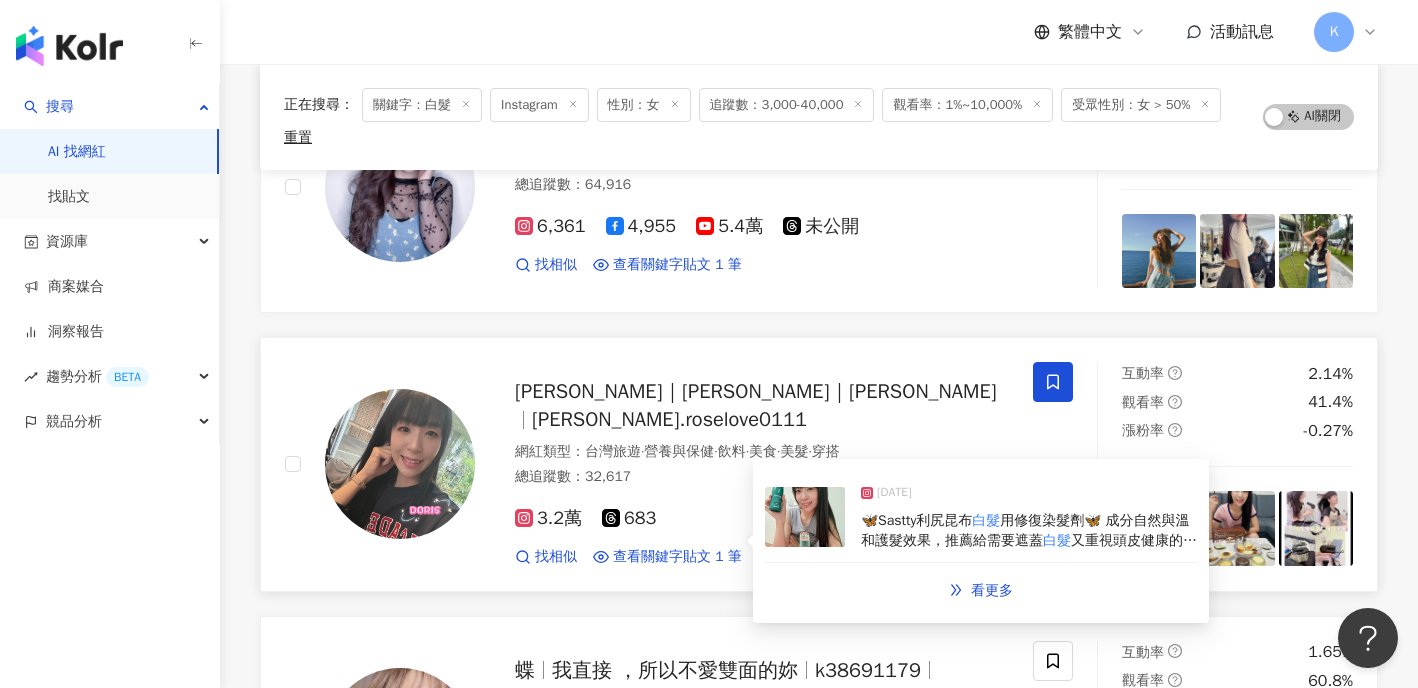 click on "🦋Sastty利尻昆布" at bounding box center (916, 520) 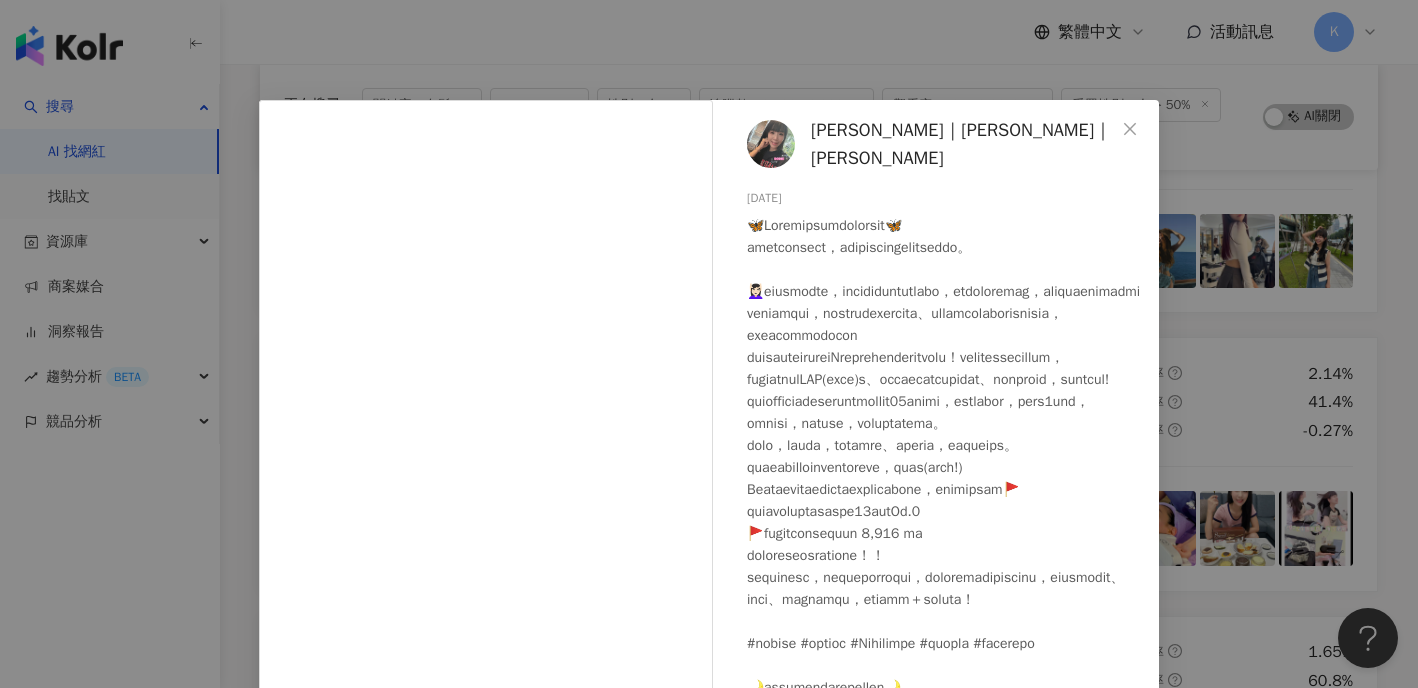 scroll, scrollTop: 257, scrollLeft: 0, axis: vertical 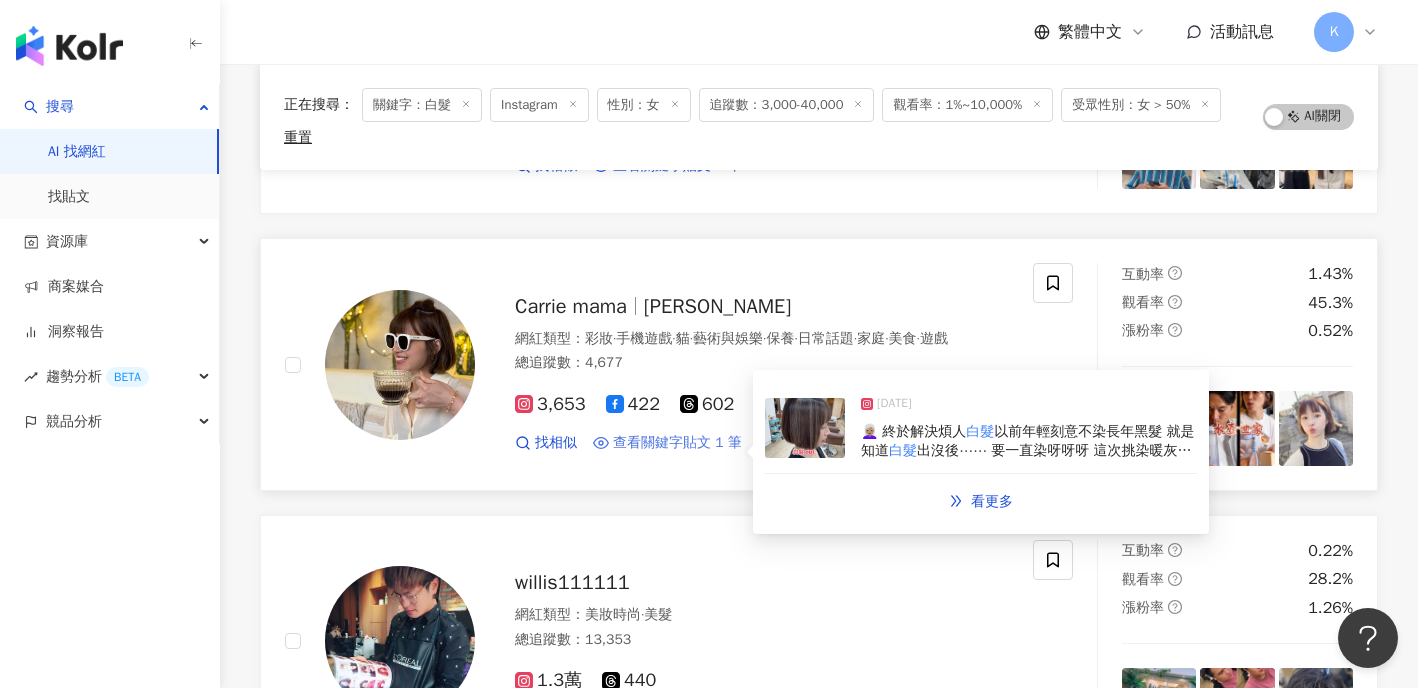 click on "查看關鍵字貼文 1 筆" at bounding box center [677, 443] 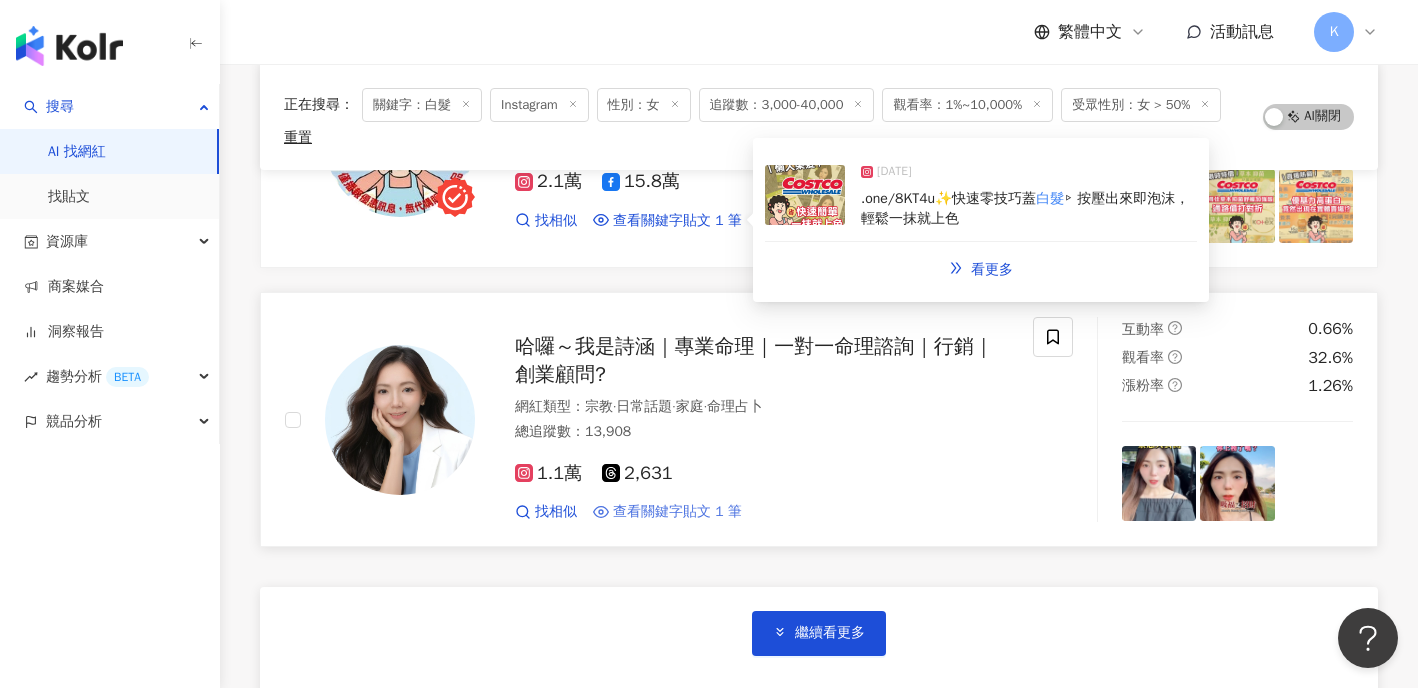 scroll, scrollTop: 6548, scrollLeft: 0, axis: vertical 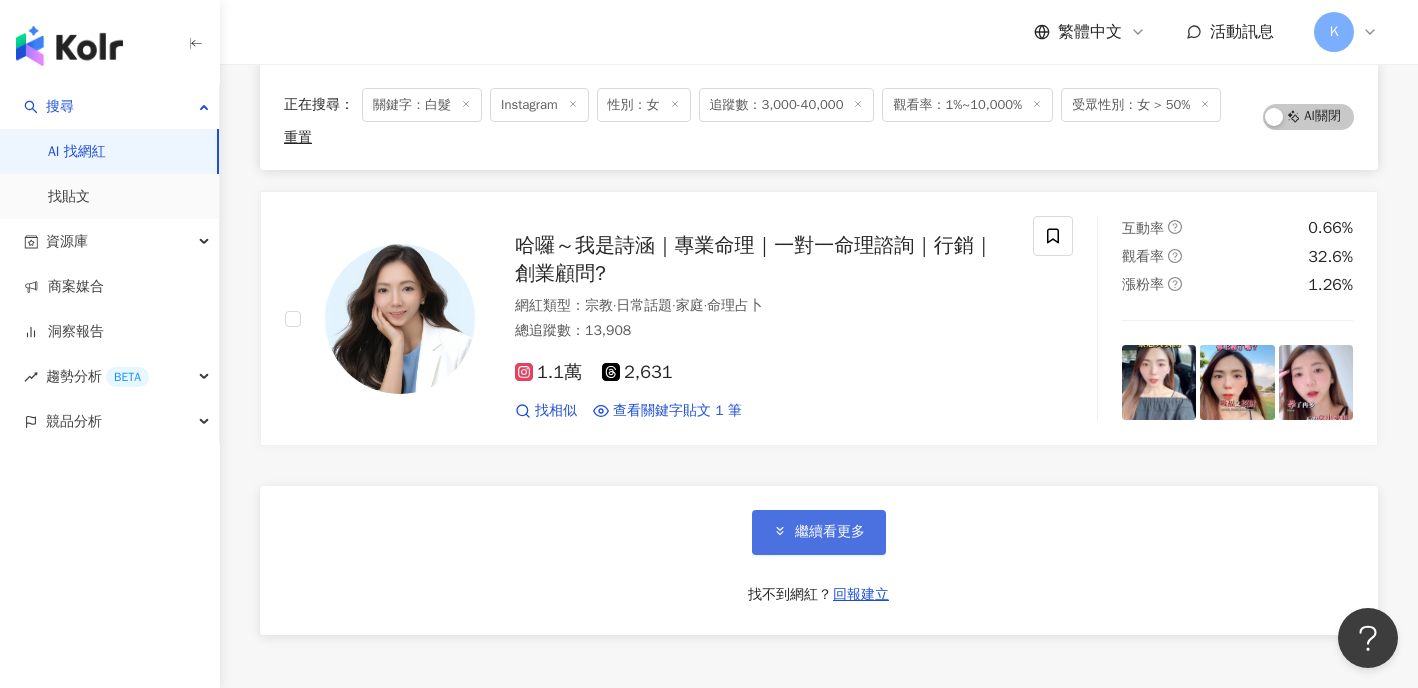 click on "繼續看更多" at bounding box center (830, 532) 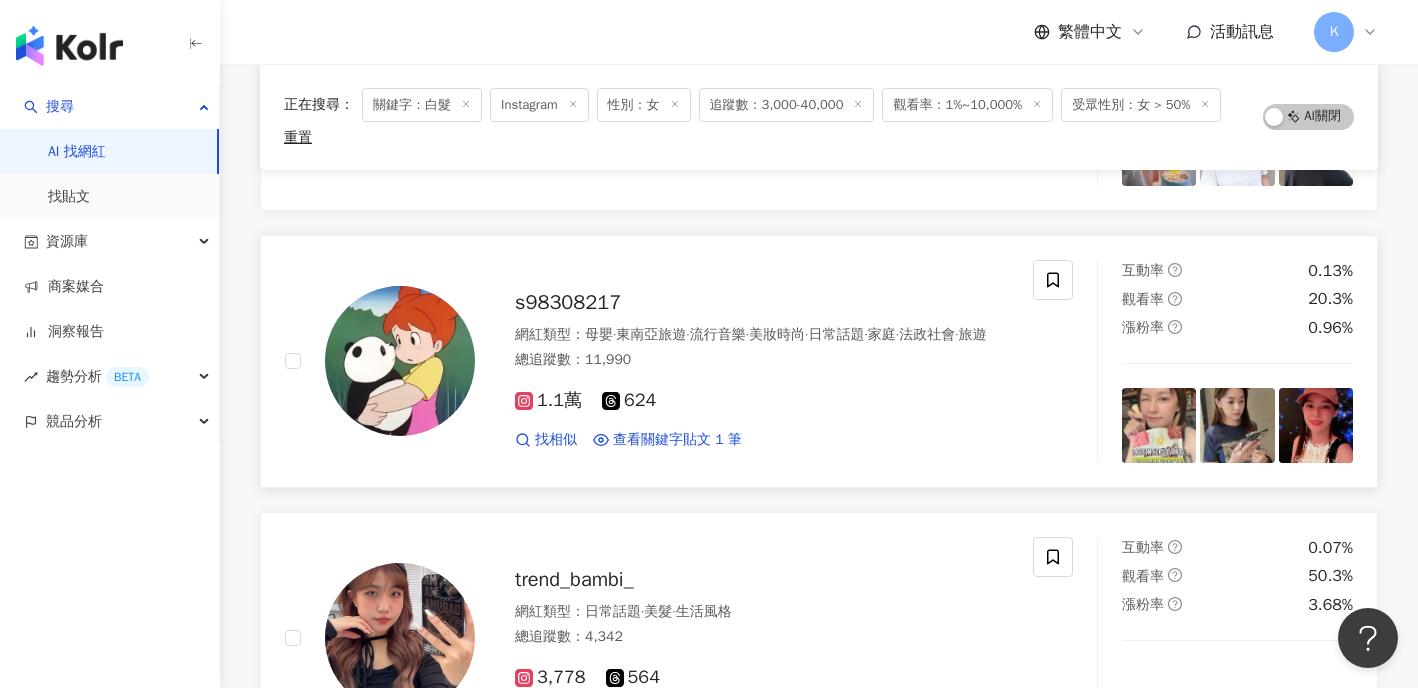scroll, scrollTop: 9084, scrollLeft: 0, axis: vertical 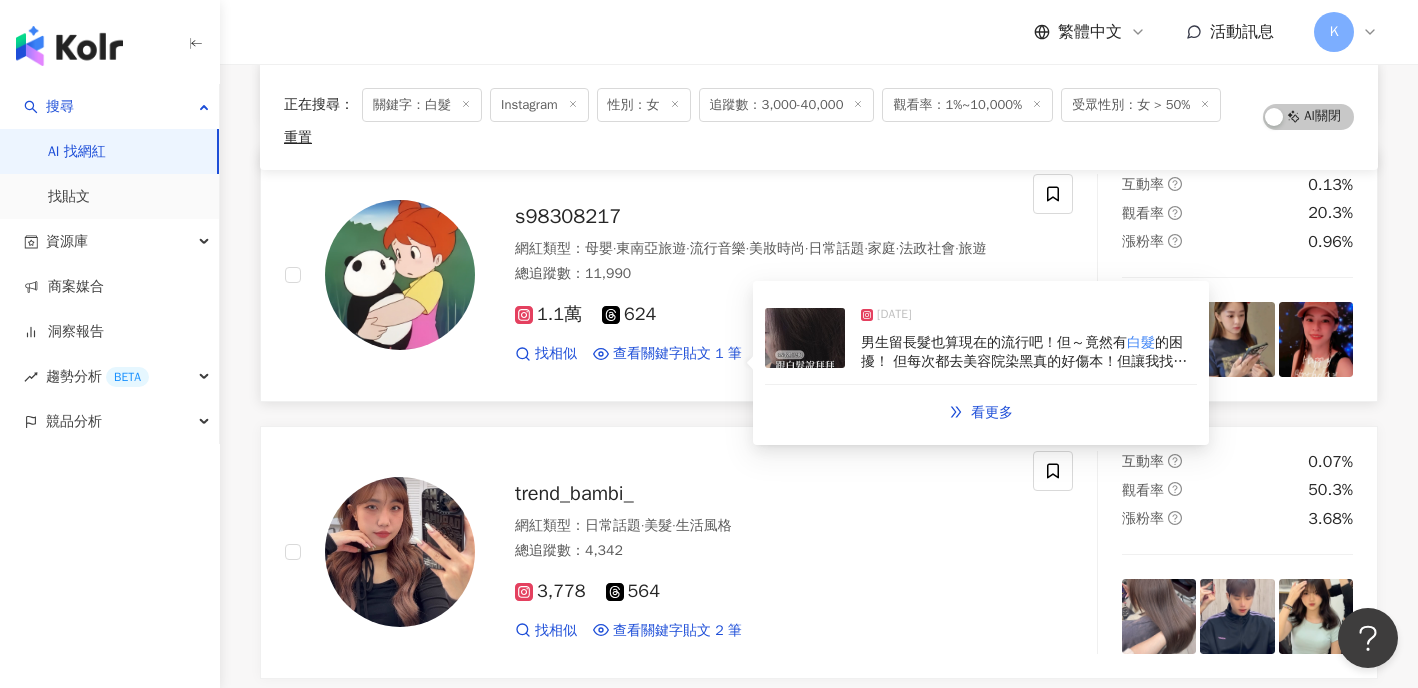 click on "男生留長髮也算現在的流行吧！但～竟然有" at bounding box center [994, 342] 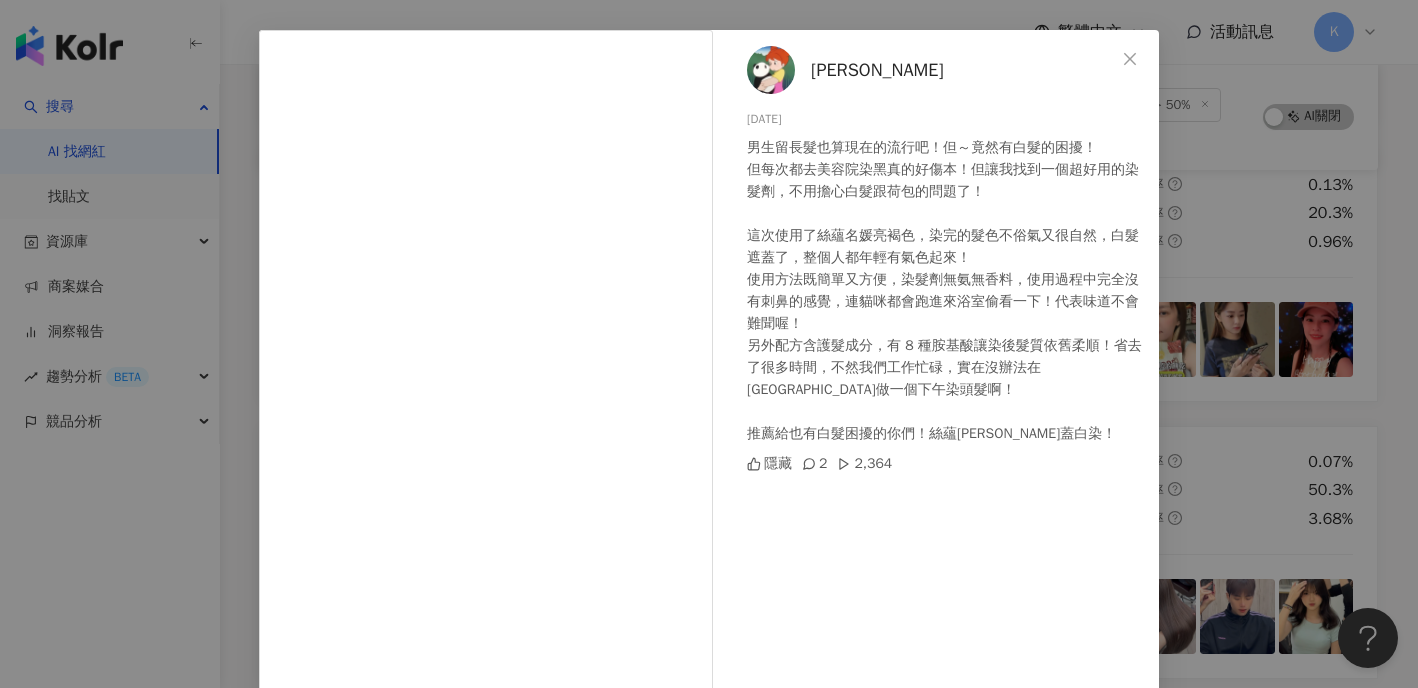 scroll, scrollTop: 94, scrollLeft: 0, axis: vertical 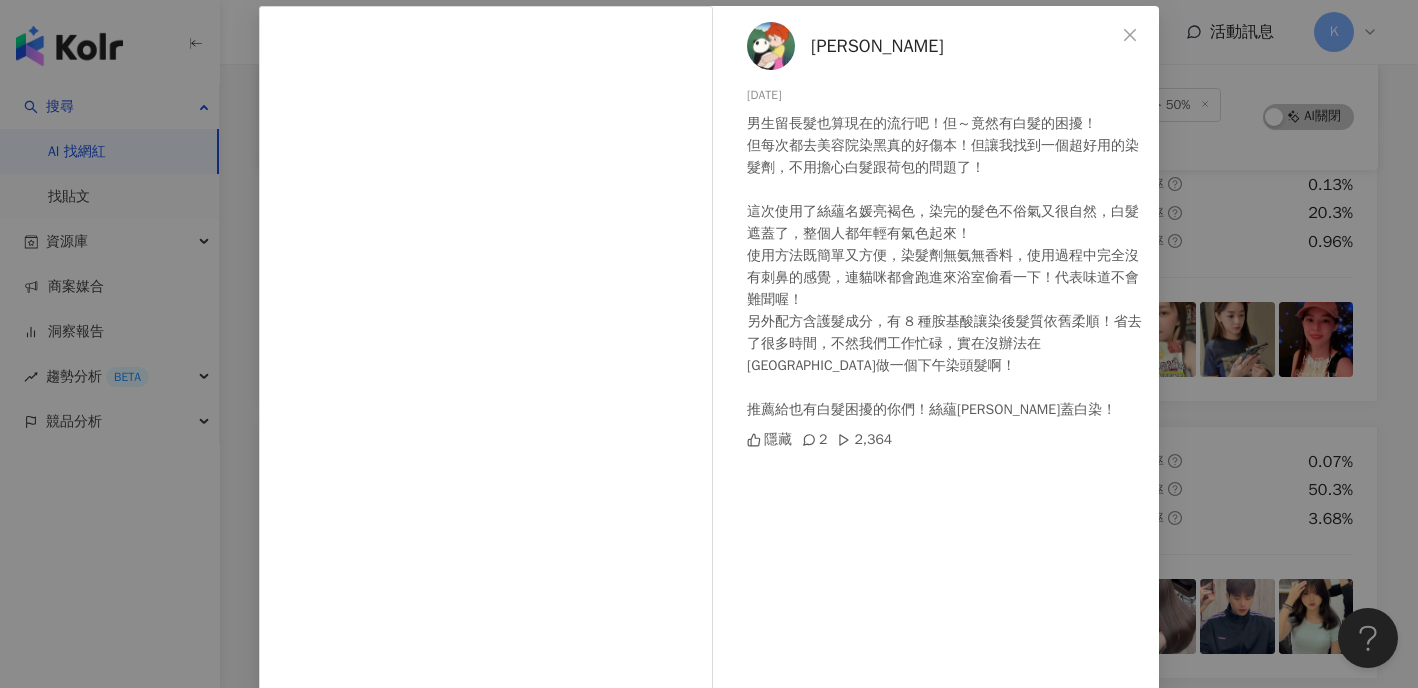 click on "喬安🌷Amipopo 2024/12/19 男生留長髮也算現在的流行吧！但～竟然有白髮的困擾！
但每次都去美容院染黑真的好傷本！但讓我找到一個超好用的染髮劑，不用擔心白髮跟荷包的問題了！
這次使用了絲蘊名媛亮褐色，染完的髮色不俗氣又很自然，白髮遮蓋了，整個人都年輕有氣色起來！
使用方法既簡單又方便，染髮劑無氨無香料，使用過程中完全沒有刺鼻的感覺，連貓咪都會跑進來浴室偷看一下！代表味道不會難聞喔！
另外配方含護髮成分，有 8 種胺基酸讓染後髮質依舊柔順！省去了很多時間，不然我們工作忙碌，實在沒辦法在美髮院做一個下午染頭髮啊！
推薦給也有白髮困擾的你們！絲蘊沙龍蓋白染！ 隱藏 2 2,364 查看原始貼文" at bounding box center (709, 344) 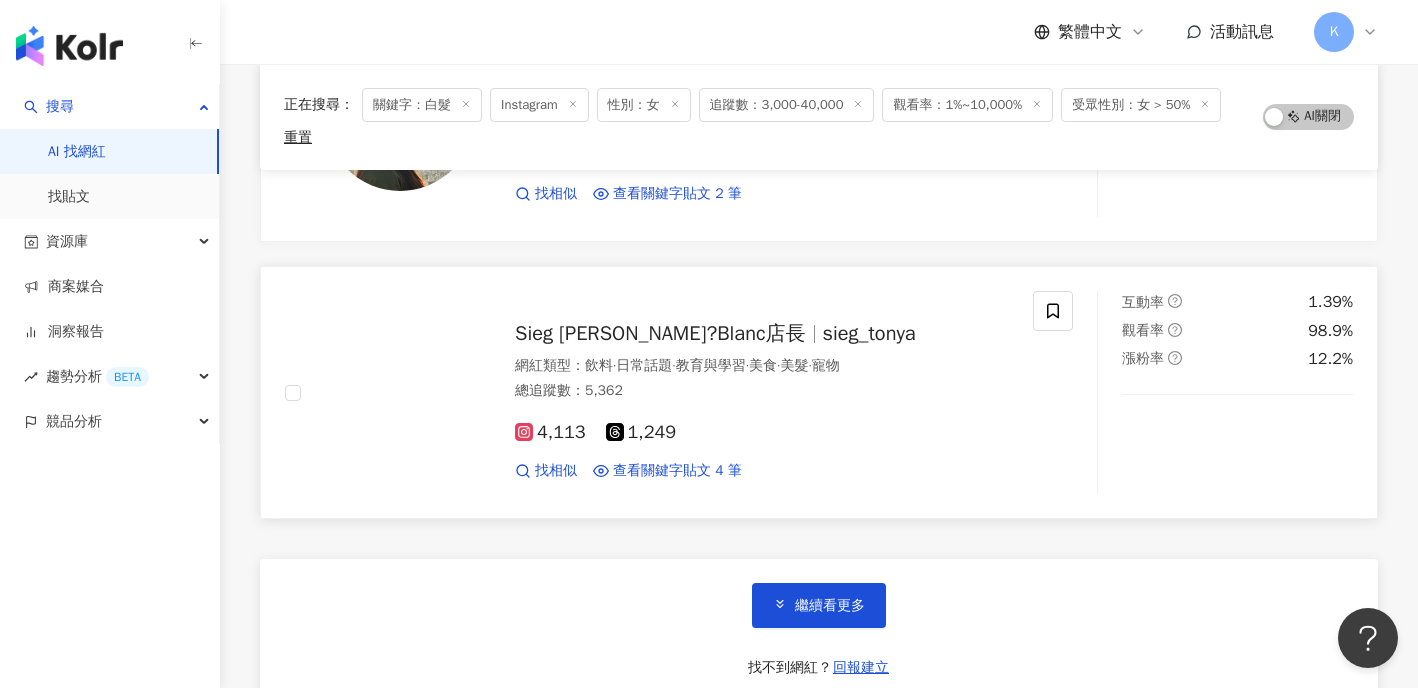 scroll, scrollTop: 9817, scrollLeft: 0, axis: vertical 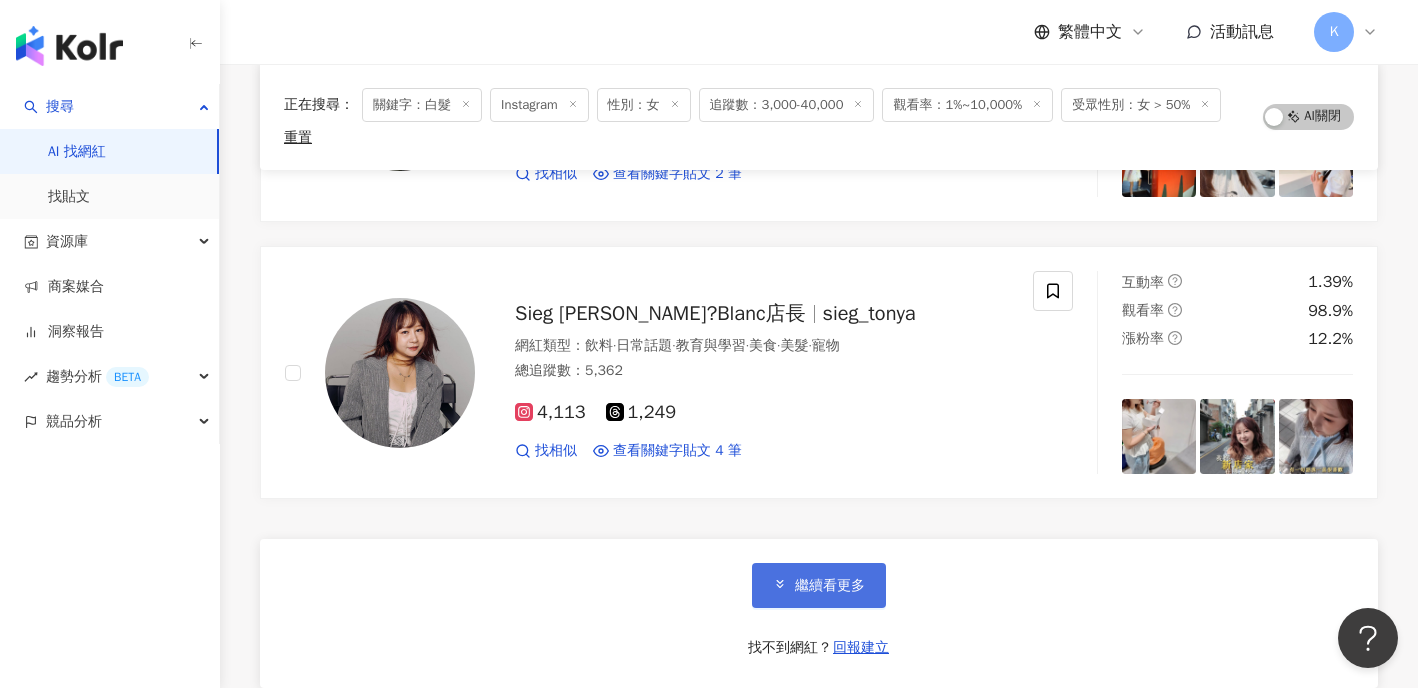 click on "繼續看更多" at bounding box center (819, 585) 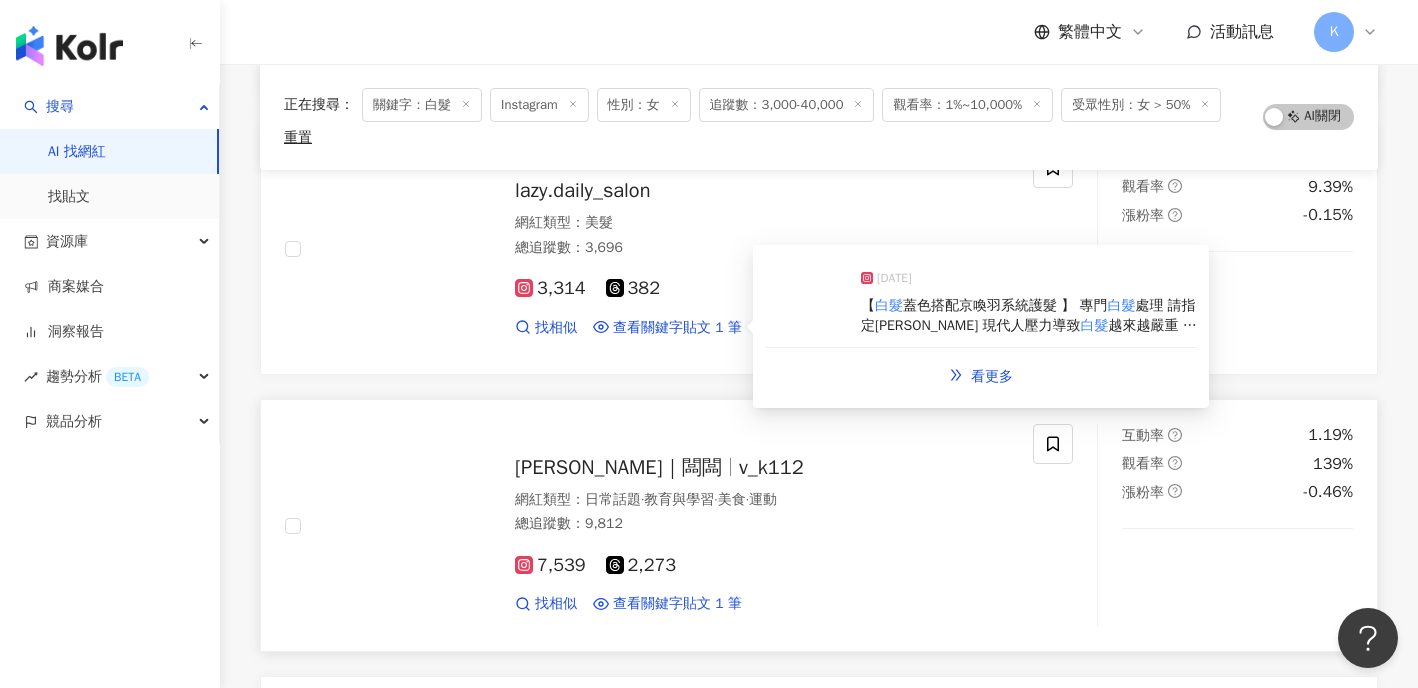 scroll, scrollTop: 11126, scrollLeft: 0, axis: vertical 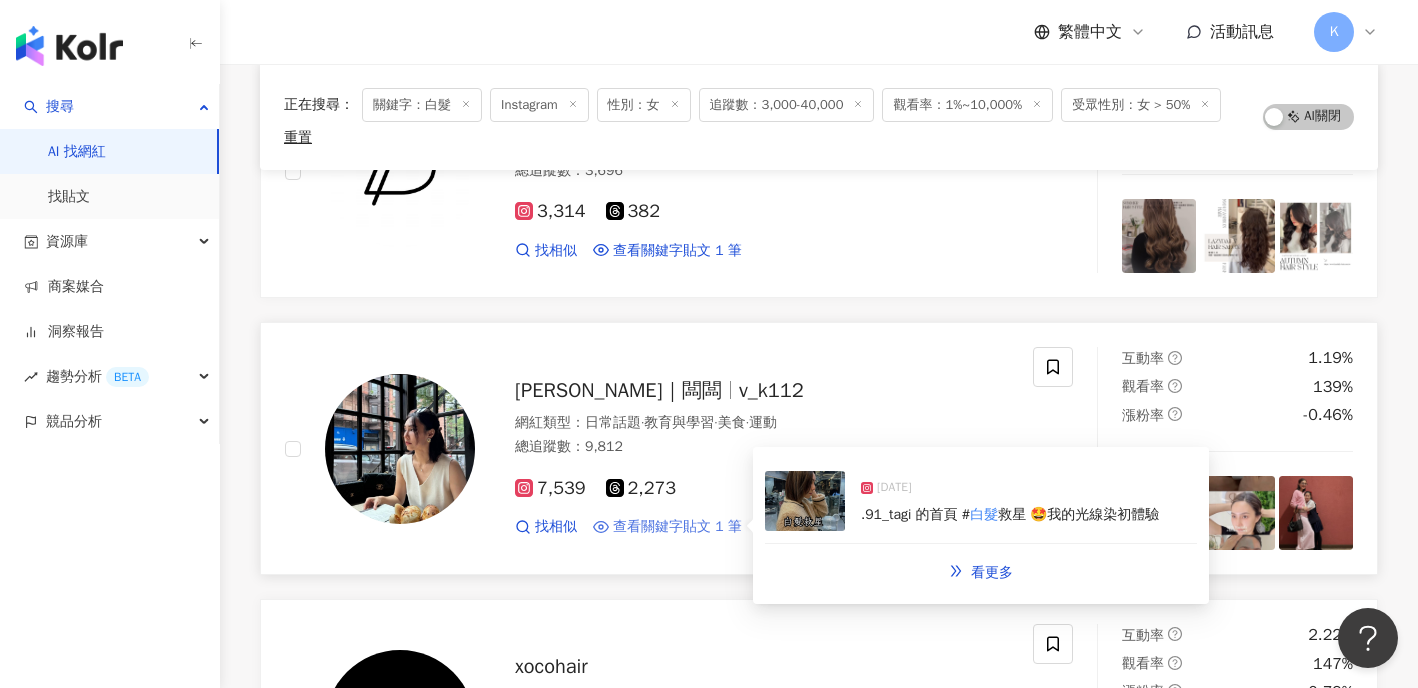 click on "查看關鍵字貼文 1 筆" at bounding box center [677, 527] 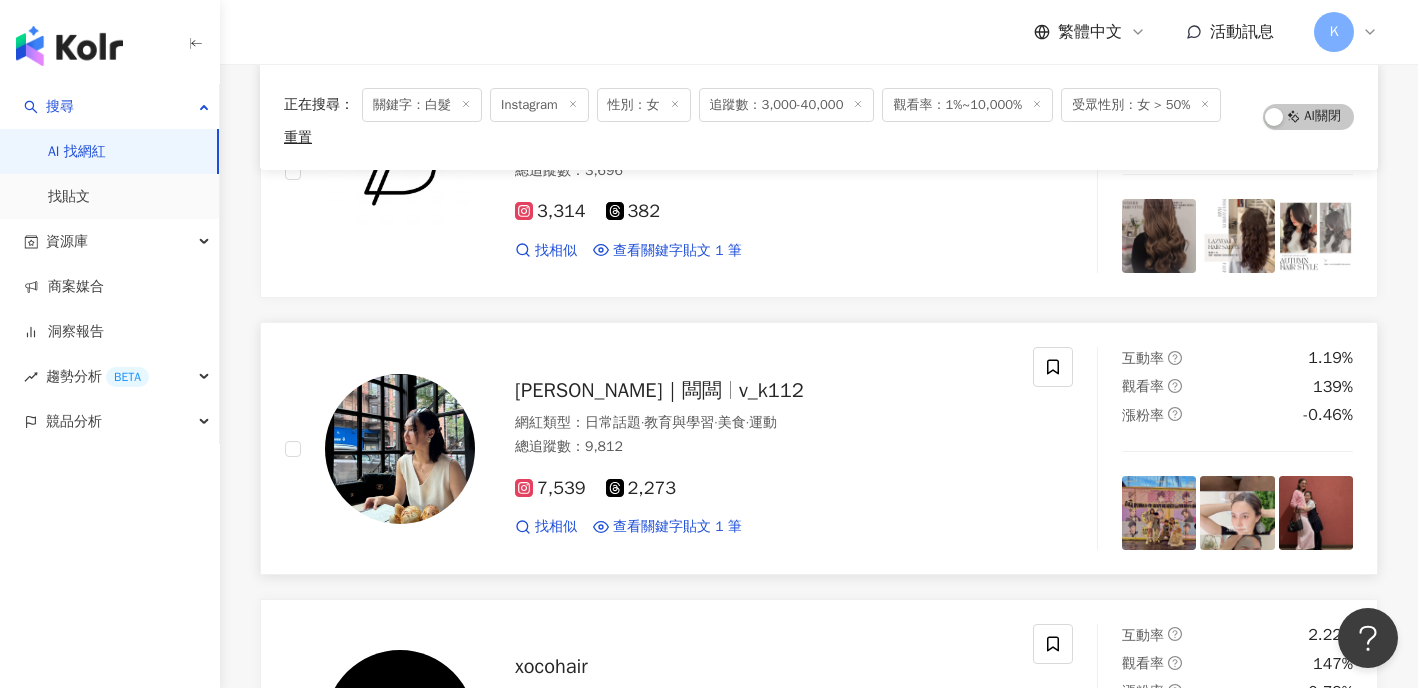 click on "7,539 2,273" at bounding box center [762, 489] 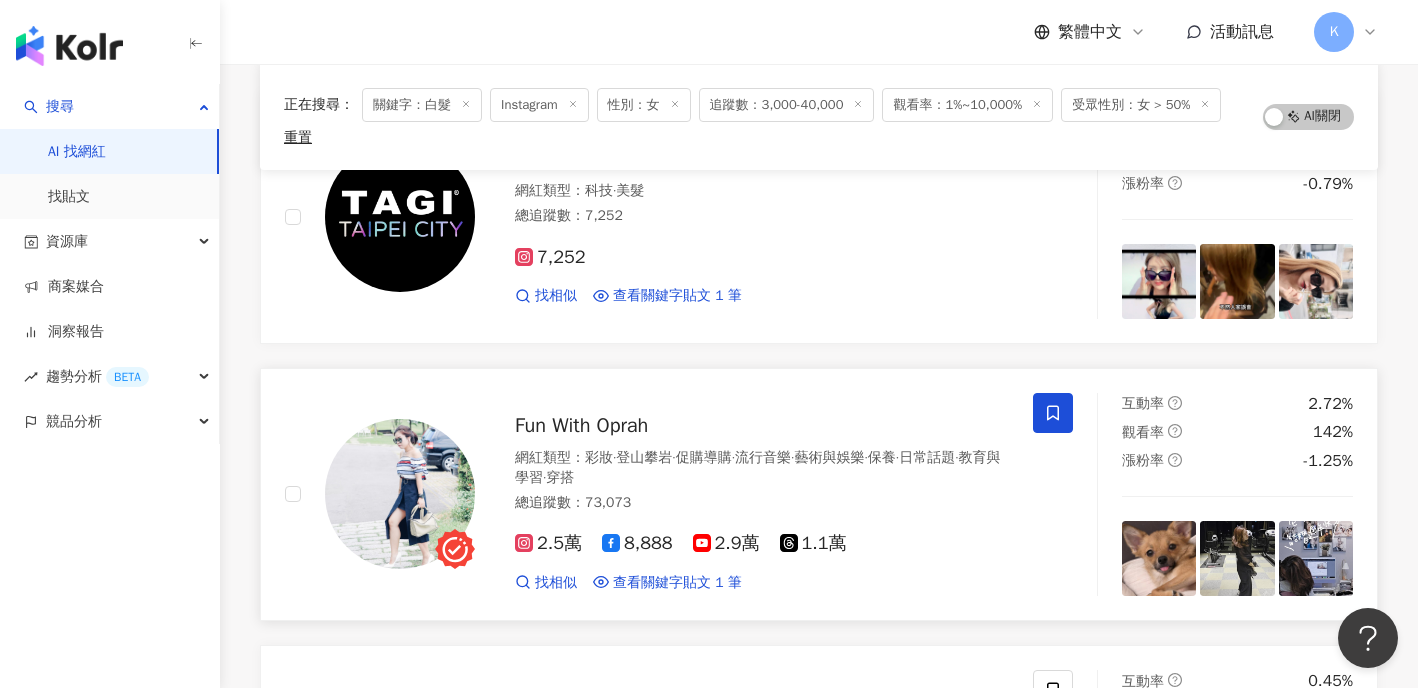 scroll, scrollTop: 11711, scrollLeft: 0, axis: vertical 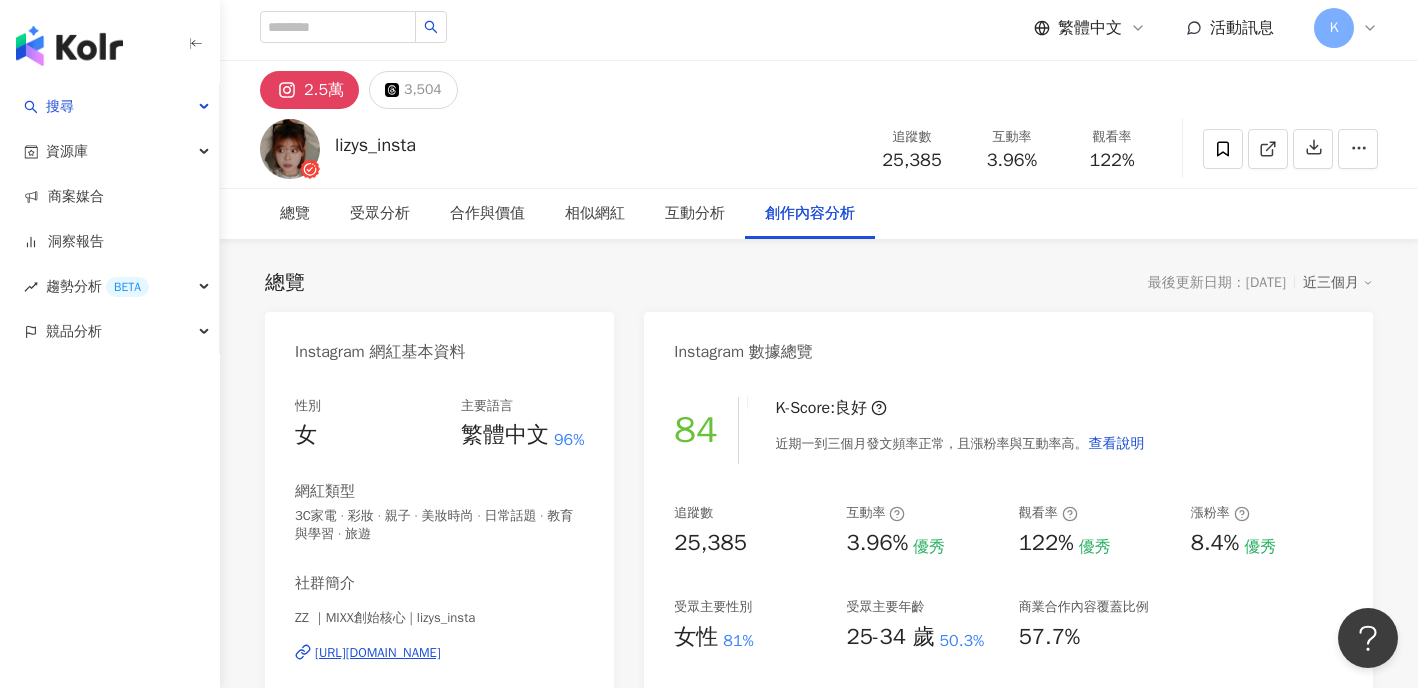 click on "[URL][DOMAIN_NAME]" at bounding box center (378, 653) 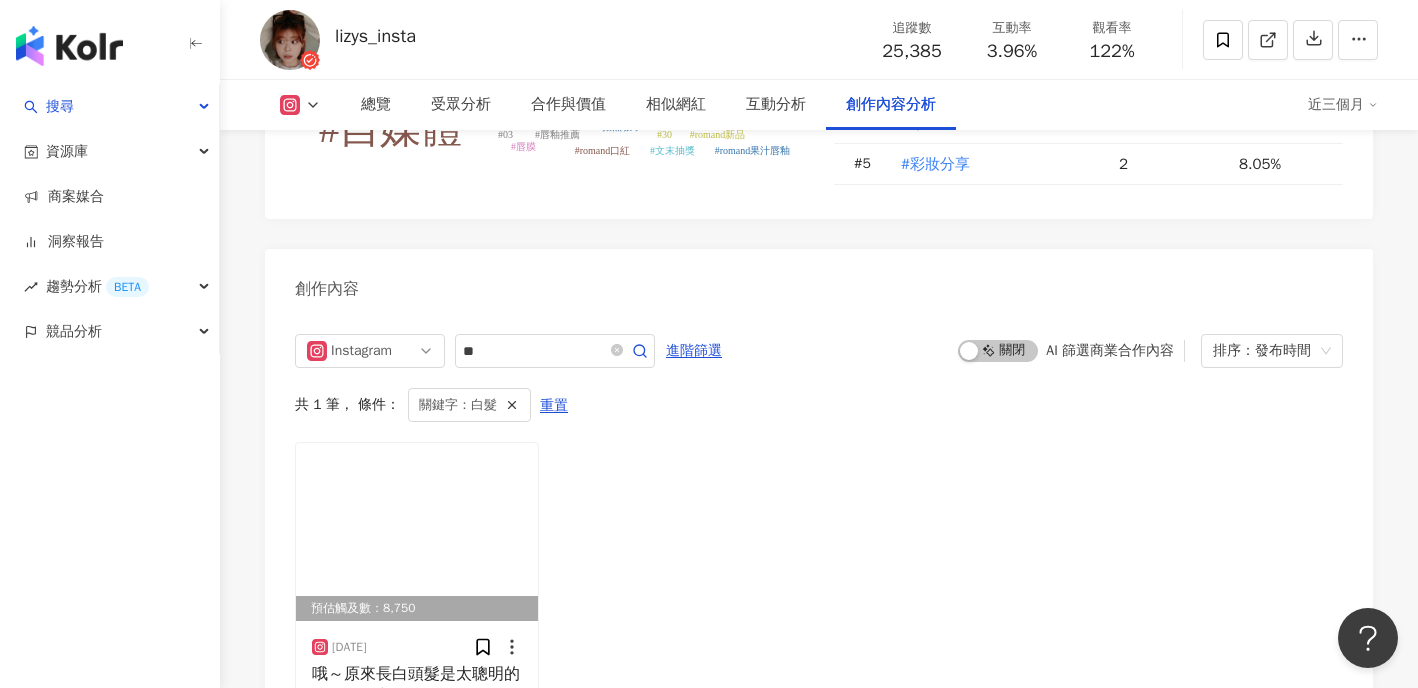 scroll, scrollTop: 6008, scrollLeft: 0, axis: vertical 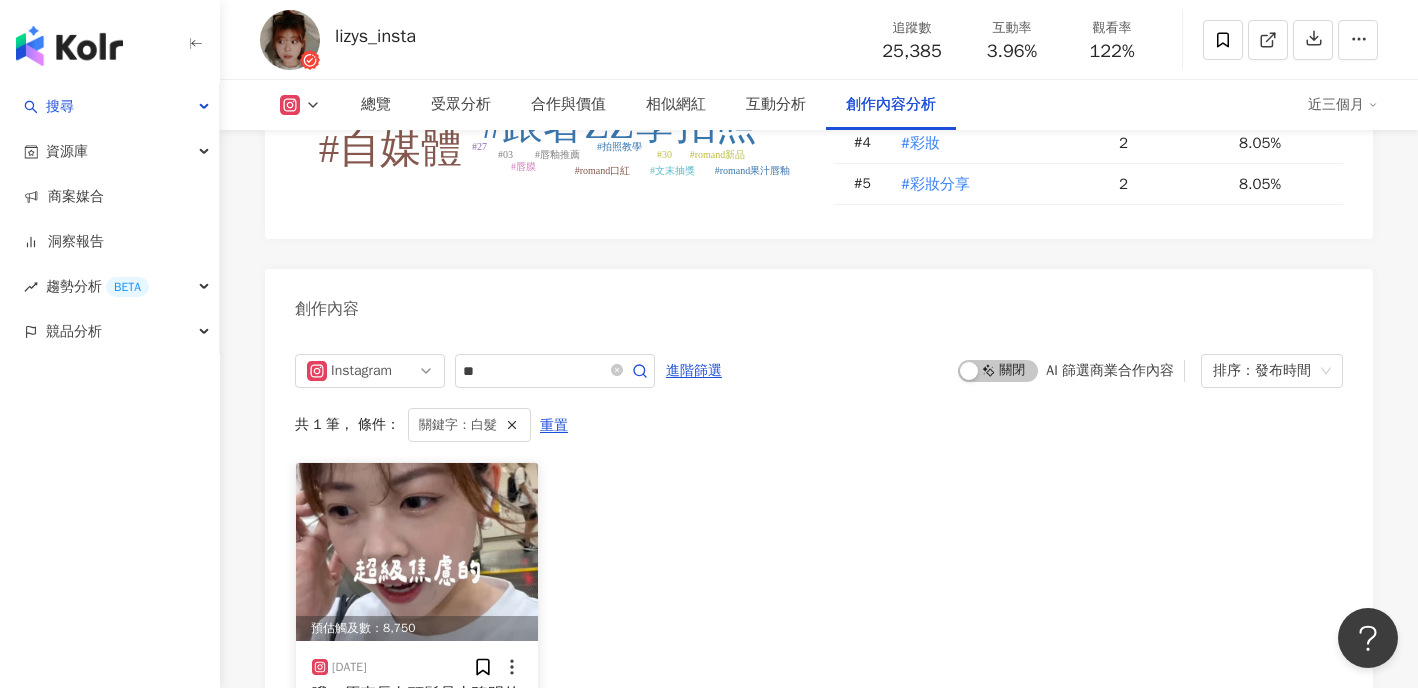 click at bounding box center (417, 552) 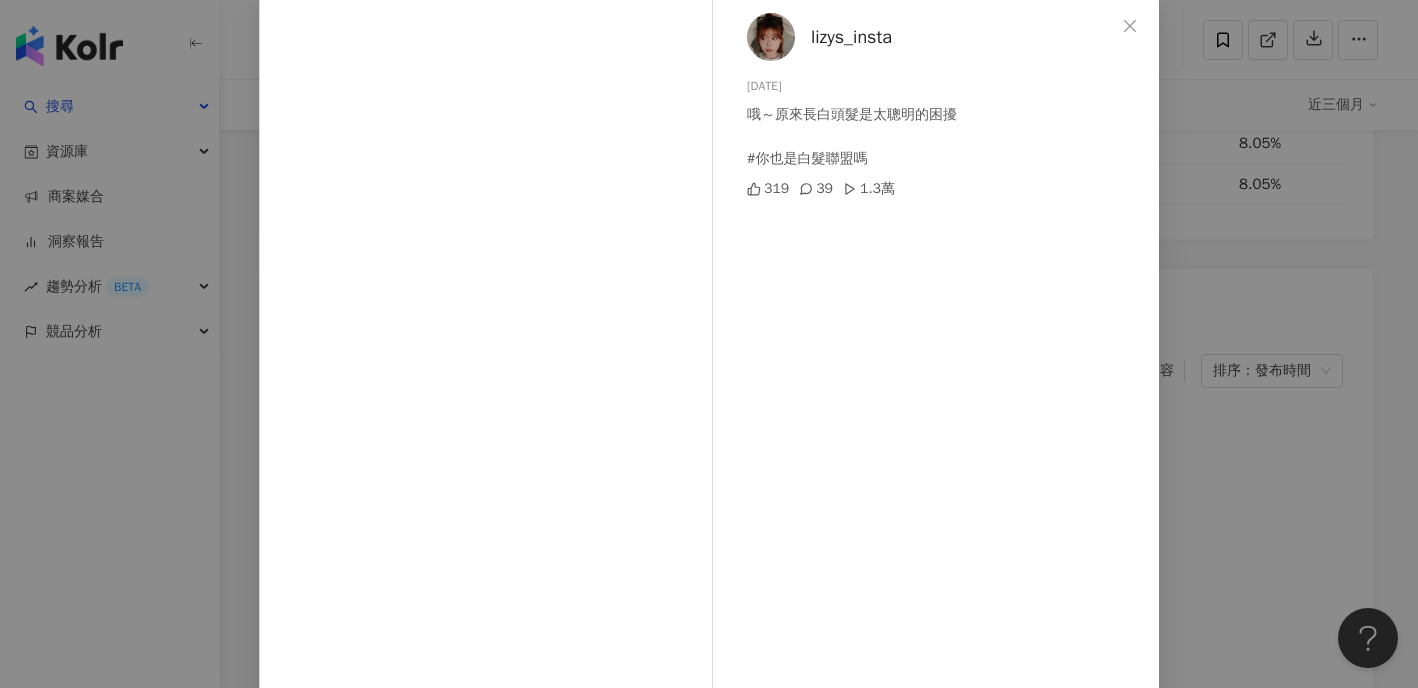 scroll, scrollTop: 103, scrollLeft: 0, axis: vertical 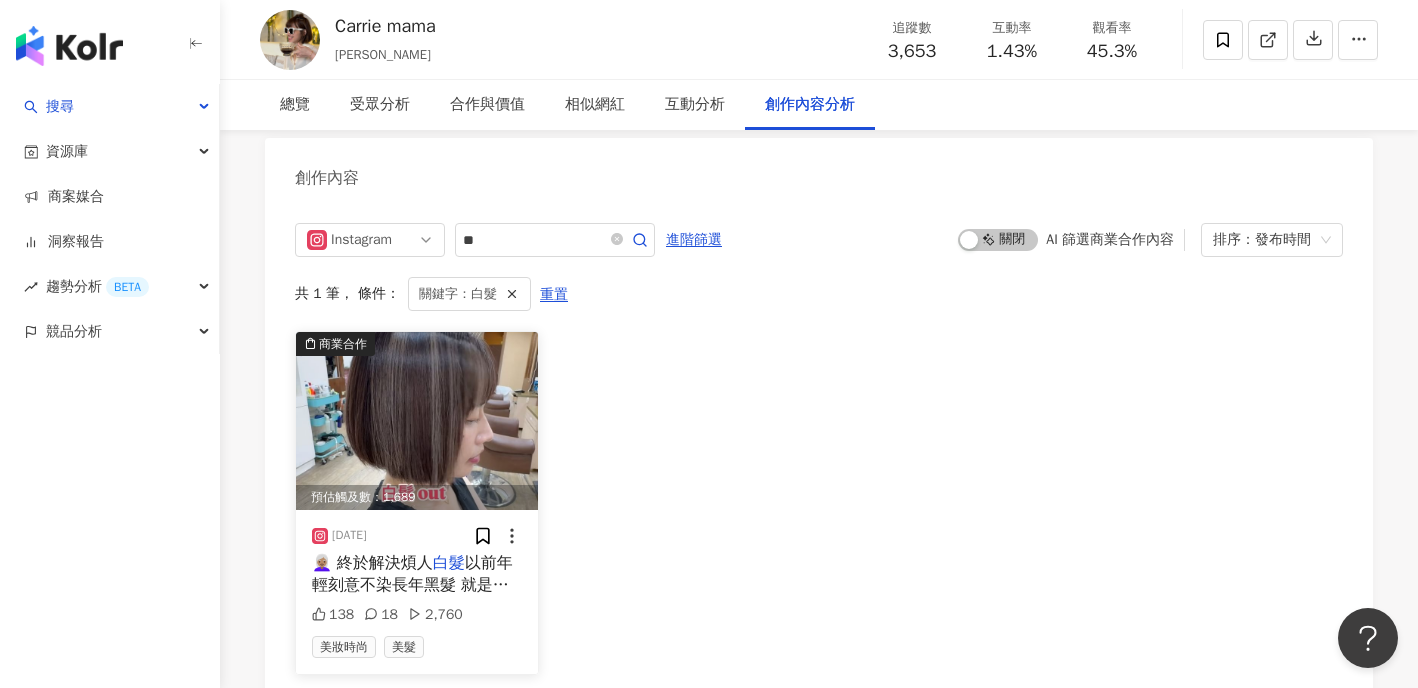 click at bounding box center (417, 421) 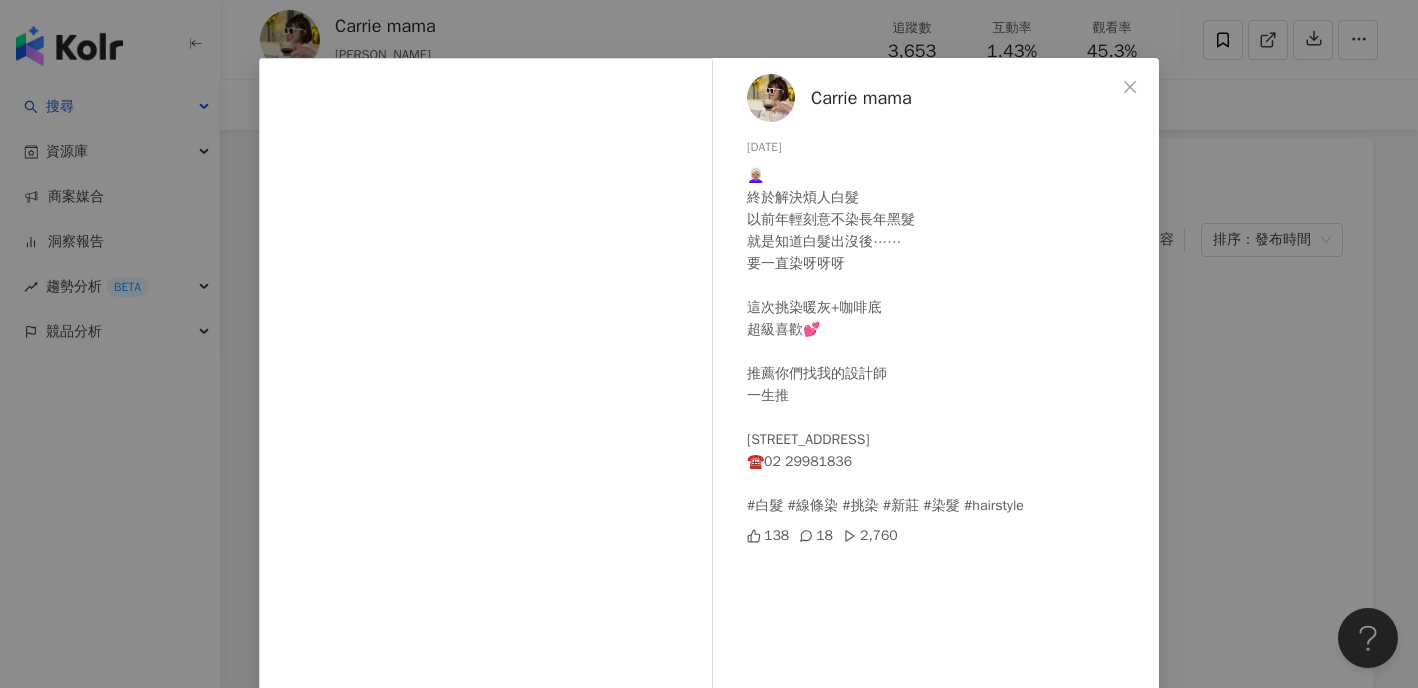 scroll, scrollTop: 43, scrollLeft: 0, axis: vertical 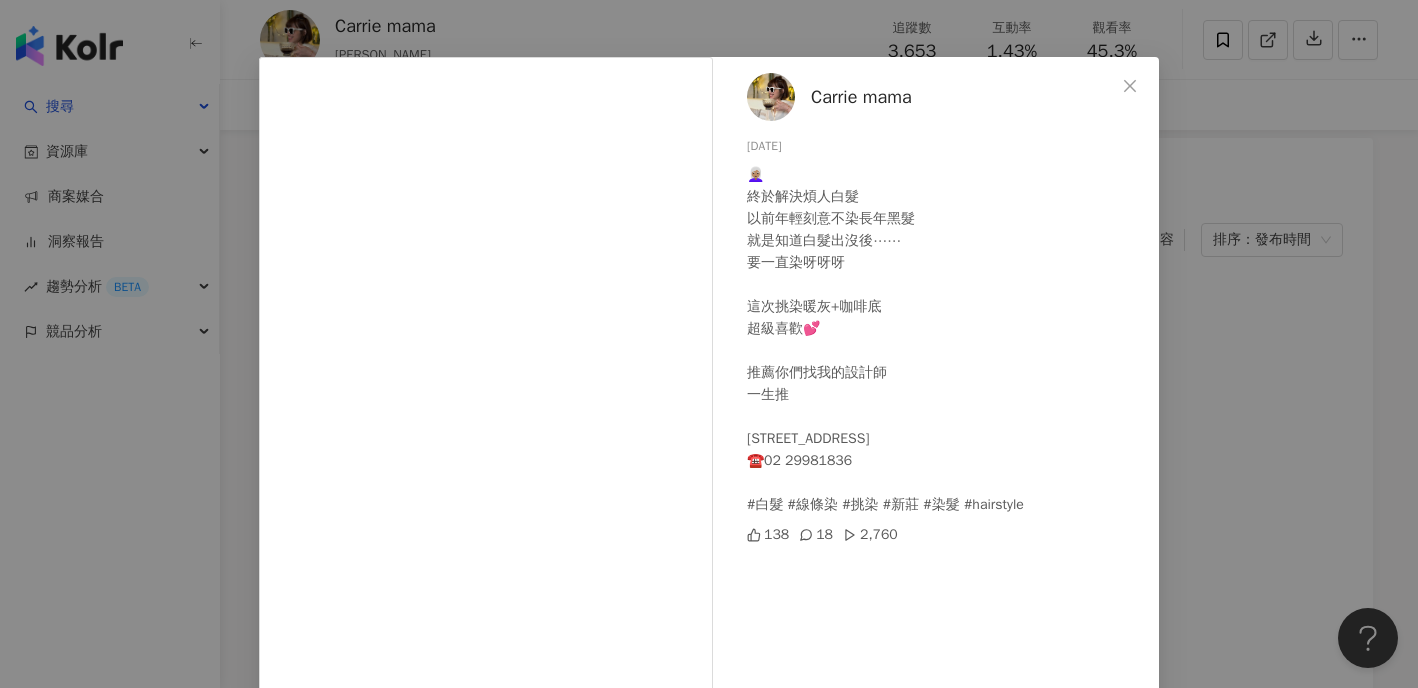 click on "[PERSON_NAME] mama [DATE] 👩🏽‍🦳
終於解決煩人白髮
以前年輕刻意不染長年黑髮
就是知道白髮出沒後⋯⋯
要一直染呀呀呀
這次挑染暖灰+咖啡底
超級喜歡💕
推薦你們找我的設計師
一生推
[STREET_ADDRESS]
☎️02 29981836
#白髮 #線條染 #挑染 #新莊 #染髮 #hairstyle 138 18 2,760 查看原始貼文" at bounding box center (709, 344) 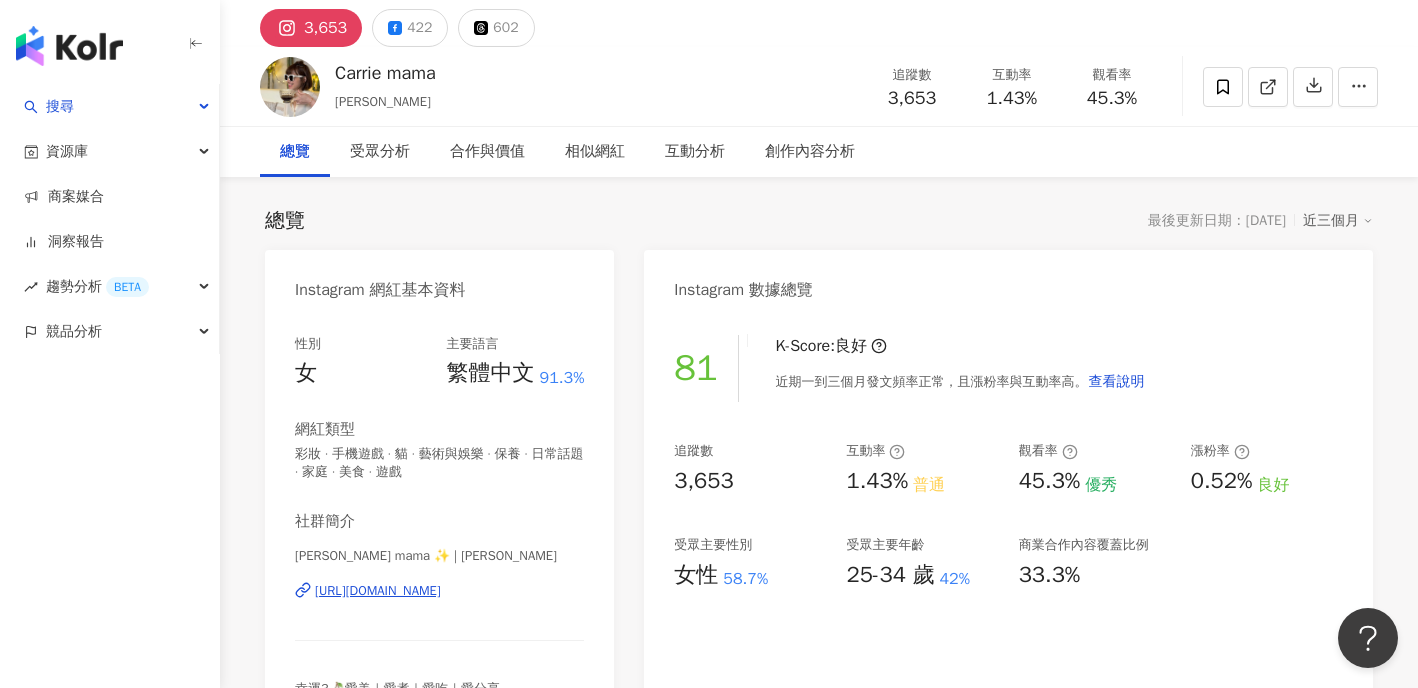 scroll, scrollTop: 0, scrollLeft: 0, axis: both 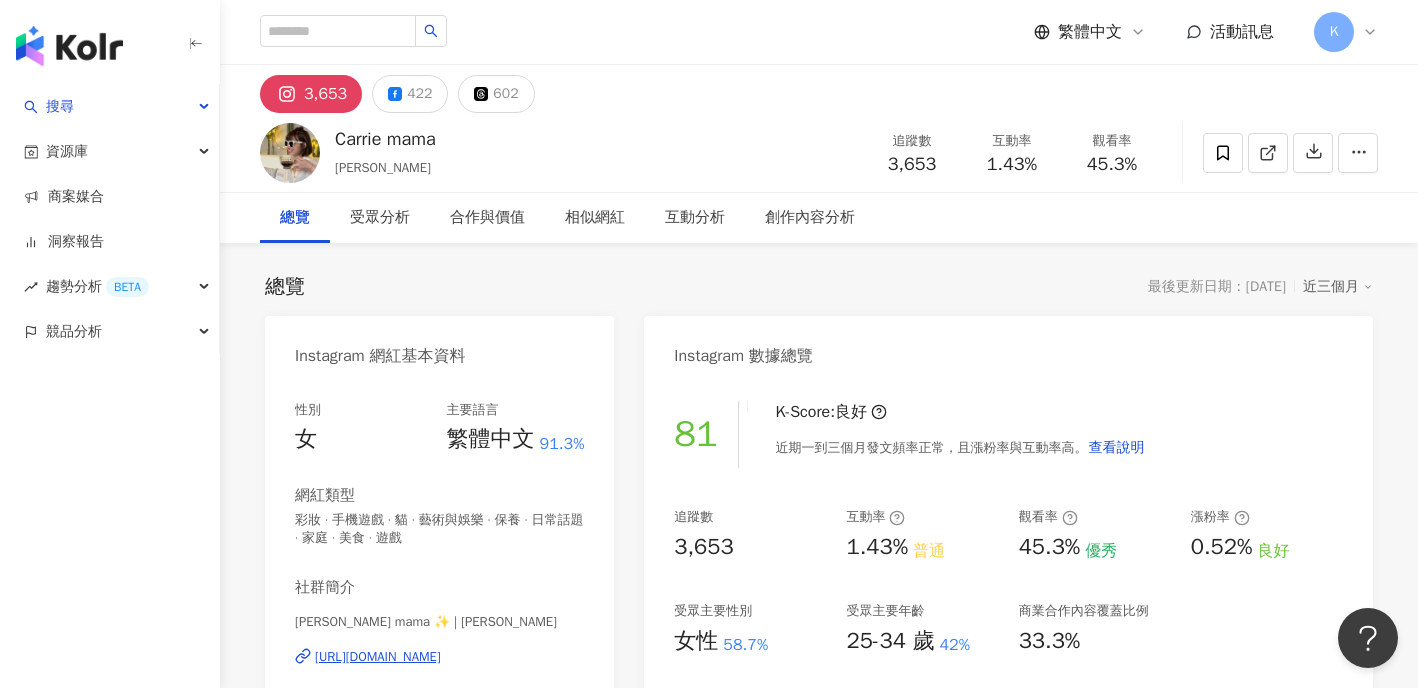 click on "[URL][DOMAIN_NAME]" at bounding box center (378, 657) 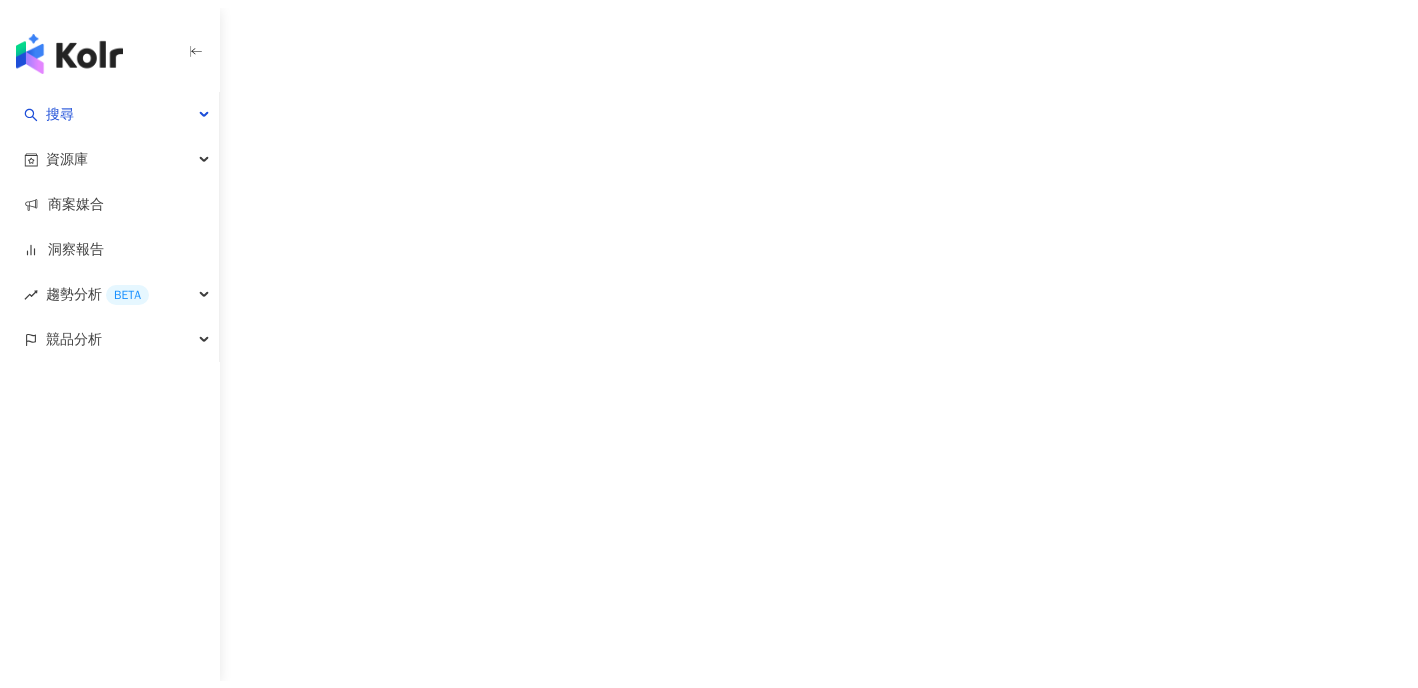 scroll, scrollTop: 0, scrollLeft: 0, axis: both 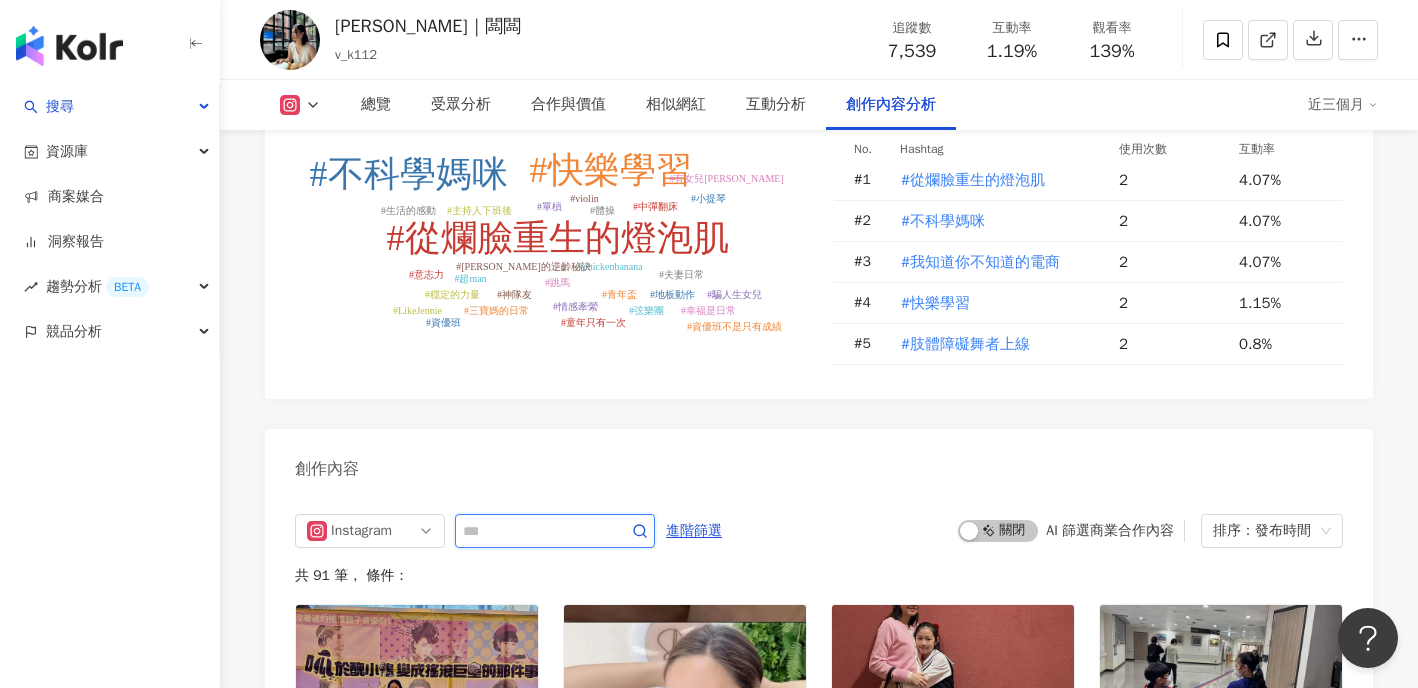 click at bounding box center (533, 531) 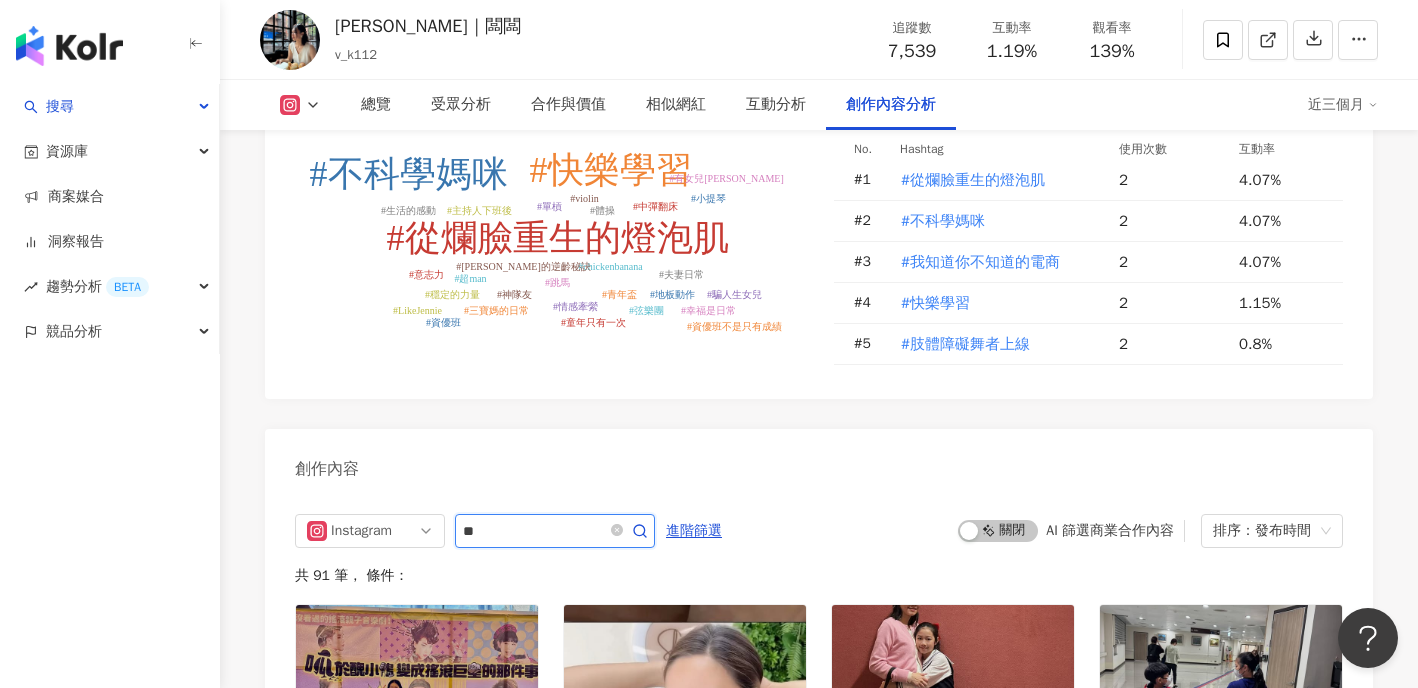 type on "*" 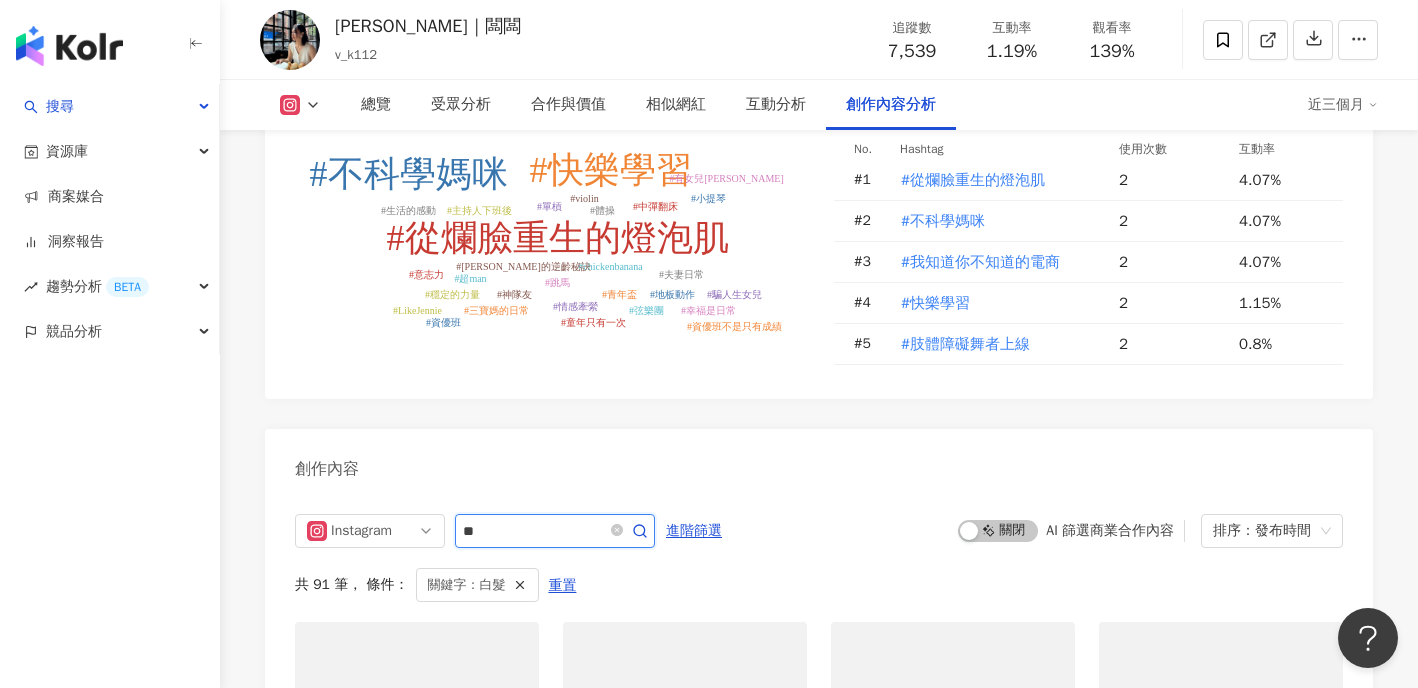 scroll, scrollTop: 6085, scrollLeft: 0, axis: vertical 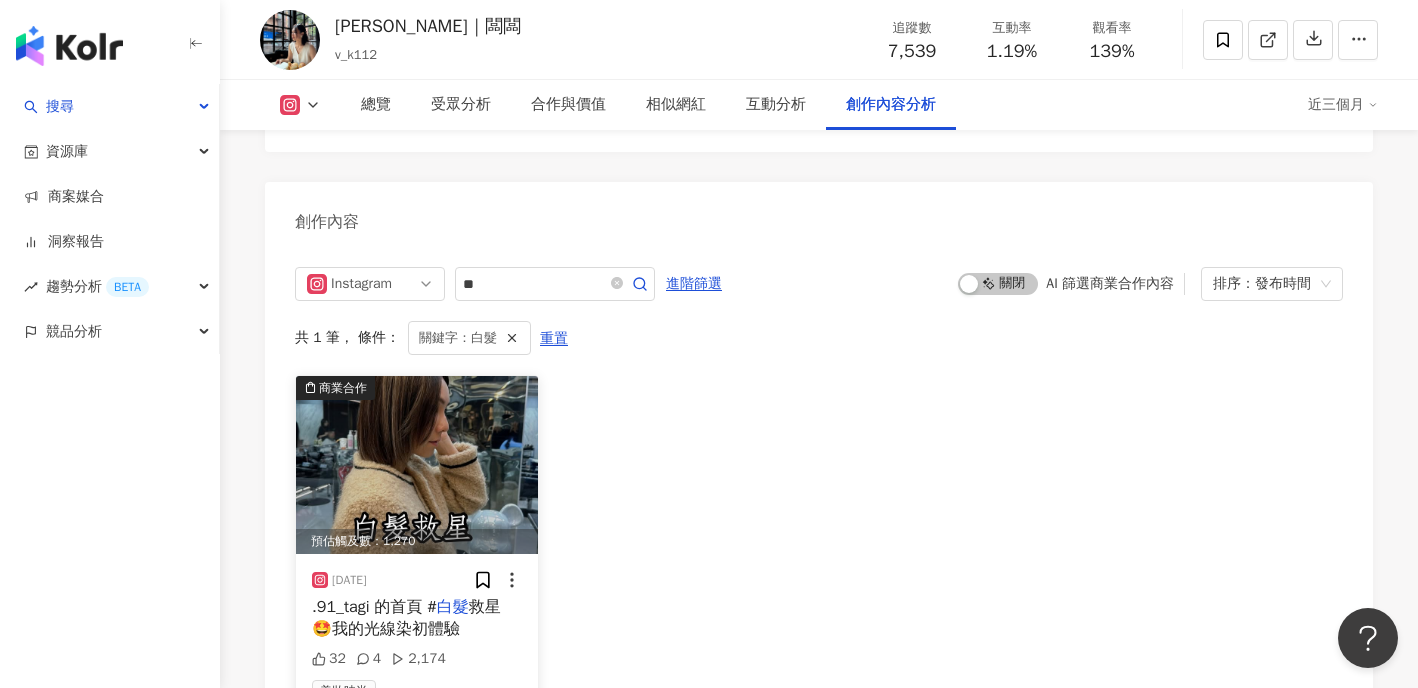 click at bounding box center (417, 465) 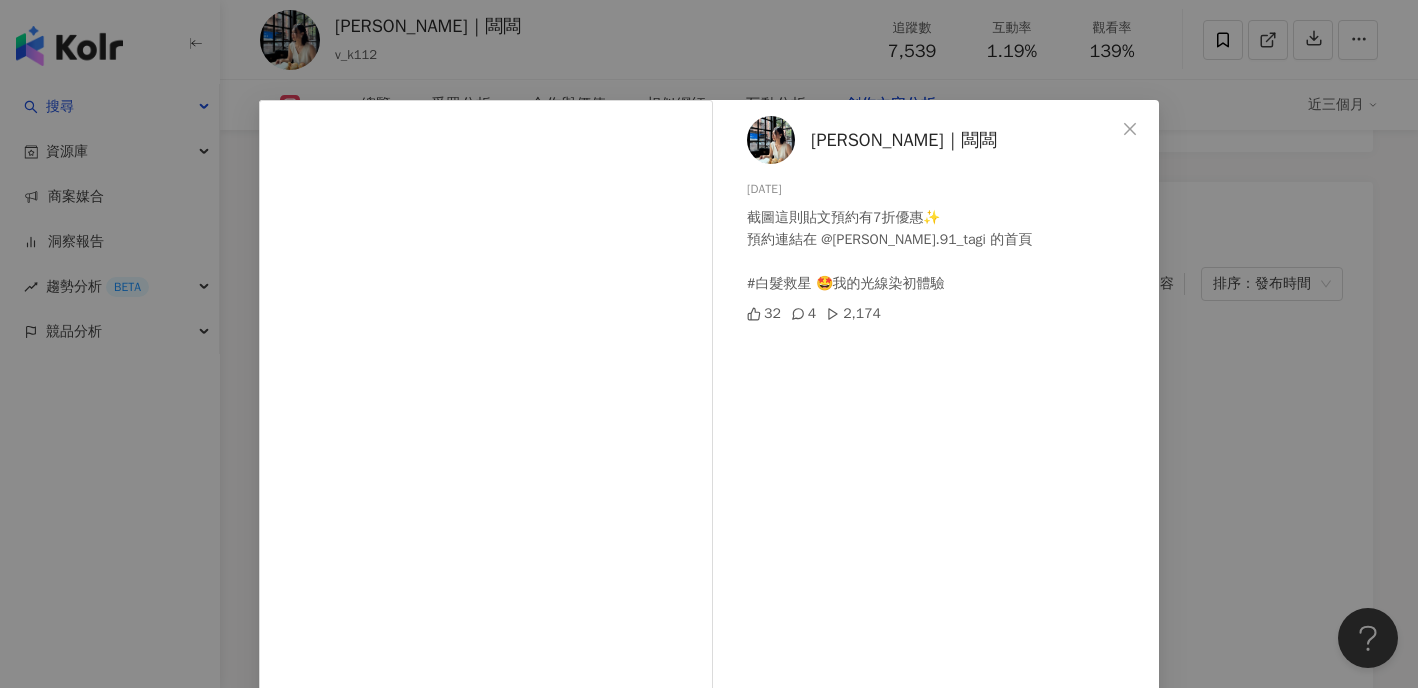 click on "[PERSON_NAME]｜闆闆 [DATE] 截圖這則貼文預約有7折優惠✨
預約連結在 @[PERSON_NAME].91_tagi 的首頁
#白髮救星 🤩我的光線染初體驗 32 4 2,174 查看原始貼文" at bounding box center [709, 344] 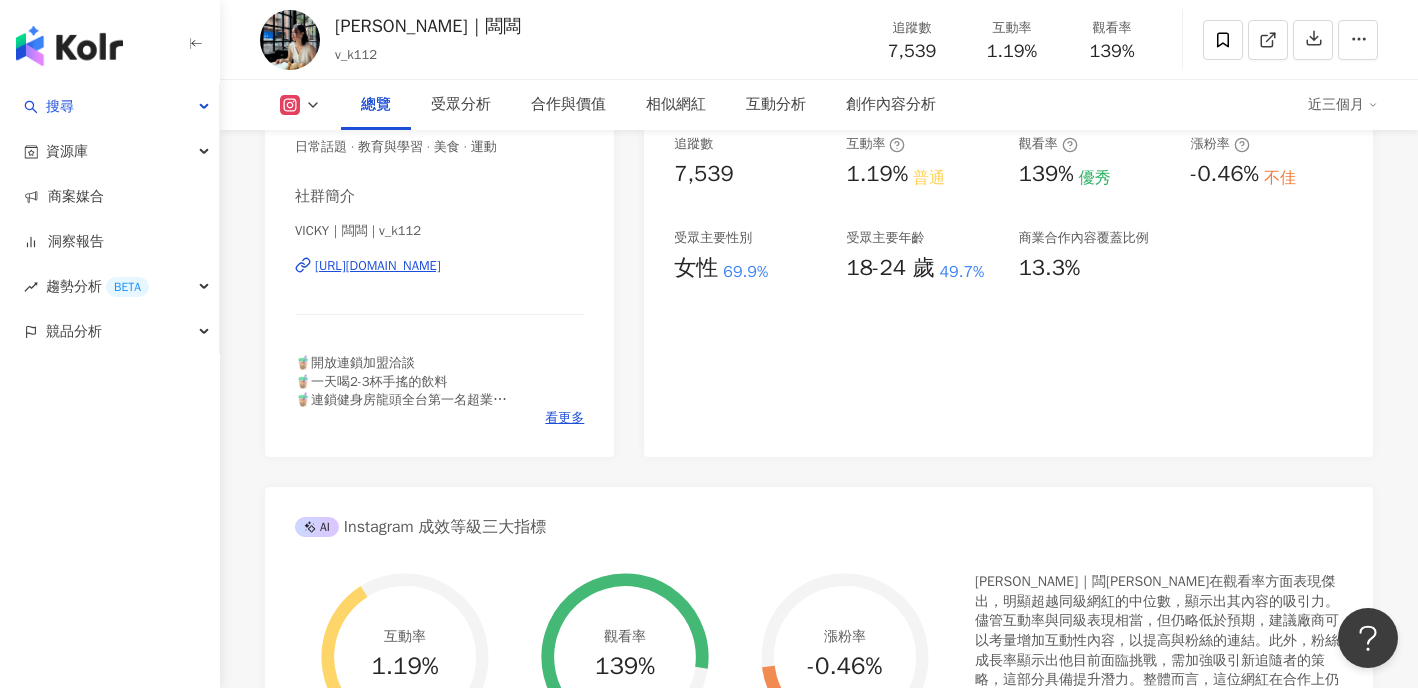 scroll, scrollTop: 388, scrollLeft: 0, axis: vertical 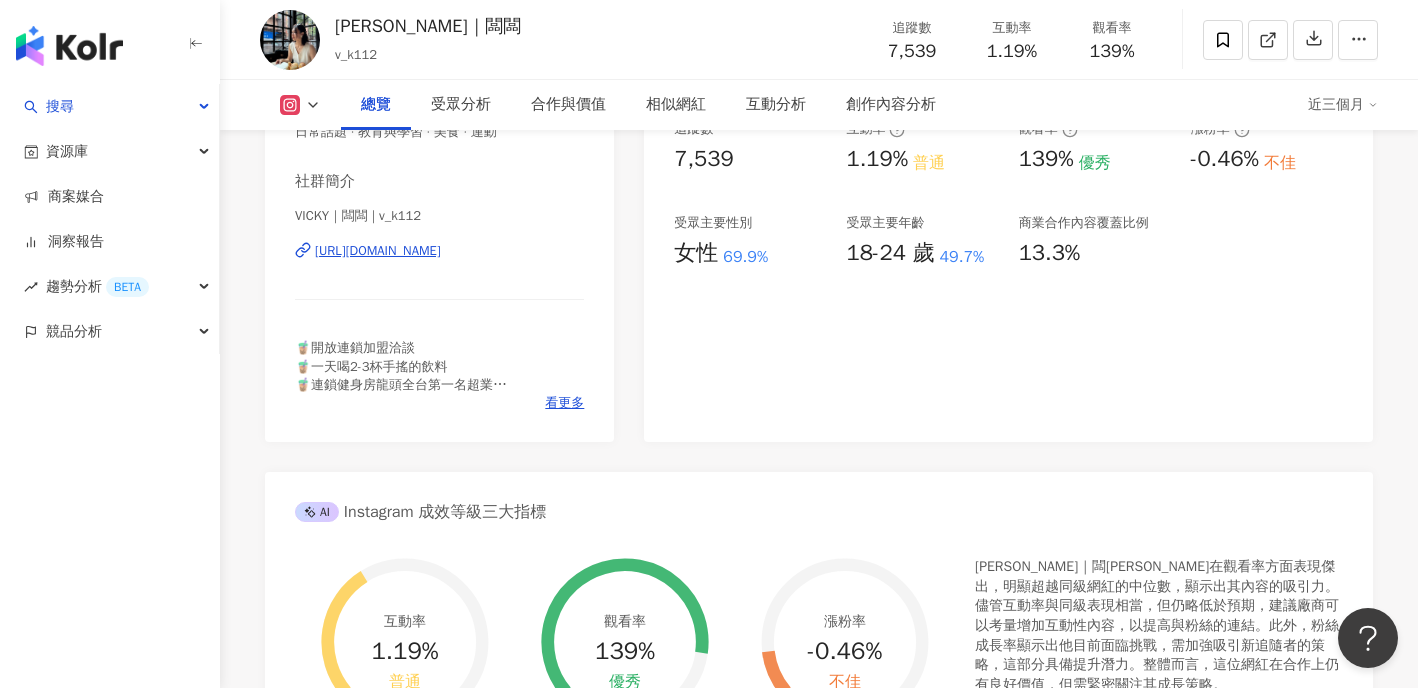 click on "[URL][DOMAIN_NAME]" at bounding box center (378, 251) 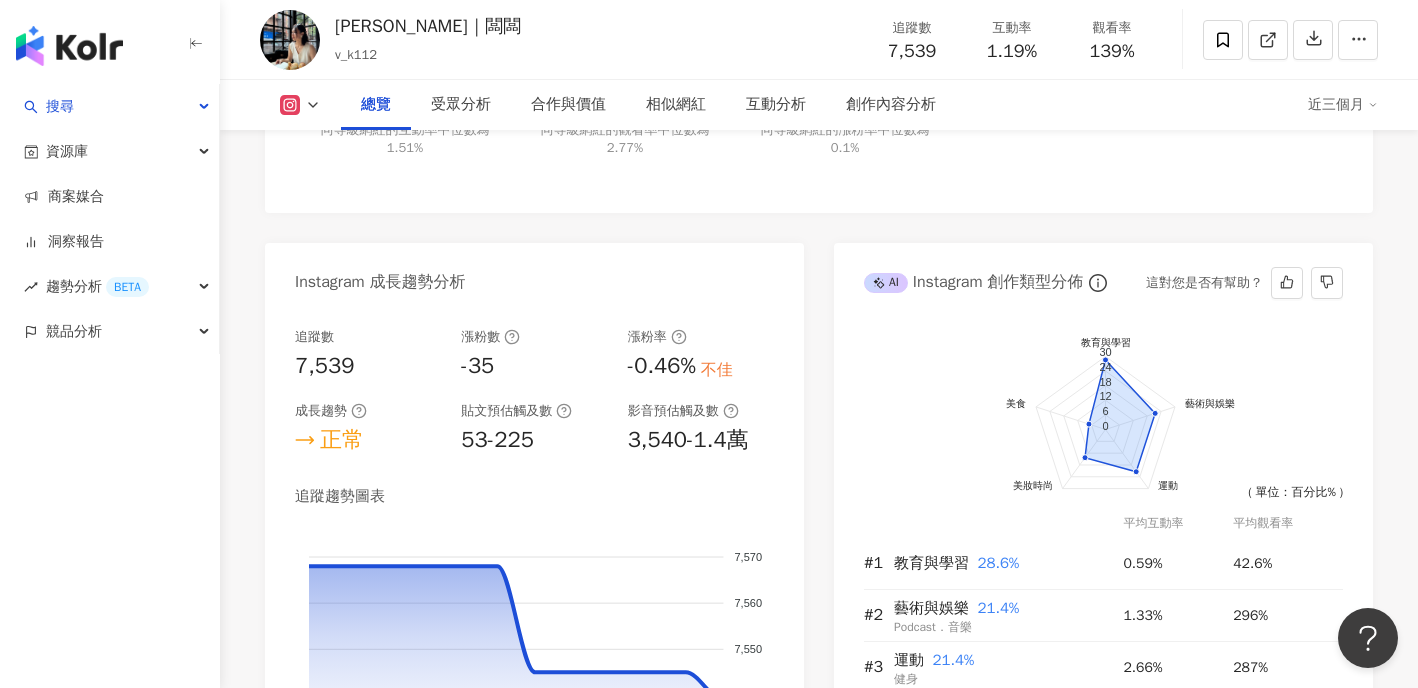 scroll, scrollTop: 1018, scrollLeft: 0, axis: vertical 